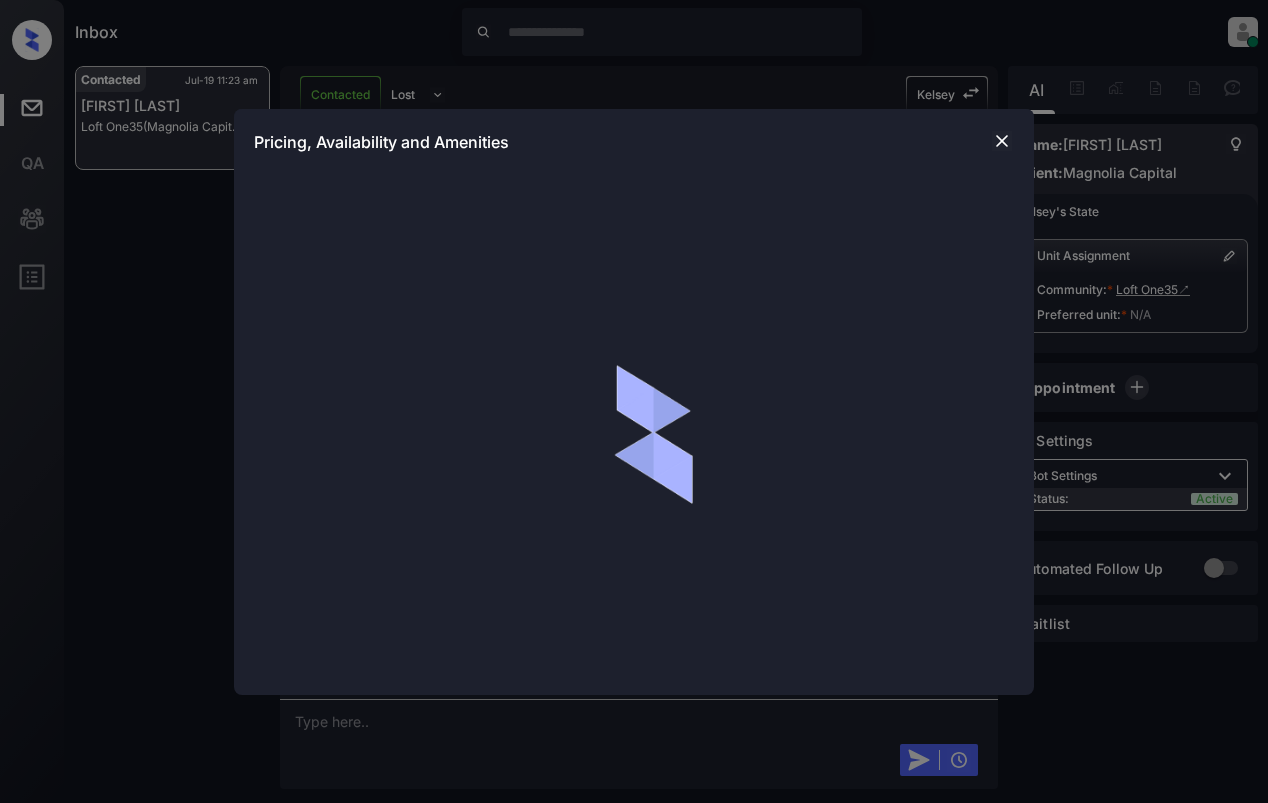 scroll, scrollTop: 0, scrollLeft: 0, axis: both 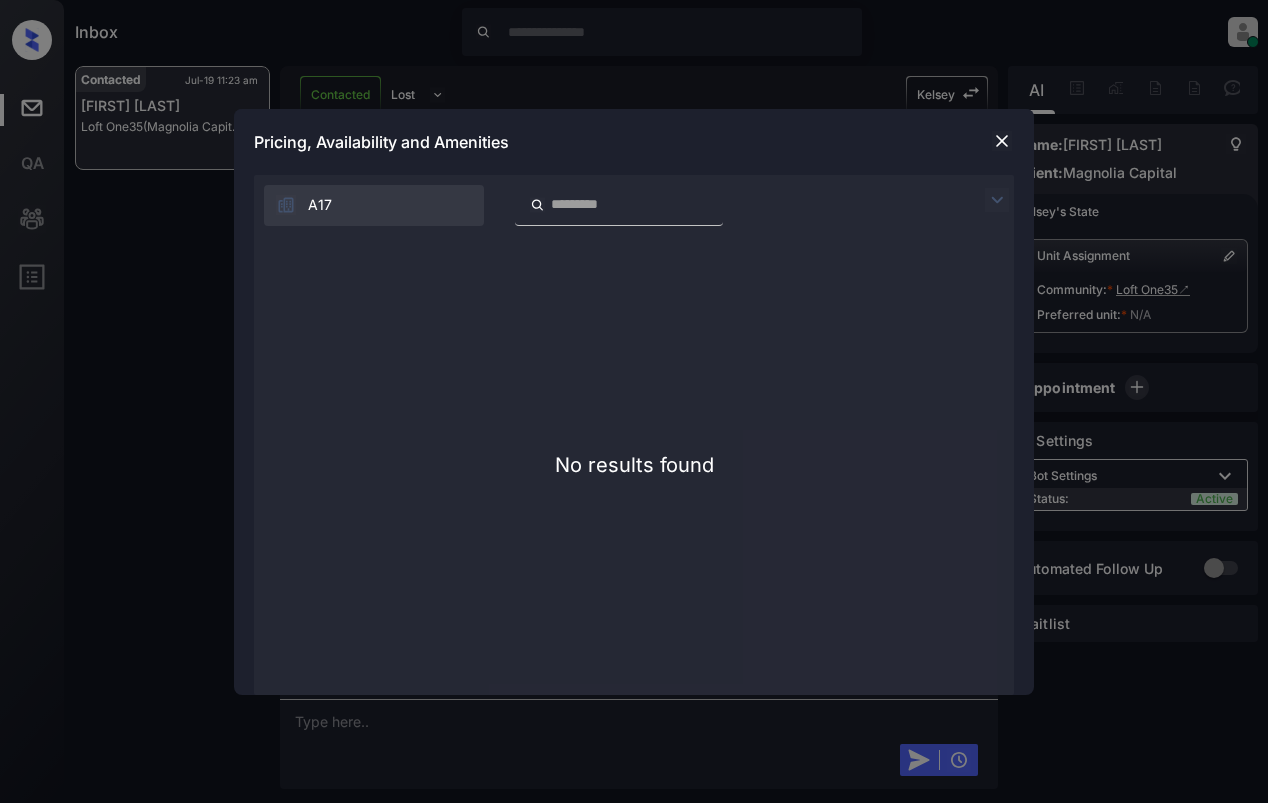click on "Pricing, Availability and Amenities" at bounding box center [634, 142] 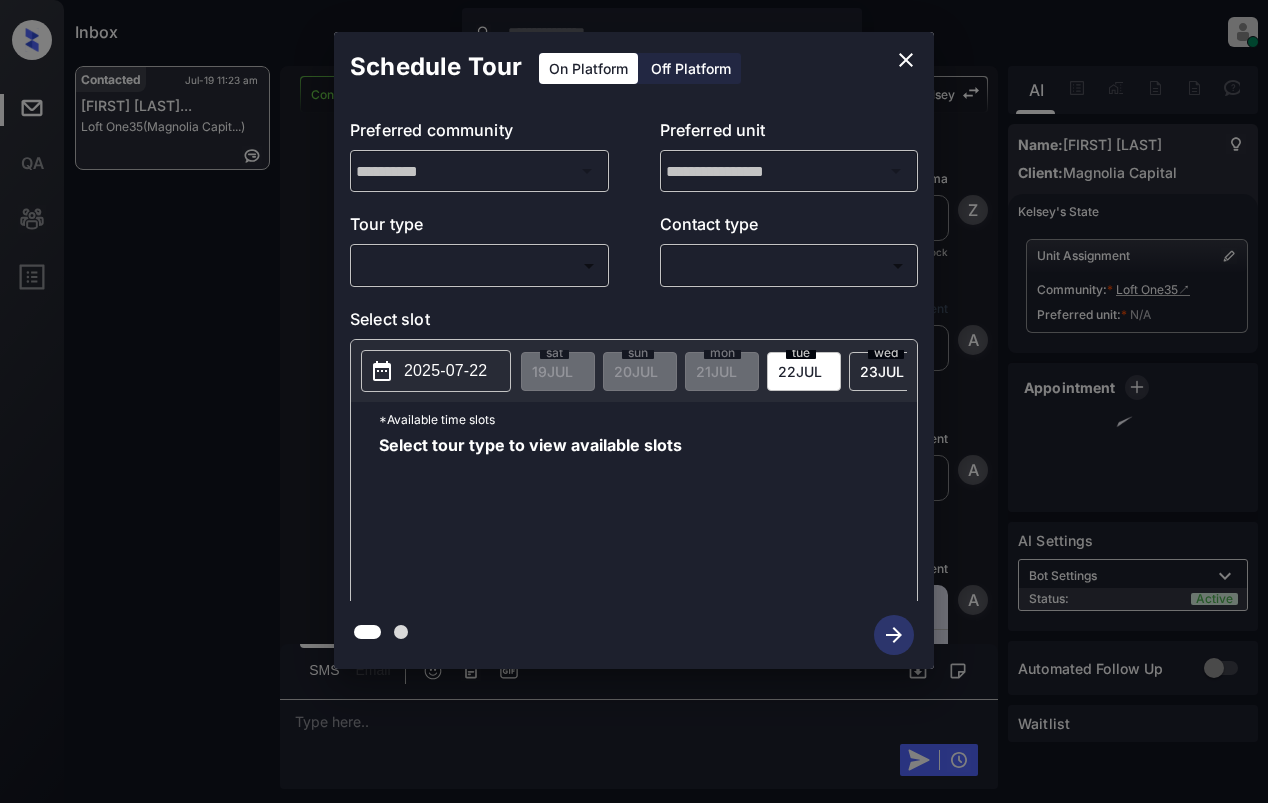 scroll, scrollTop: 0, scrollLeft: 0, axis: both 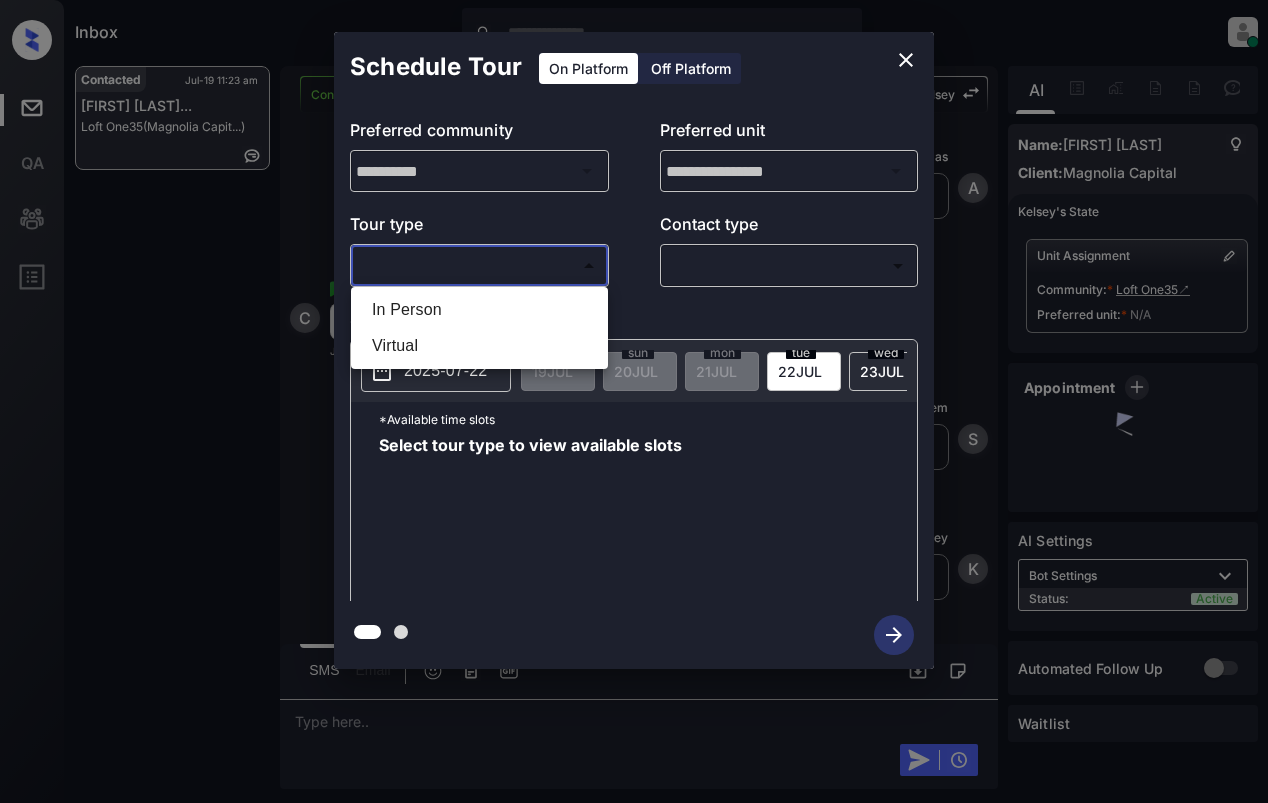 click on "Inbox [FIRST] [LAST] [INITIAL]. [INITIAL] Online Set yourself   offline Set yourself   on break Profile Switch to  light  mode Sign out Contacted [MONTH]-[DAY] [HOUR]:[MINUTE] [AMPM]   [FIRST] [LAST]... [COMPANY]  ([COMPANY]) Contacted Lost Lead Sentiment: Angry Upon sliding the acknowledgement:  Lead will move to lost stage. * ​ SMS and call option will be set to opt out. AFM will be turned off for the lead. [FIRST] New Message Zuma Lead transferred to leasing agent: [FIRST] [MONTH] [DAY], [YEAR] [HOUR]:[MINUTE] [AMPM]  Sync'd w  knock [INITIAL] New Message Agent Lead created via webhook in Inbound stage. [MONTH] [DAY], [YEAR] [HOUR]:[MINUTE] [AMPM] A New Message Agent AFM Request sent to [FIRST]. [MONTH] [DAY], [YEAR] [HOUR]:[MINUTE] [AMPM] A New Message Agent Notes Note: Structured Note:
Move In Date: [YEAR]-[MONTH]-[DAY]
[MONTH] [DAY], [YEAR] [HOUR]:[MINUTE] [AMPM] A New Message [FIRST] Hi [FIRST]. This is [FIRST] with [COMPANY]. We’d love to have you come tour with us. What’s a good day and time for you? [MONTH] [DAY], [YEAR] [HOUR]:[MINUTE] [AMPM]   | TemplateAFMSms  Sync'd w  knock [INITIAL] New Message [FIRST] Lead archived by [FIRST]! [MONTH] [DAY], [YEAR] [HOUR]:[MINUTE] [AMPM] [INITIAL]   [INITIAL]" at bounding box center (634, 401) 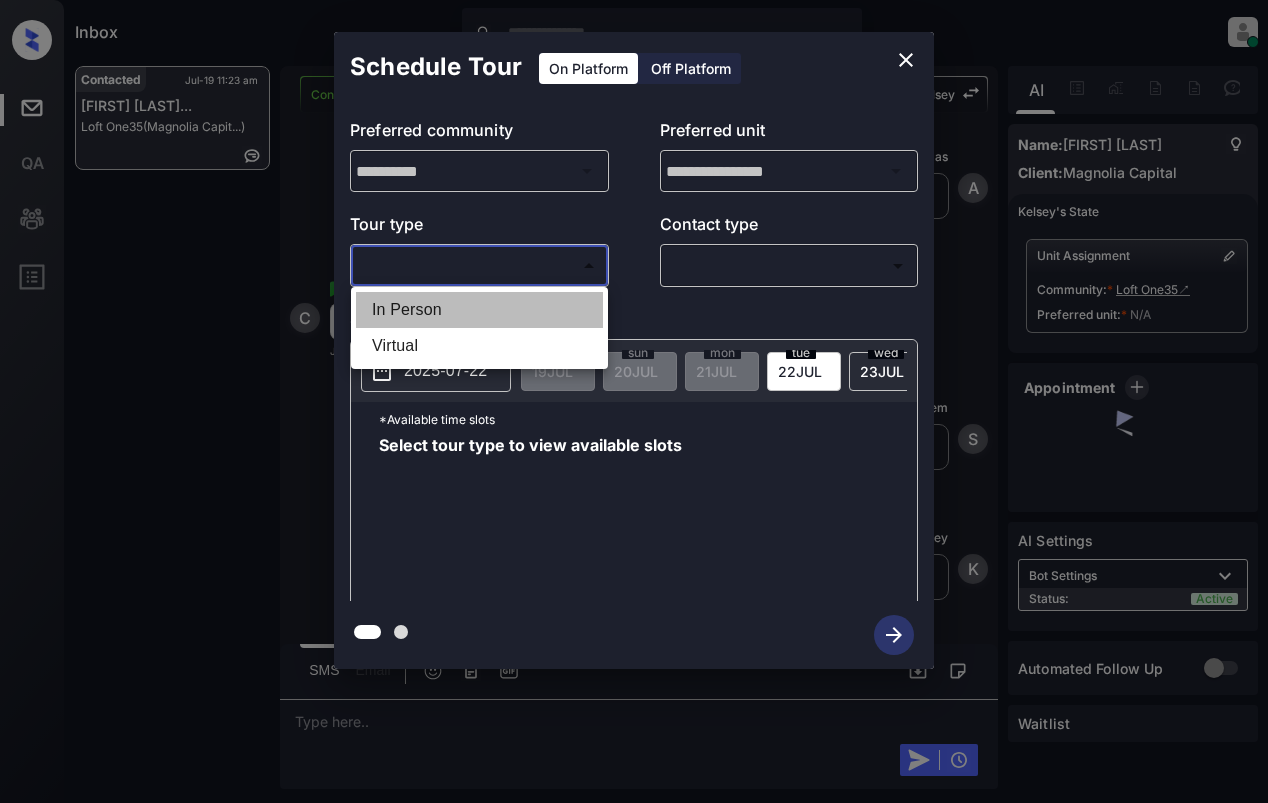 drag, startPoint x: 420, startPoint y: 307, endPoint x: 515, endPoint y: 296, distance: 95.63472 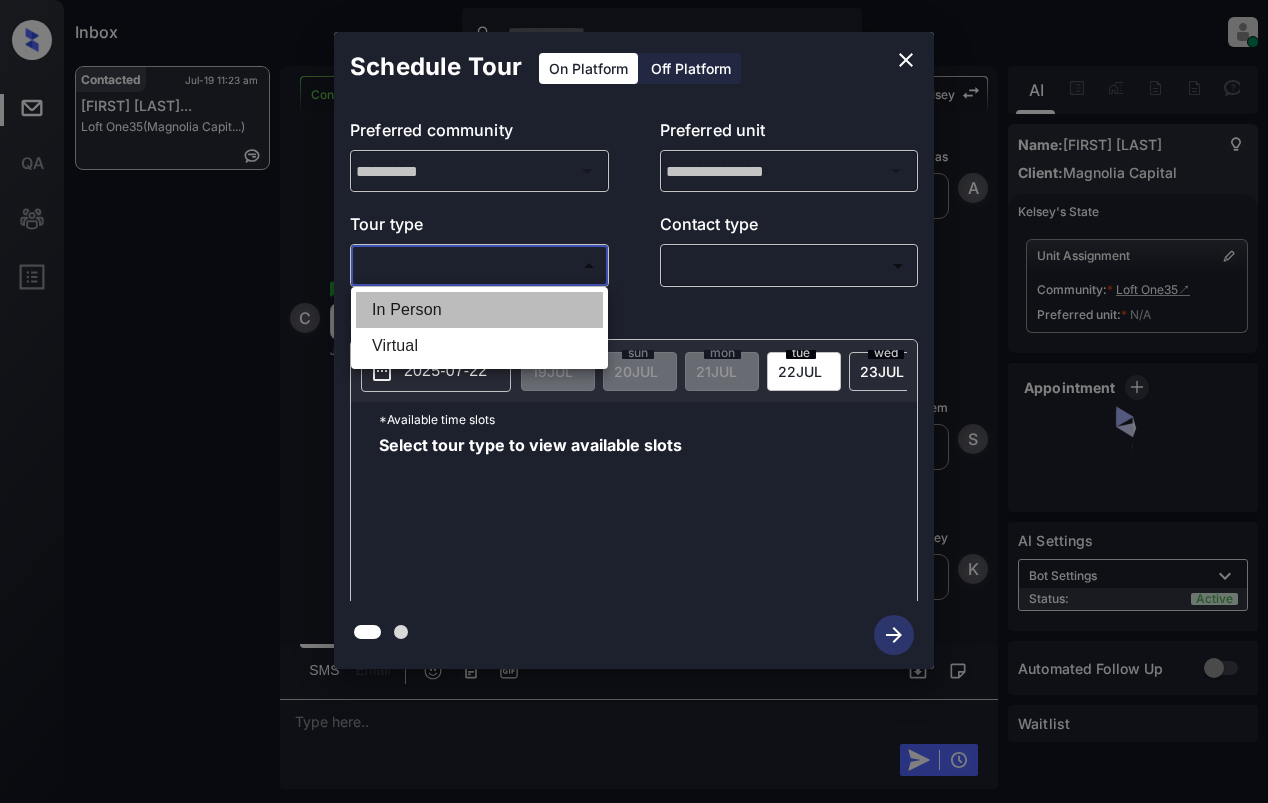 click on "In Person" at bounding box center [479, 310] 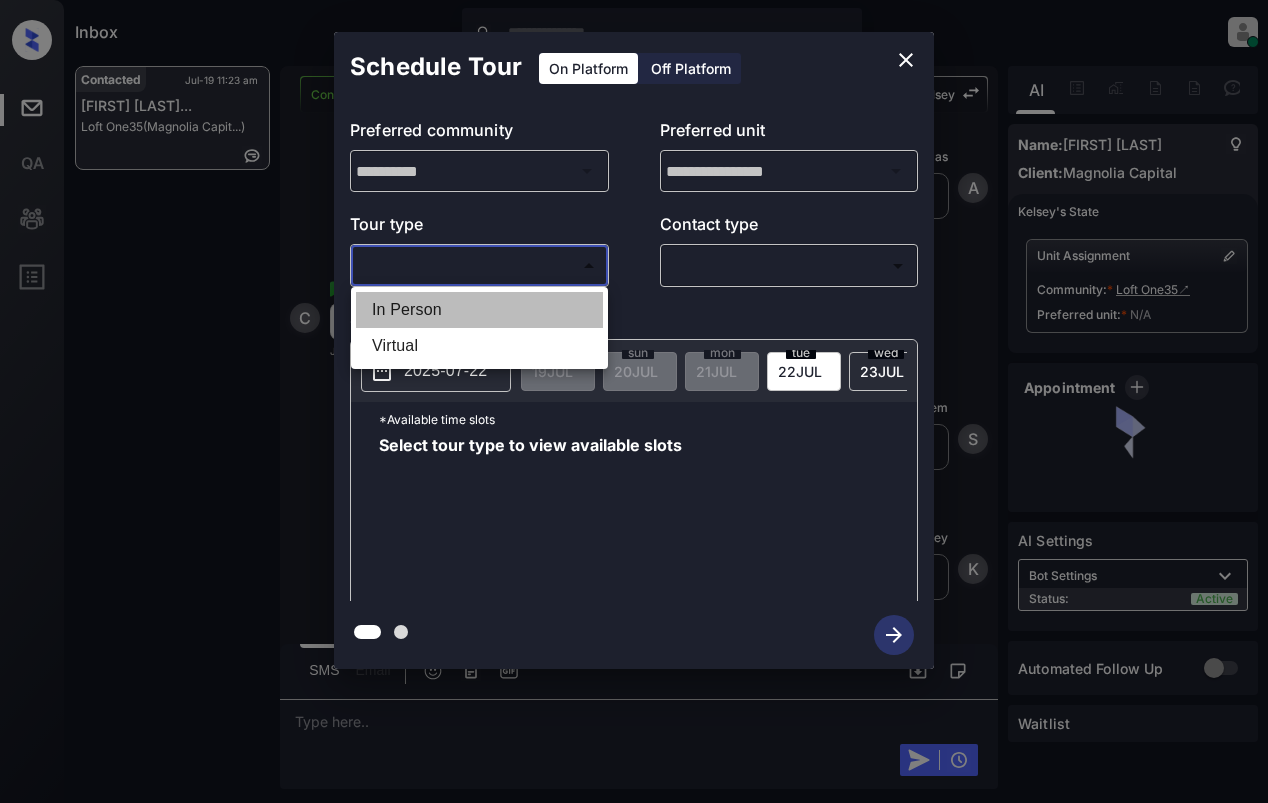 type on "********" 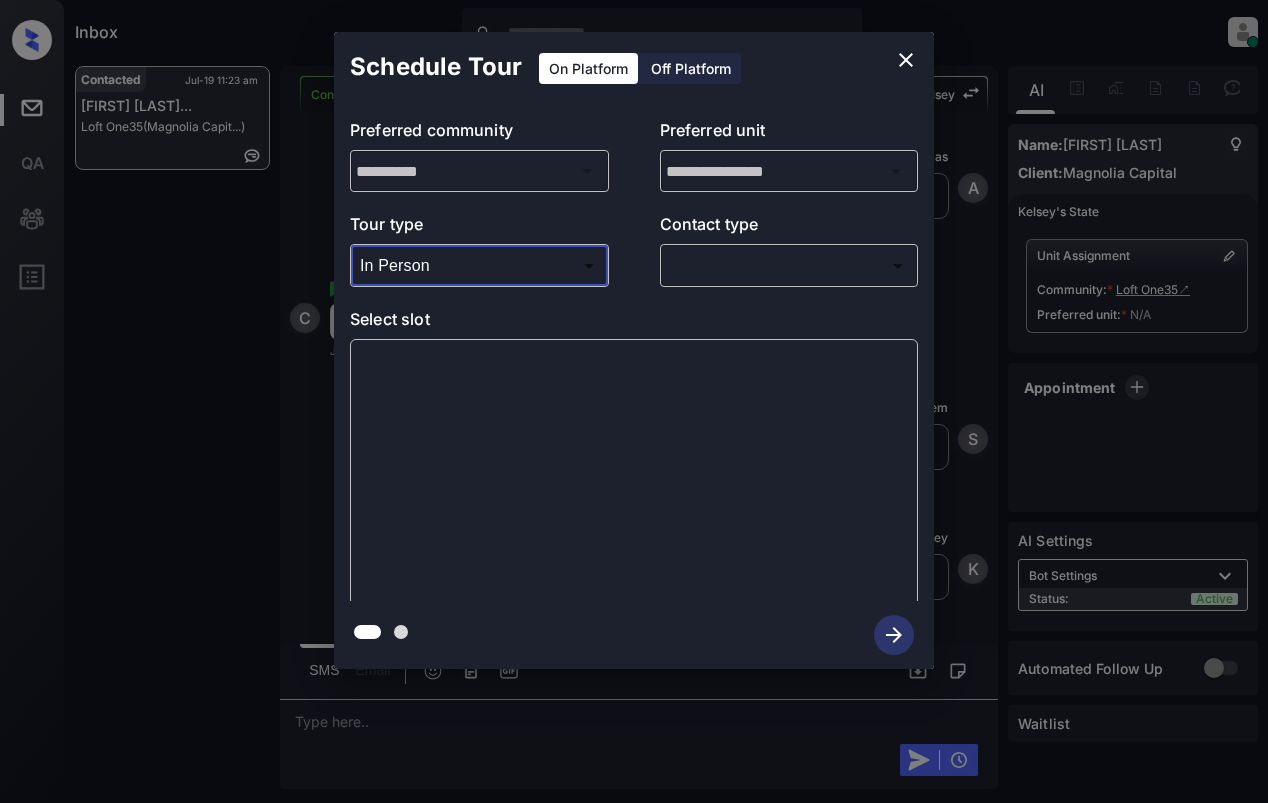 click on "Inbox [FIRST] [LAST] [INITIAL]. [INITIAL] Online Set yourself   offline Set yourself   on break Profile Switch to  light  mode Sign out Contacted [MONTH]-[DAY] [HOUR]:[MINUTE] [AMPM]   [FIRST] [LAST]... [COMPANY]  ([COMPANY]) Contacted Lost Lead Sentiment: Angry Upon sliding the acknowledgement:  Lead will move to lost stage. * ​ SMS and call option will be set to opt out. AFM will be turned off for the lead. [FIRST] New Message Zuma Lead transferred to leasing agent: [FIRST] [MONTH] [DAY], [YEAR] [HOUR]:[MINUTE] [AMPM]  Sync'd w  knock [INITIAL] New Message Agent Lead created via webhook in Inbound stage. [MONTH] [DAY], [YEAR] [HOUR]:[MINUTE] [AMPM] A New Message Agent AFM Request sent to [FIRST]. [MONTH] [DAY], [YEAR] [HOUR]:[MINUTE] [AMPM] A New Message Agent Notes Note: Structured Note:
Move In Date: [YEAR]-[MONTH]-[DAY]
[MONTH] [DAY], [YEAR] [HOUR]:[MINUTE] [AMPM] A New Message [FIRST] Hi [FIRST]. This is [FIRST] with [COMPANY]. We’d love to have you come tour with us. What’s a good day and time for you? [MONTH] [DAY], [YEAR] [HOUR]:[MINUTE] [AMPM]   | TemplateAFMSms  Sync'd w  knock [INITIAL] New Message [FIRST] Lead archived by [FIRST]! [MONTH] [DAY], [YEAR] [HOUR]:[MINUTE] [AMPM] [INITIAL]   [INITIAL]" at bounding box center (634, 401) 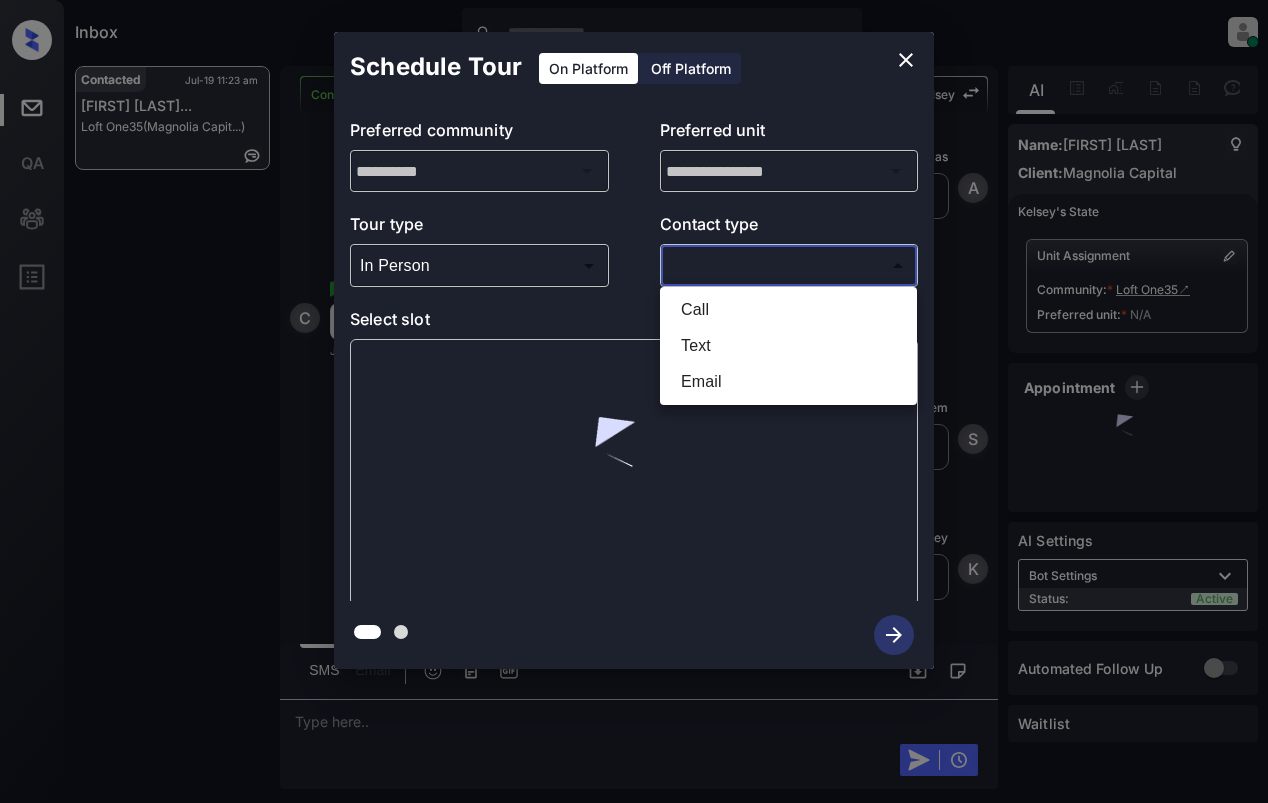 click at bounding box center [634, 401] 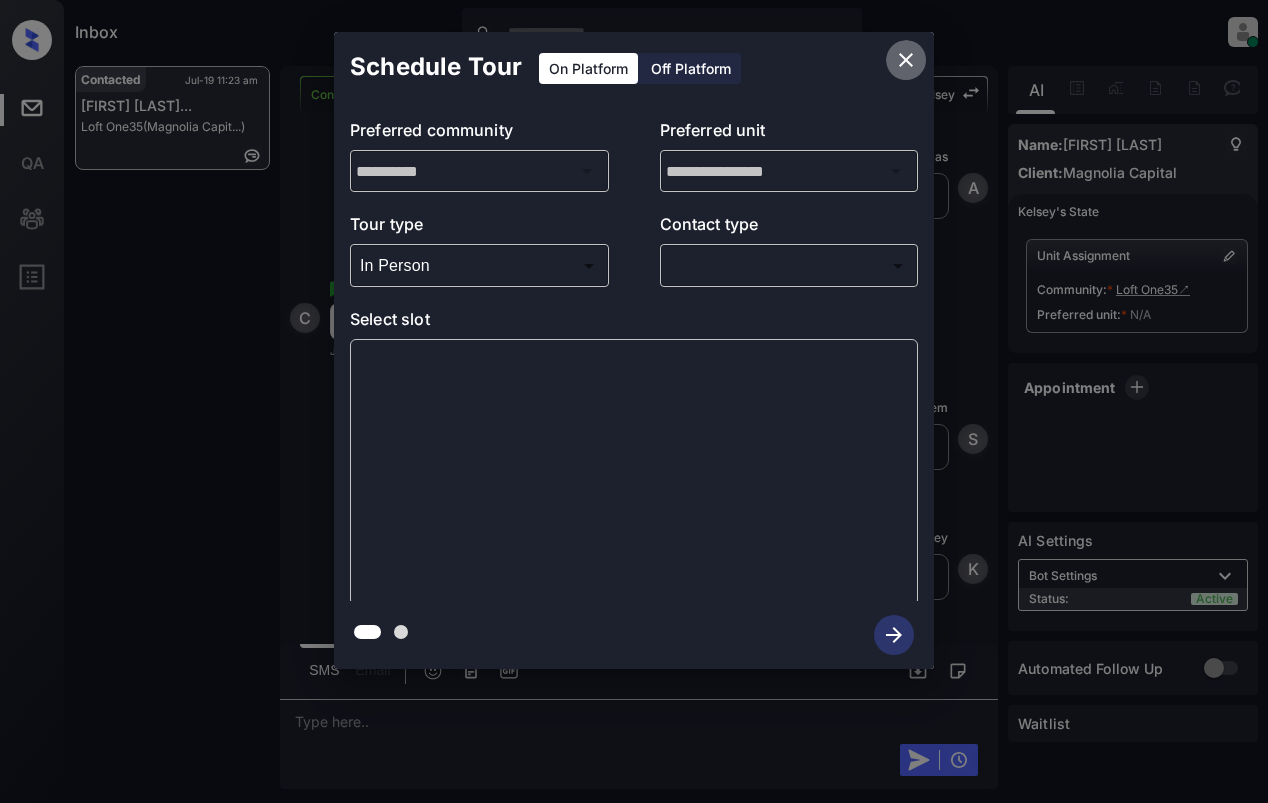 click 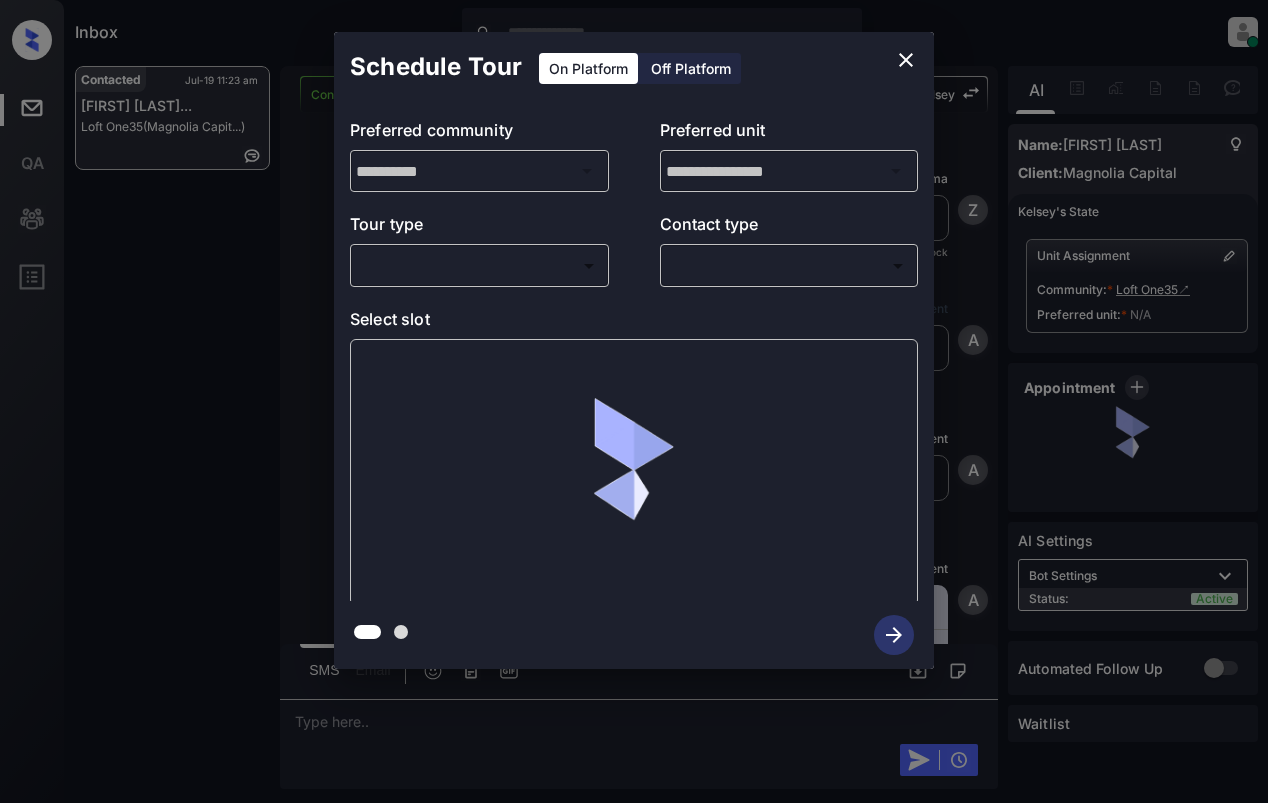 scroll, scrollTop: 0, scrollLeft: 0, axis: both 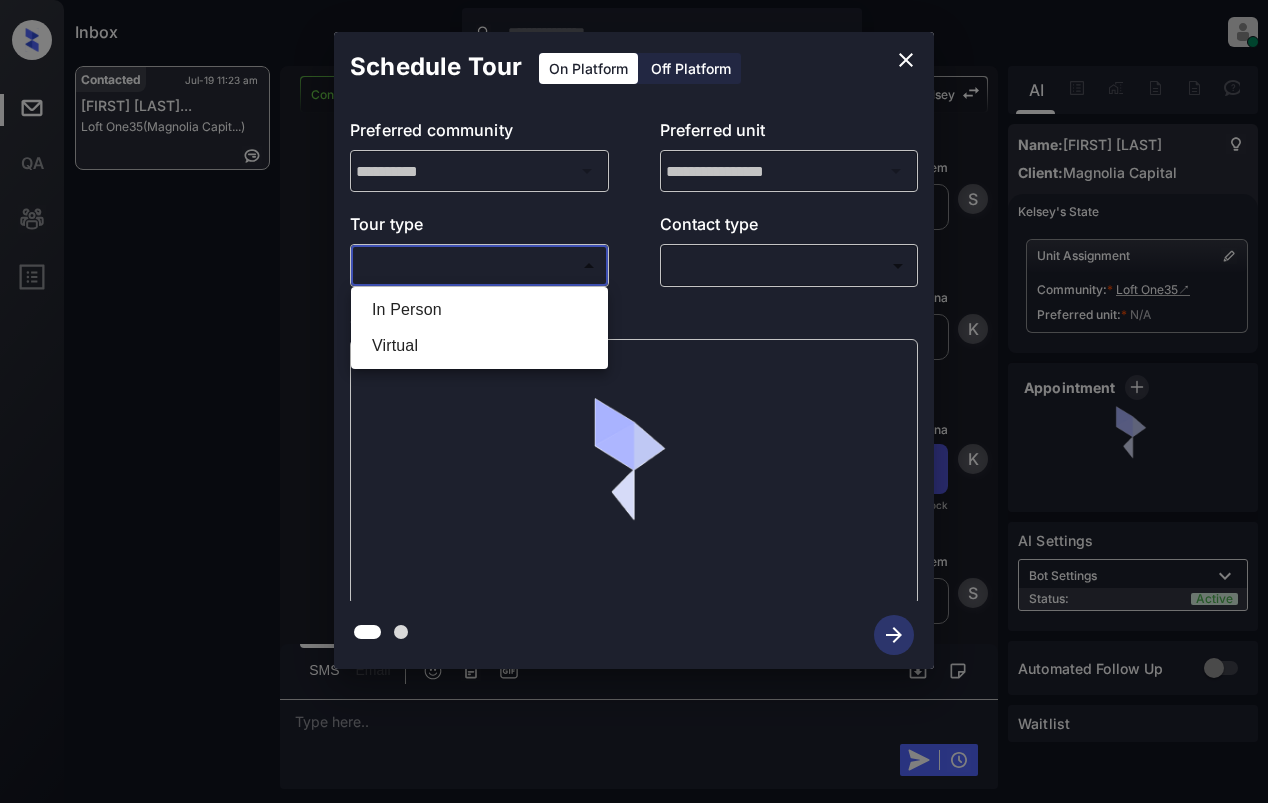 click on "Inbox Lyzzelle M. Ceralde Online Set yourself   offline Set yourself   on break Profile Switch to  light  mode Sign out Contacted Jul-19 11:23 am   Courtney Funde... Loft One35  (Magnolia Capit...) Contacted Lost Lead Sentiment: Angry Upon sliding the acknowledgement:  Lead will move to lost stage. * ​ SMS and call option will be set to opt out. AFM will be turned off for the lead. Kelsey New Message Zuma Lead transferred to leasing agent: kelsey Jul 19, 2025 09:19 am  Sync'd w  knock Z New Message Agent Lead created via webhook in Inbound stage. Jul 19, 2025 09:19 am A New Message Agent AFM Request sent to Kelsey. Jul 19, 2025 09:19 am A New Message Agent Notes Note: Structured Note:
Move In Date: 2025-09-01
Jul 19, 2025 09:19 am A New Message Kelsey Hi Courtney. This is Kelsey with Loft One35. We’d love to have you come tour with us. What’s a good day and time for you? Jul 19, 2025 09:19 am   | TemplateAFMSms  Sync'd w  knock K New Message Kelsey Lead archived by Kelsey! Jul 19, 2025 09:19 am K   C" at bounding box center (634, 401) 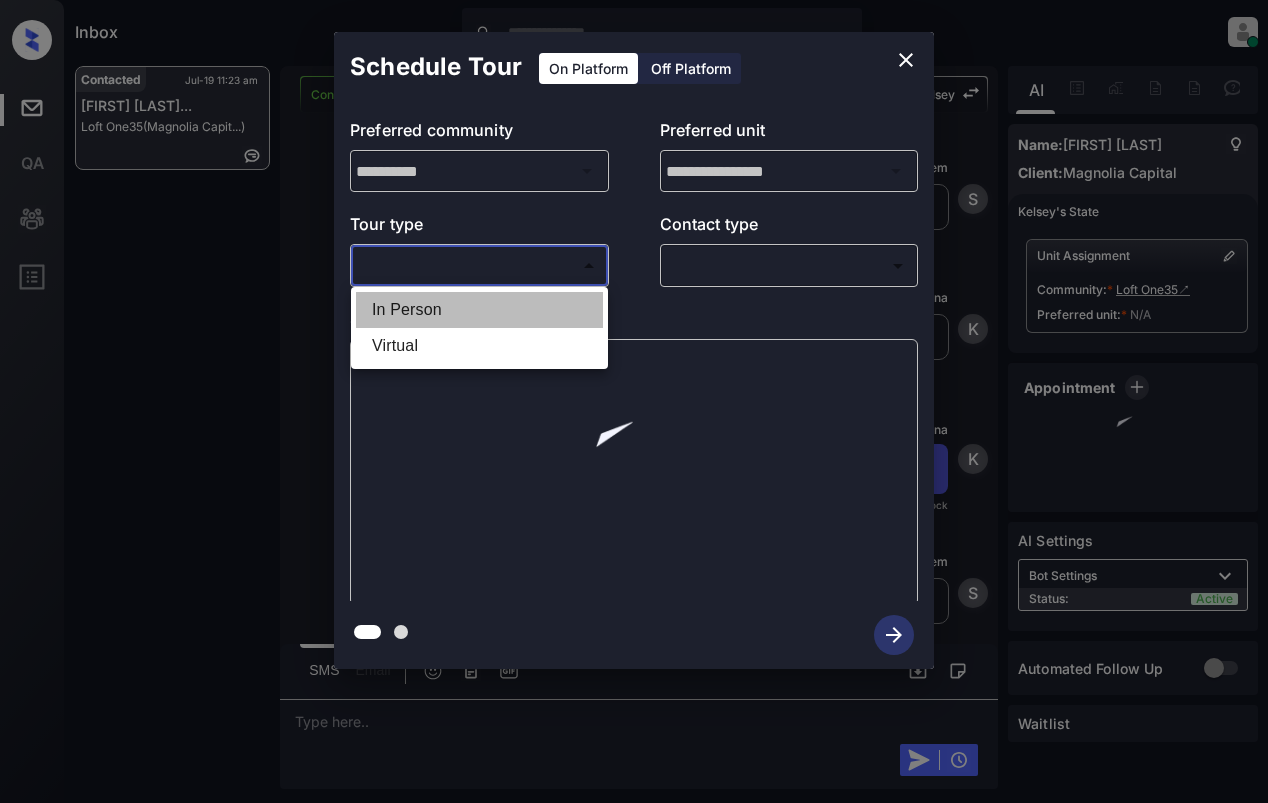 click on "In Person" at bounding box center (479, 310) 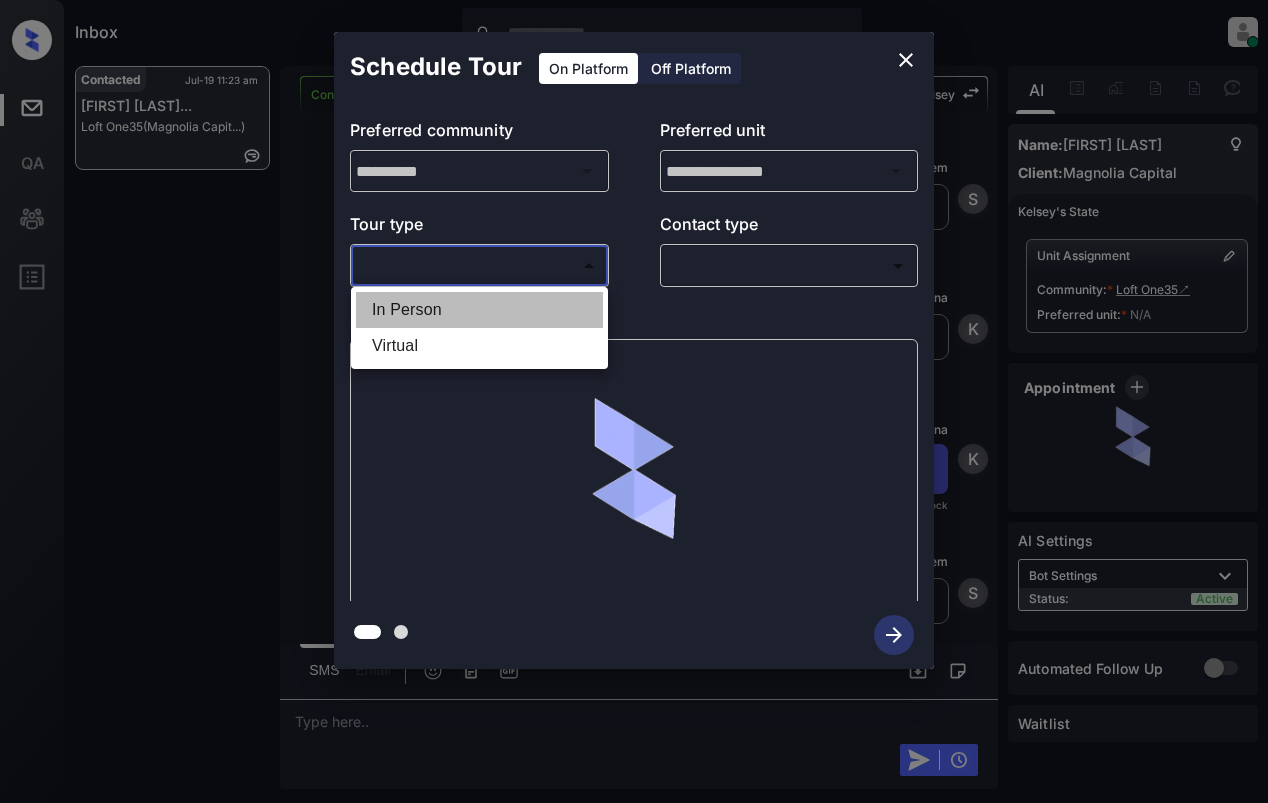 type on "********" 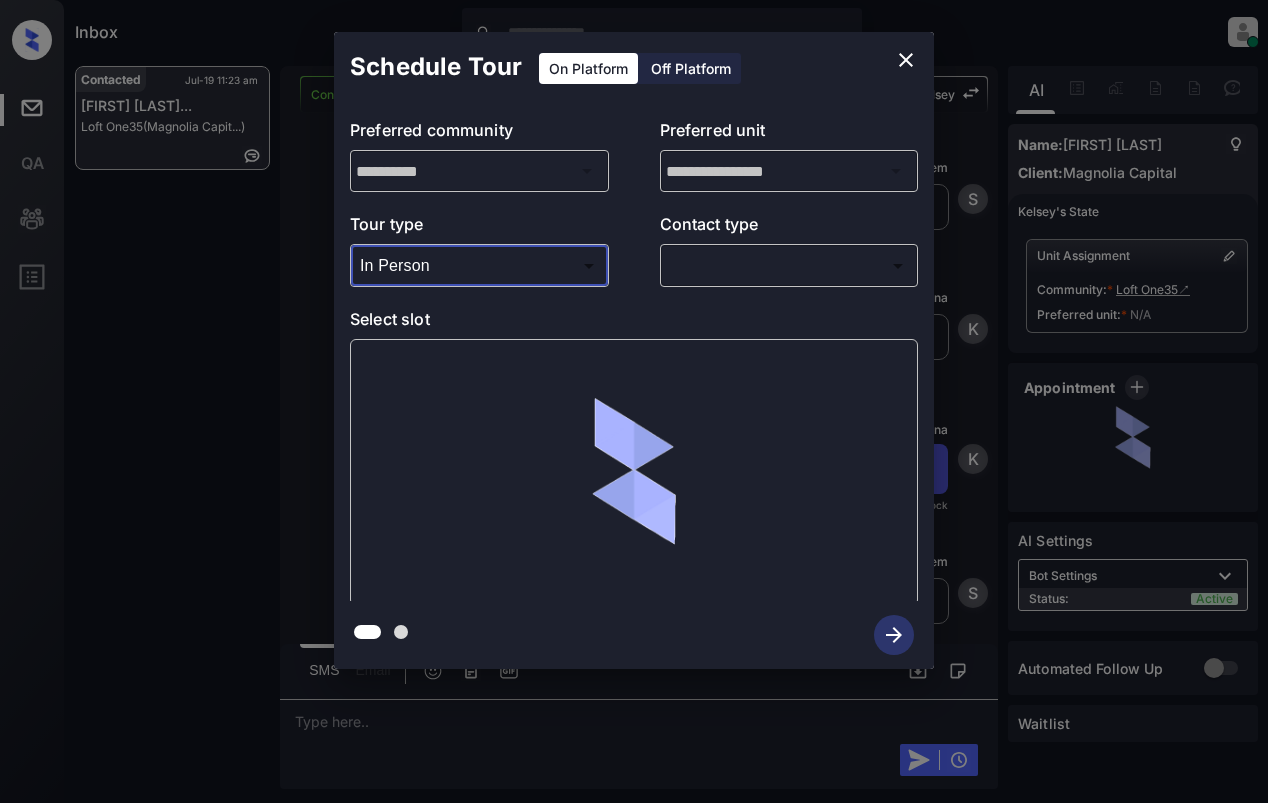 click on "Inbox Lyzzelle M. Ceralde Online Set yourself   offline Set yourself   on break Profile Switch to  light  mode Sign out Contacted Jul-19 11:23 am   Courtney Funde... Loft One35  (Magnolia Capit...) Contacted Lost Lead Sentiment: Angry Upon sliding the acknowledgement:  Lead will move to lost stage. * ​ SMS and call option will be set to opt out. AFM will be turned off for the lead. Kelsey New Message Zuma Lead transferred to leasing agent: kelsey Jul 19, 2025 09:19 am  Sync'd w  knock Z New Message Agent Lead created via webhook in Inbound stage. Jul 19, 2025 09:19 am A New Message Agent AFM Request sent to Kelsey. Jul 19, 2025 09:19 am A New Message Agent Notes Note: Structured Note:
Move In Date: 2025-09-01
Jul 19, 2025 09:19 am A New Message Kelsey Hi Courtney. This is Kelsey with Loft One35. We’d love to have you come tour with us. What’s a good day and time for you? Jul 19, 2025 09:19 am   | TemplateAFMSms  Sync'd w  knock K New Message Kelsey Lead archived by Kelsey! Jul 19, 2025 09:19 am K   C" at bounding box center (634, 401) 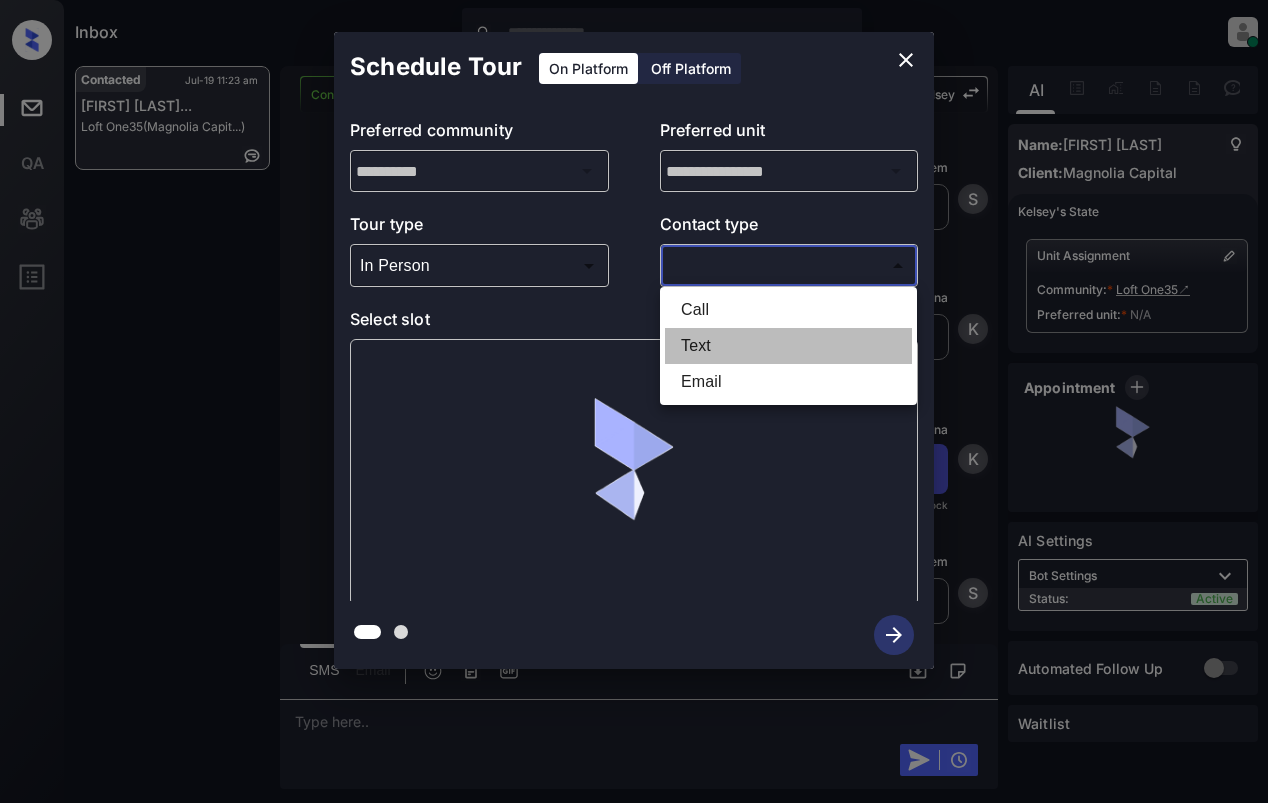click on "Text" at bounding box center (788, 346) 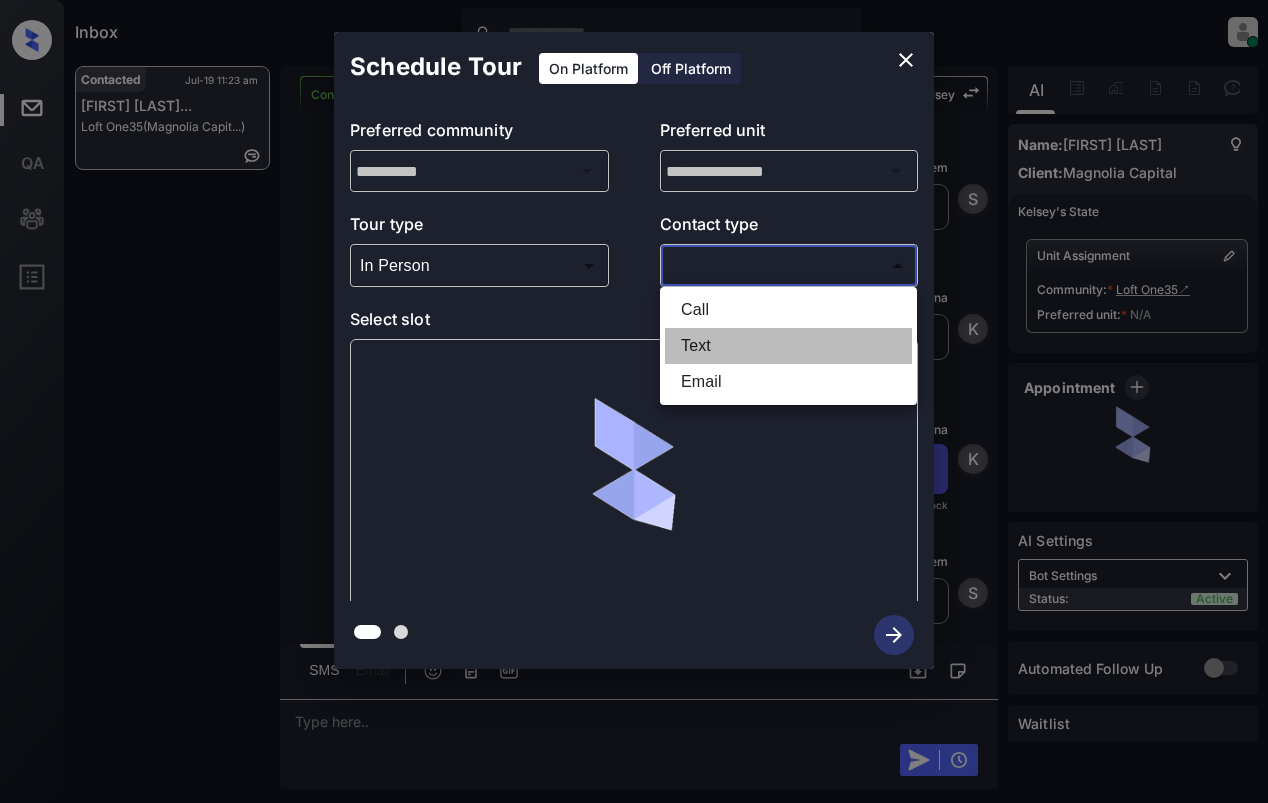 type on "****" 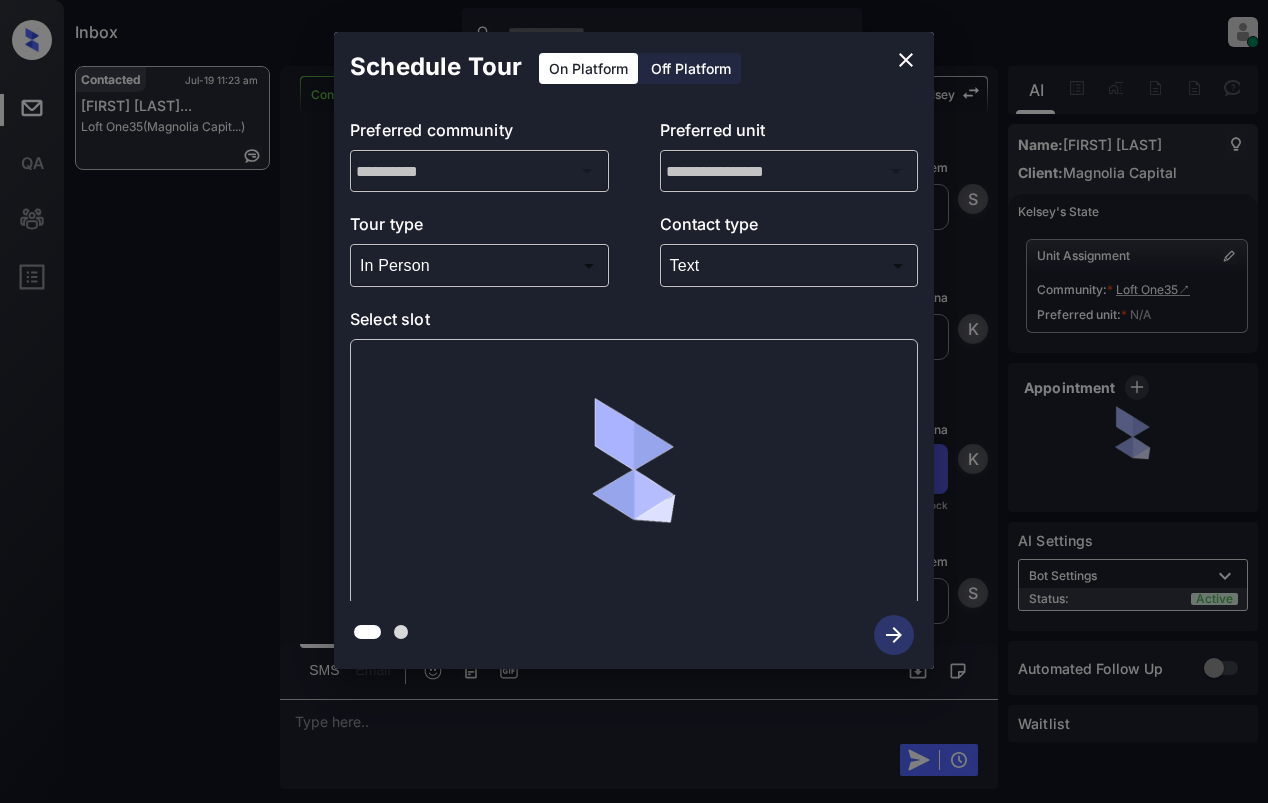 click at bounding box center [634, 472] 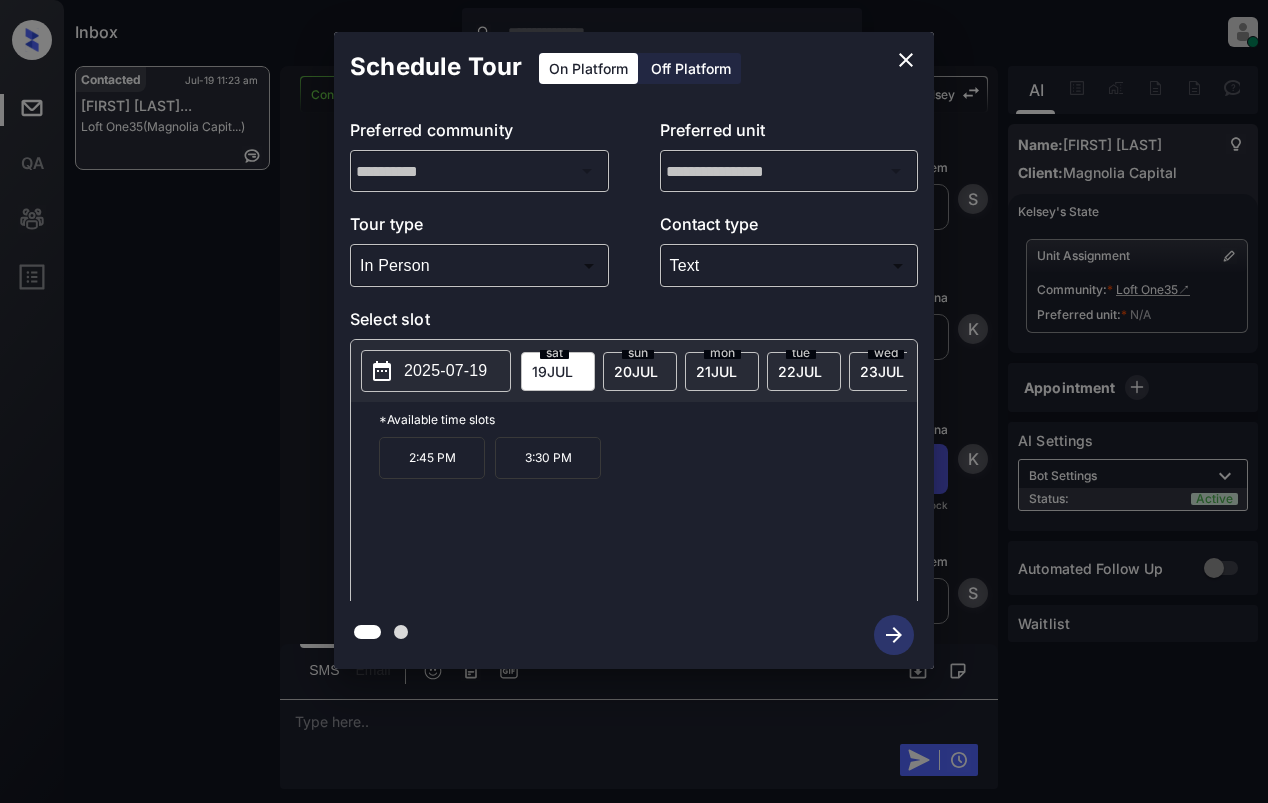 click on "2025-07-19" at bounding box center [445, 371] 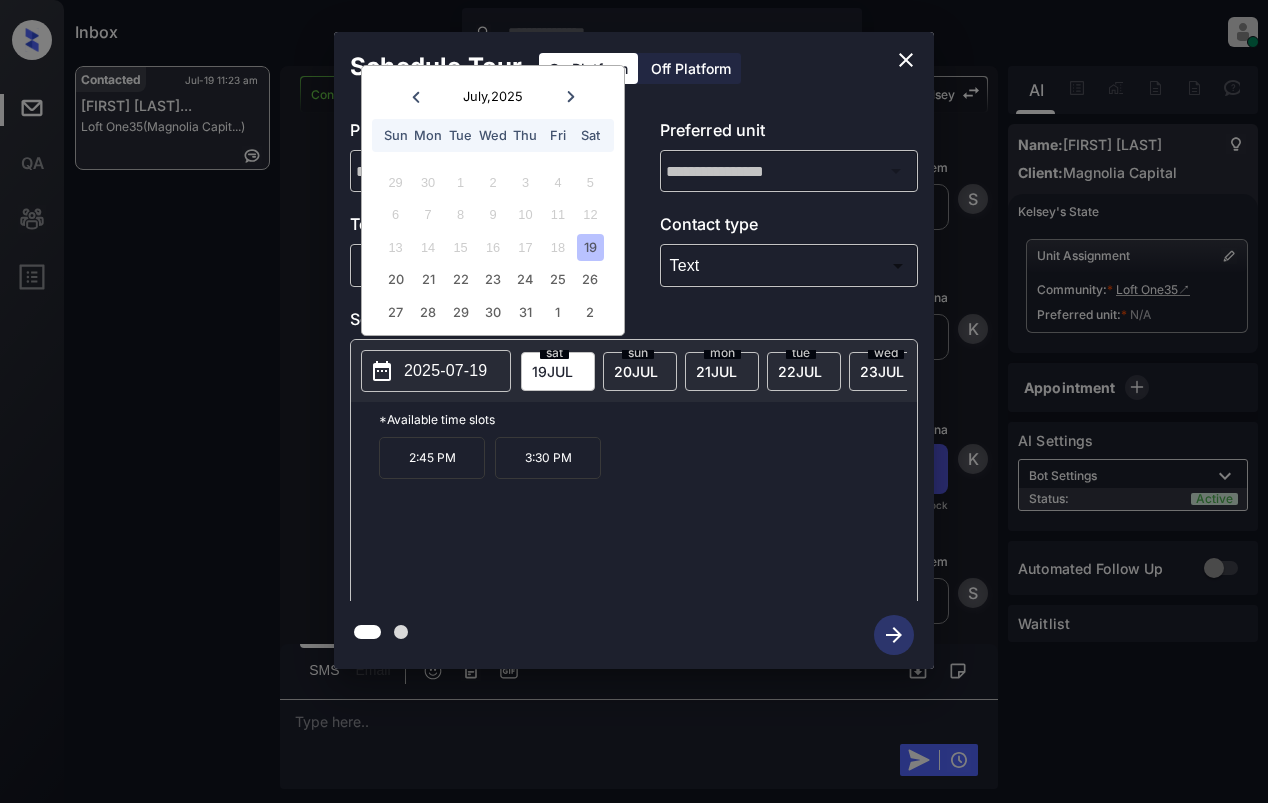 click on "19" at bounding box center [590, 247] 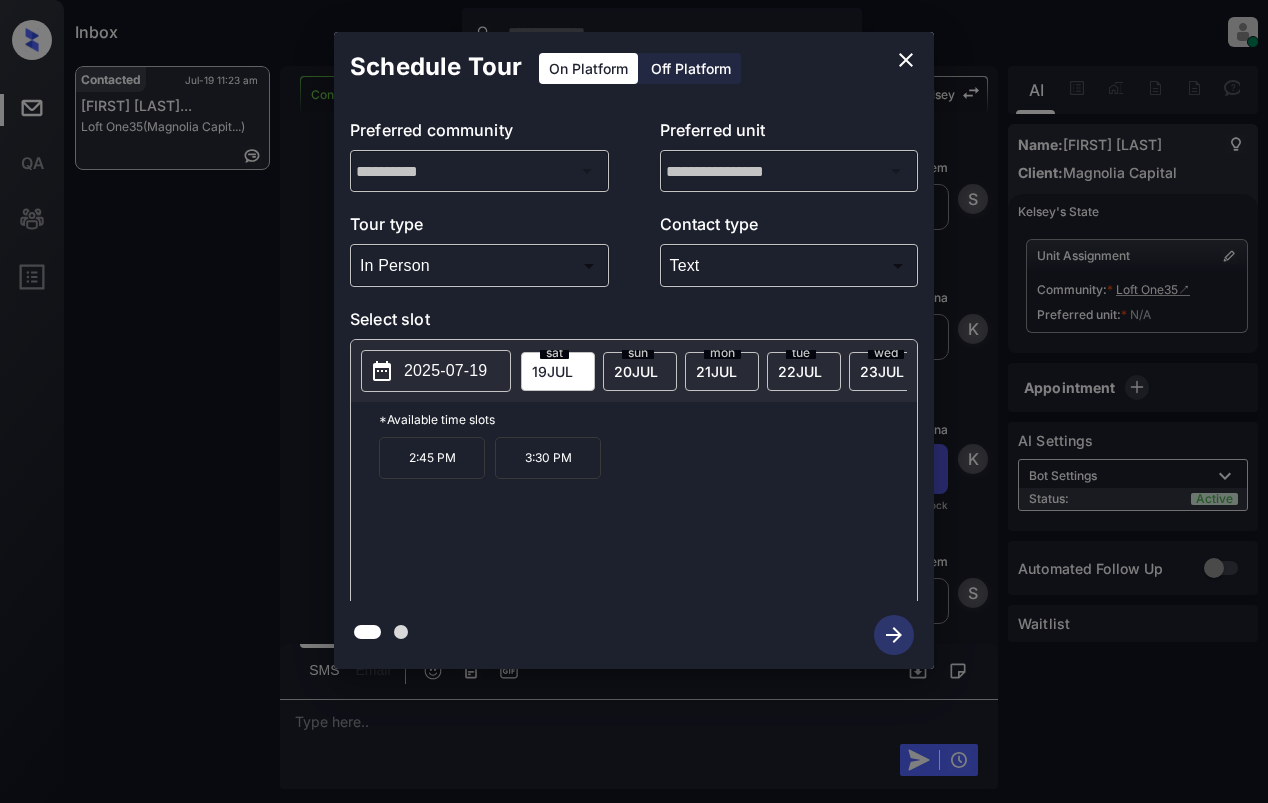 click on "3:30 PM" at bounding box center (548, 458) 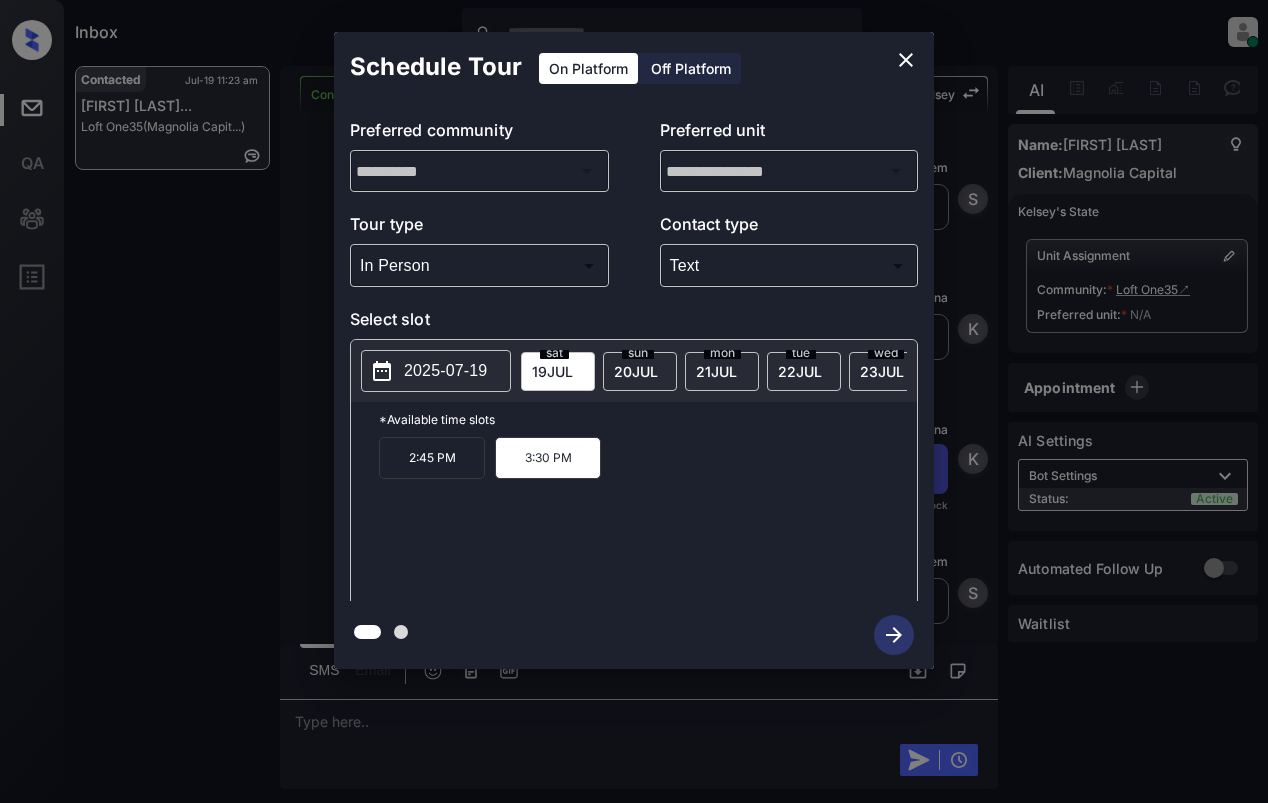 click at bounding box center (634, 635) 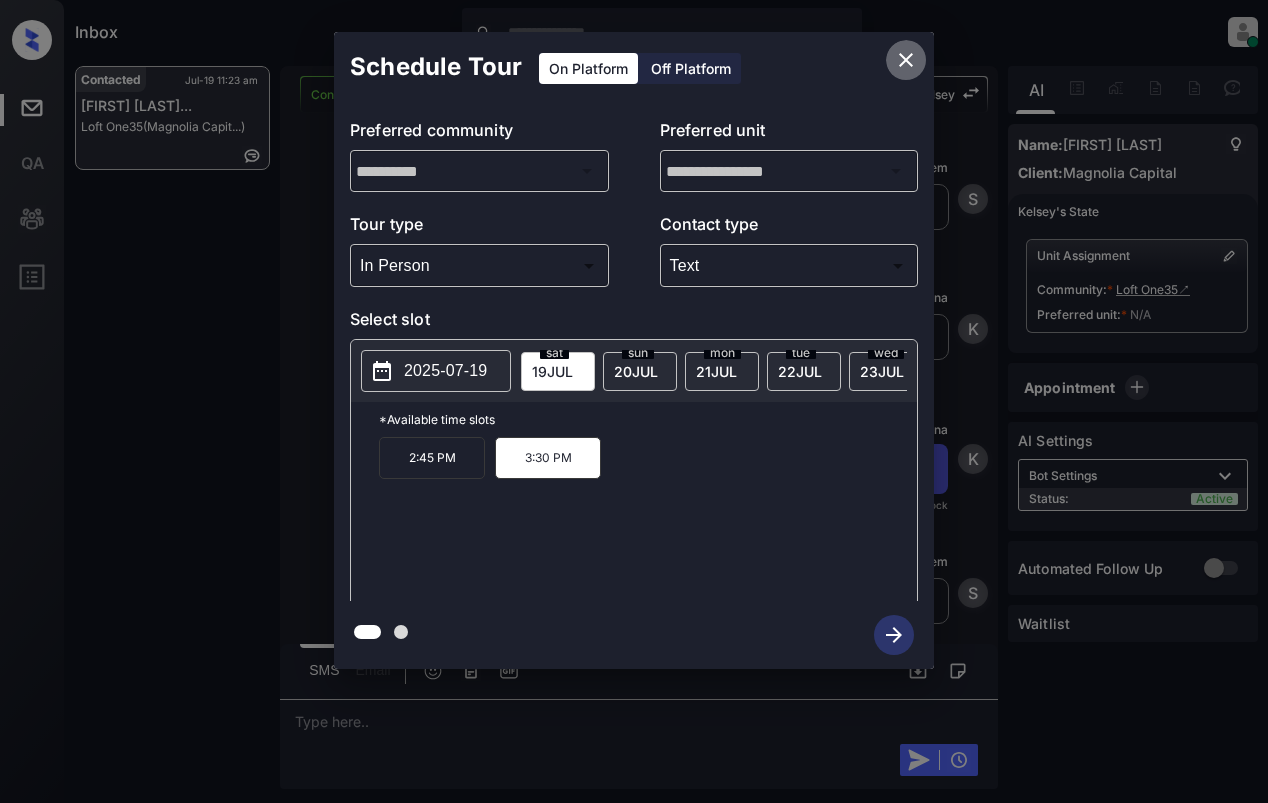click 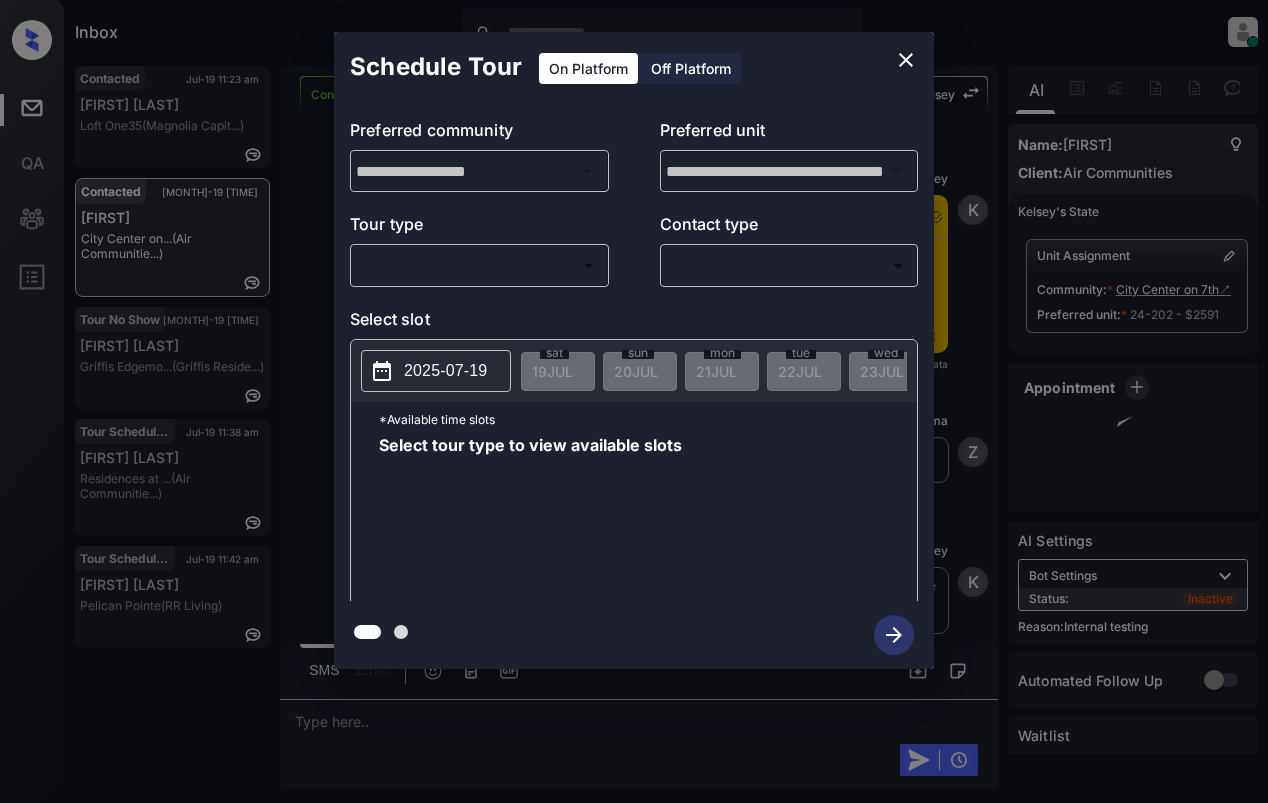 scroll, scrollTop: 0, scrollLeft: 0, axis: both 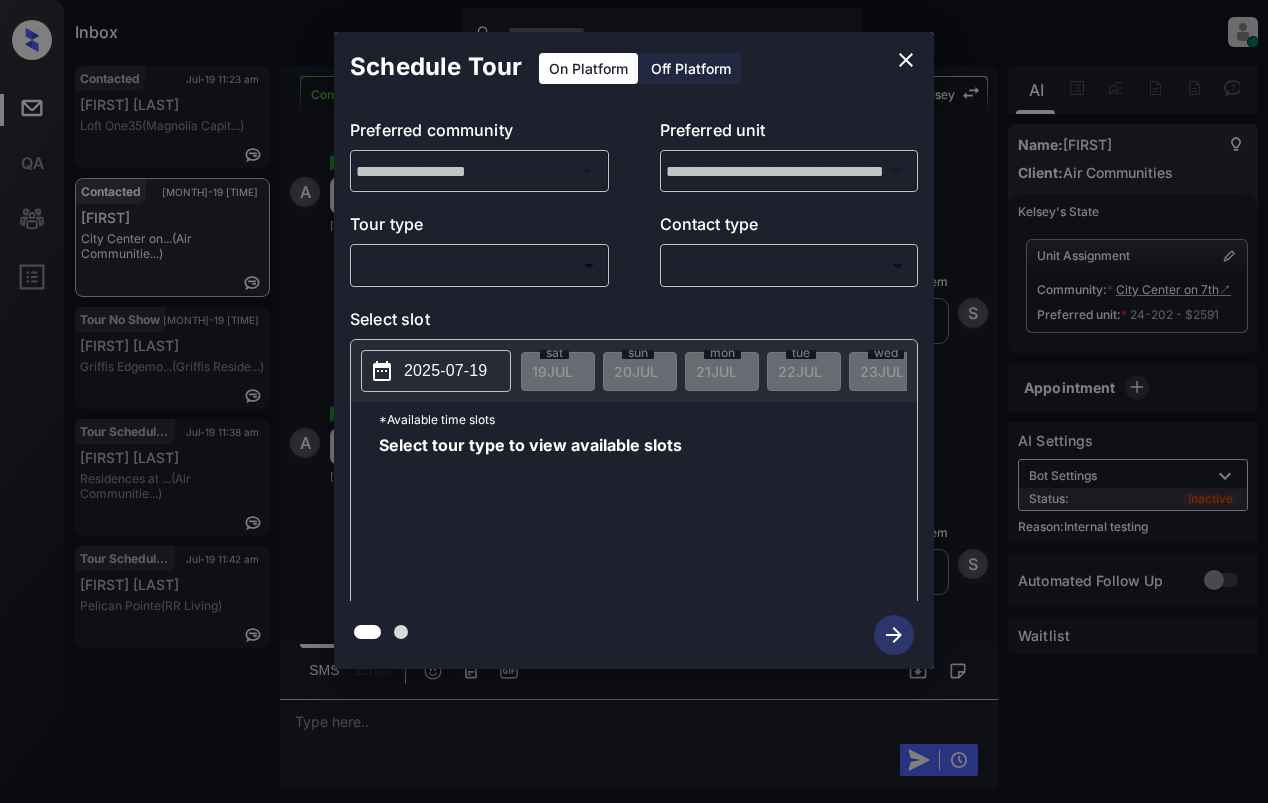 click on "Inbox Lyzzelle M. Ceralde Online Set yourself   offline Set yourself   on break Profile Switch to  light  mode Sign out Contacted Jul-19 11:23 am   Courtney Funde... Loft One35  (Magnolia Capit...) Contacted Jul-19 11:26 am   Angy City Center on...  (Air Communitie...) Tour No Show Jul-19 11:33 am   Mohhamed Al Griffis Edgemo...  (Griffis Reside...) Tour Scheduled Jul-19 11:38 am   Lyrame Lacorte Residences at ...  (Air Communitie...) Tour Scheduled Jul-19 11:42 am   John Bell Pelican Pointe  (RR Living) Contacted Lost Lead Sentiment: Angry Upon sliding the acknowledgement:  Lead will move to lost stage. * ​ SMS and call option will be set to opt out. AFM will be turned off for the lead. Kelsey New Message Kelsey Notes Note: <a href="https://conversation.getzuma.com/687bde9e3c32b4b37c03d733">https://conversation.getzuma.com/687bde9e3c32b4b37c03d733</a> - Paste this link into your browser to view Kelsey’s conversation with the prospect Jul 19, 2025 11:06 am  Sync'd w  entrata K New Message Zuma Z Kelsey K" at bounding box center [634, 401] 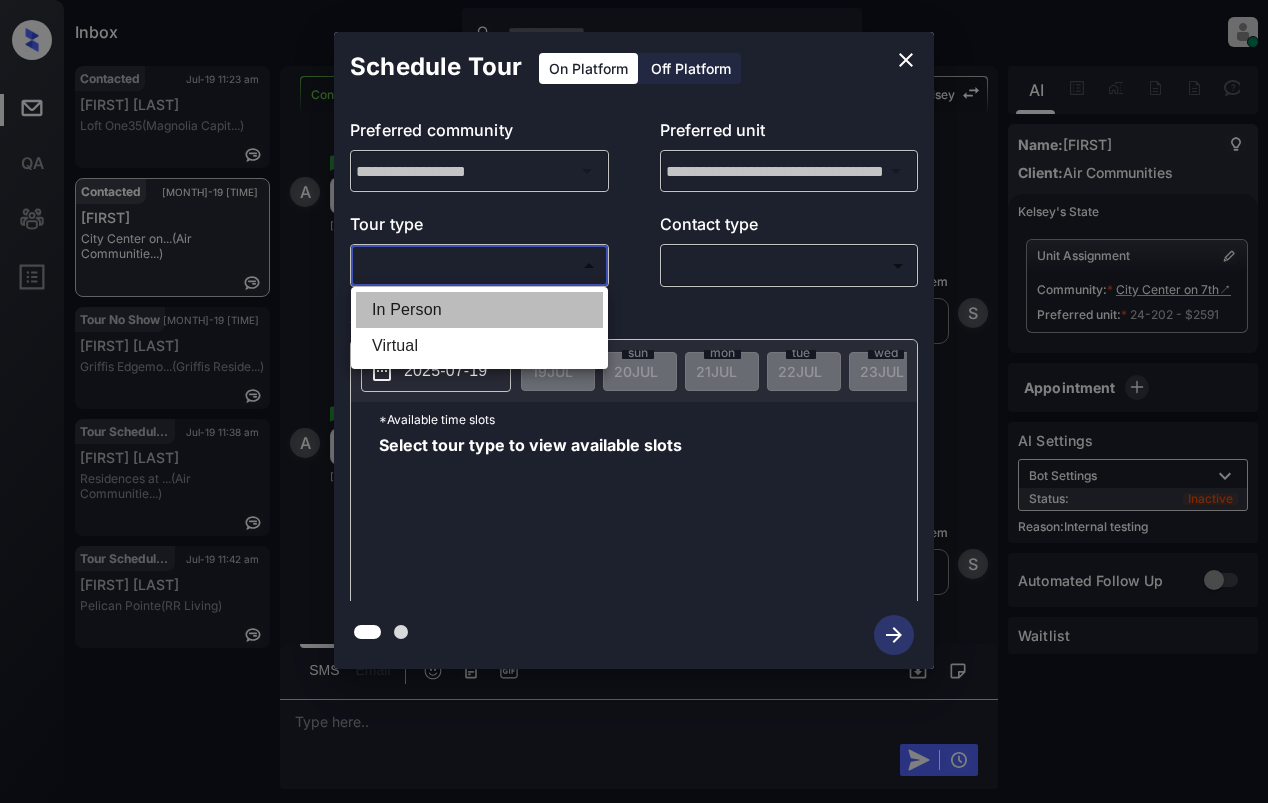 drag, startPoint x: 435, startPoint y: 308, endPoint x: 594, endPoint y: 303, distance: 159.0786 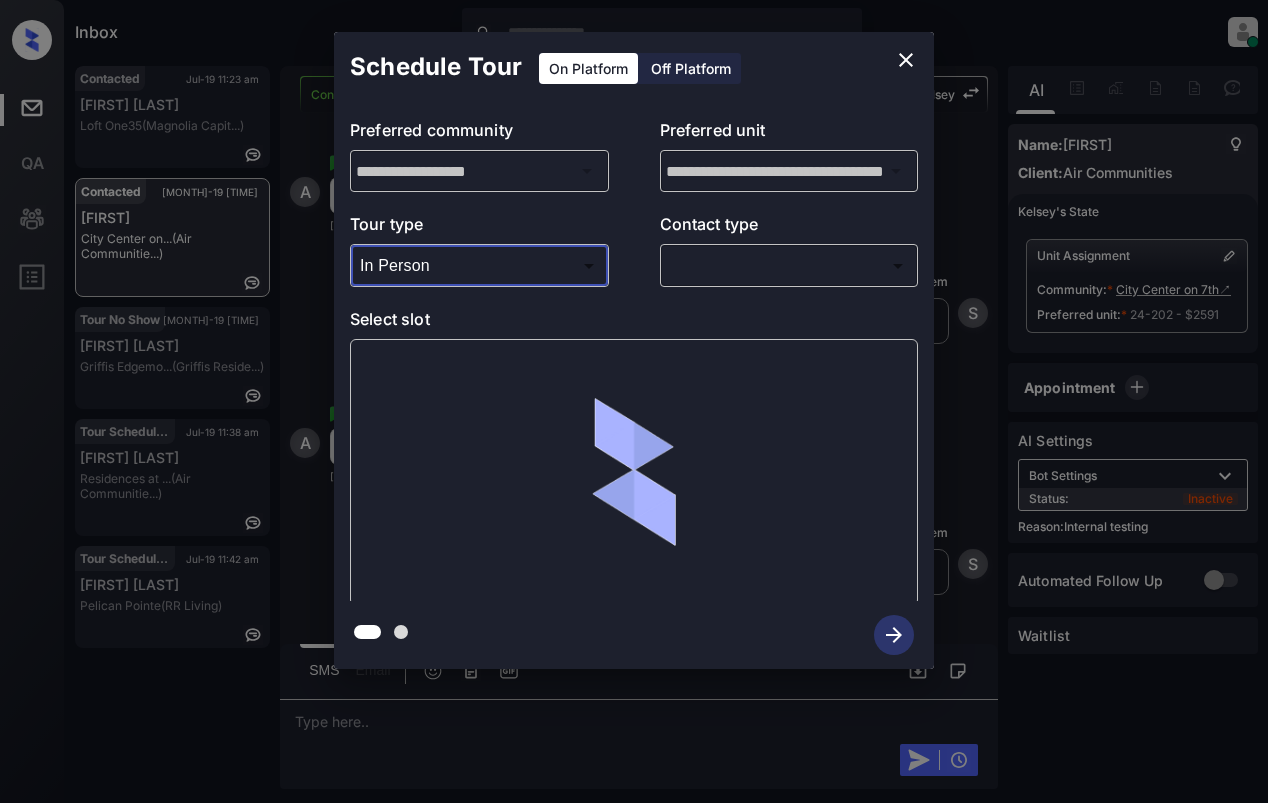 click on "Inbox Lyzzelle M. Ceralde Online Set yourself   offline Set yourself   on break Profile Switch to  light  mode Sign out Contacted Jul-19 11:23 am   Courtney Funde... Loft One35  (Magnolia Capit...) Contacted Jul-19 11:26 am   Angy City Center on...  (Air Communitie...) Tour No Show Jul-19 11:33 am   Mohhamed Al Griffis Edgemo...  (Griffis Reside...) Tour Scheduled Jul-19 11:38 am   Lyrame Lacorte Residences at ...  (Air Communitie...) Tour Scheduled Jul-19 11:42 am   John Bell Pelican Pointe  (RR Living) Contacted Lost Lead Sentiment: Angry Upon sliding the acknowledgement:  Lead will move to lost stage. * ​ SMS and call option will be set to opt out. AFM will be turned off for the lead. Kelsey New Message Kelsey Notes Note: <a href="https://conversation.getzuma.com/687bde9e3c32b4b37c03d733">https://conversation.getzuma.com/687bde9e3c32b4b37c03d733</a> - Paste this link into your browser to view Kelsey’s conversation with the prospect Jul 19, 2025 11:06 am  Sync'd w  entrata K New Message Zuma Z Kelsey K" at bounding box center [634, 401] 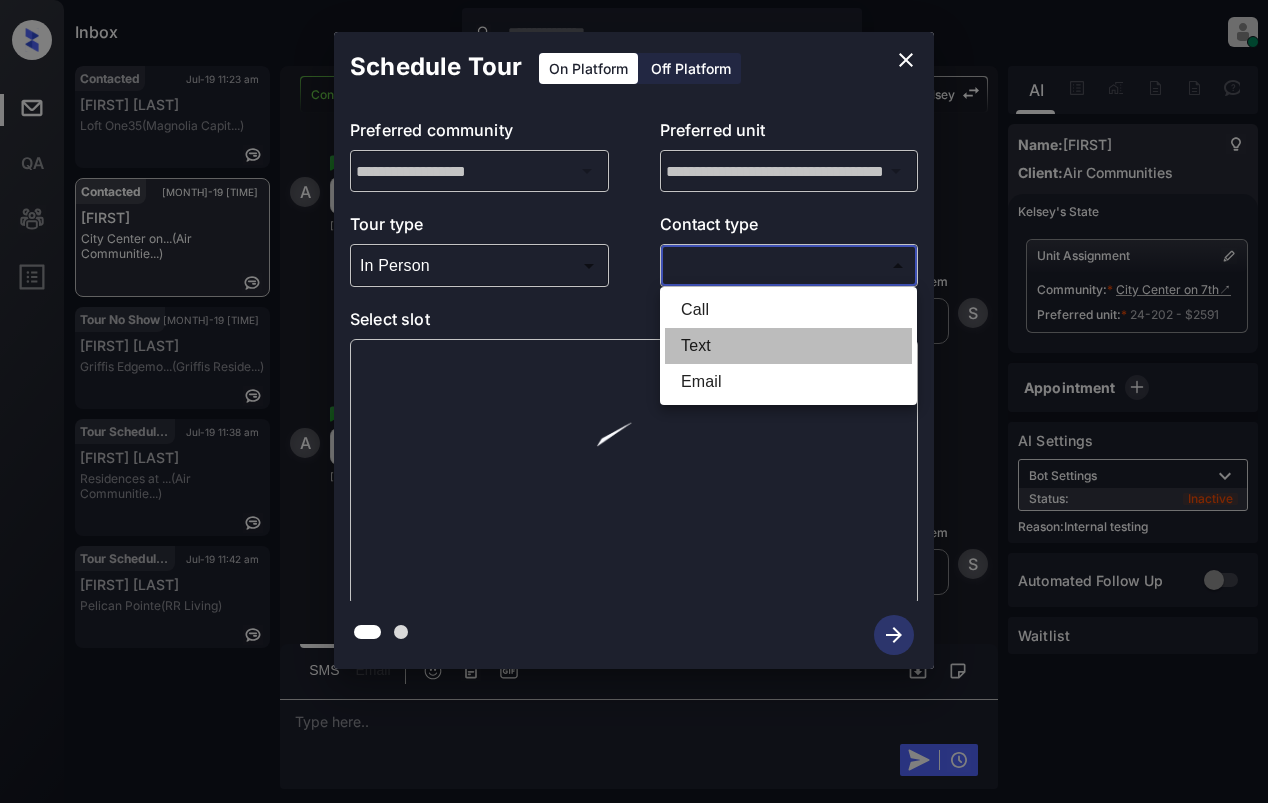 click on "Text" at bounding box center [788, 346] 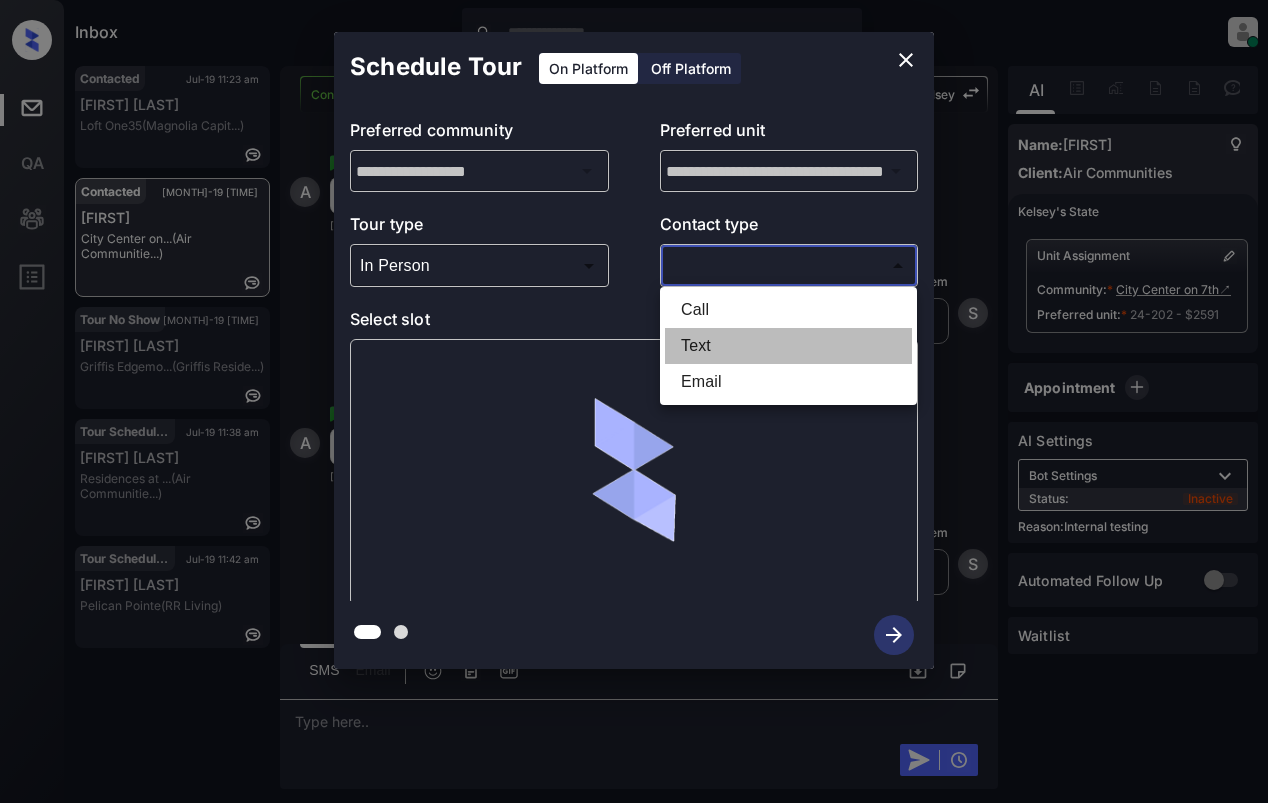 type on "****" 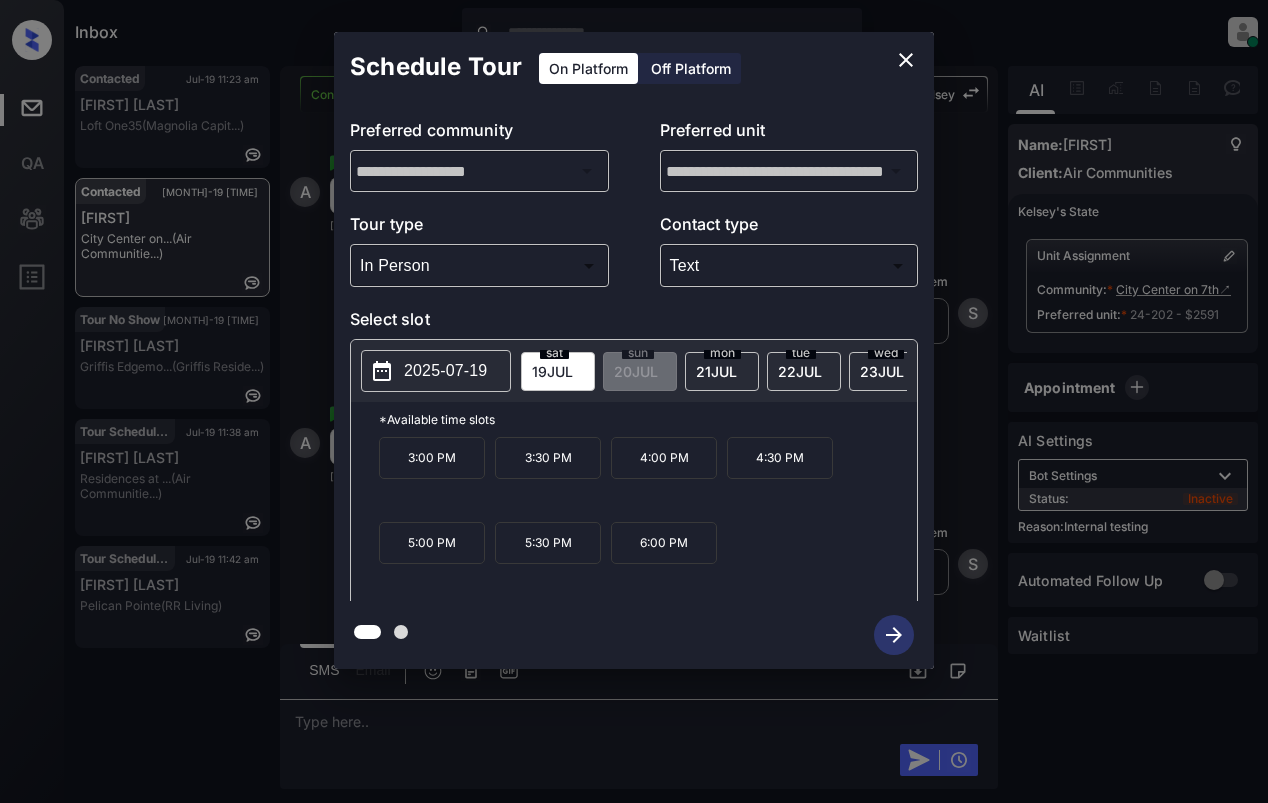 click on "3:00 PM" at bounding box center [432, 458] 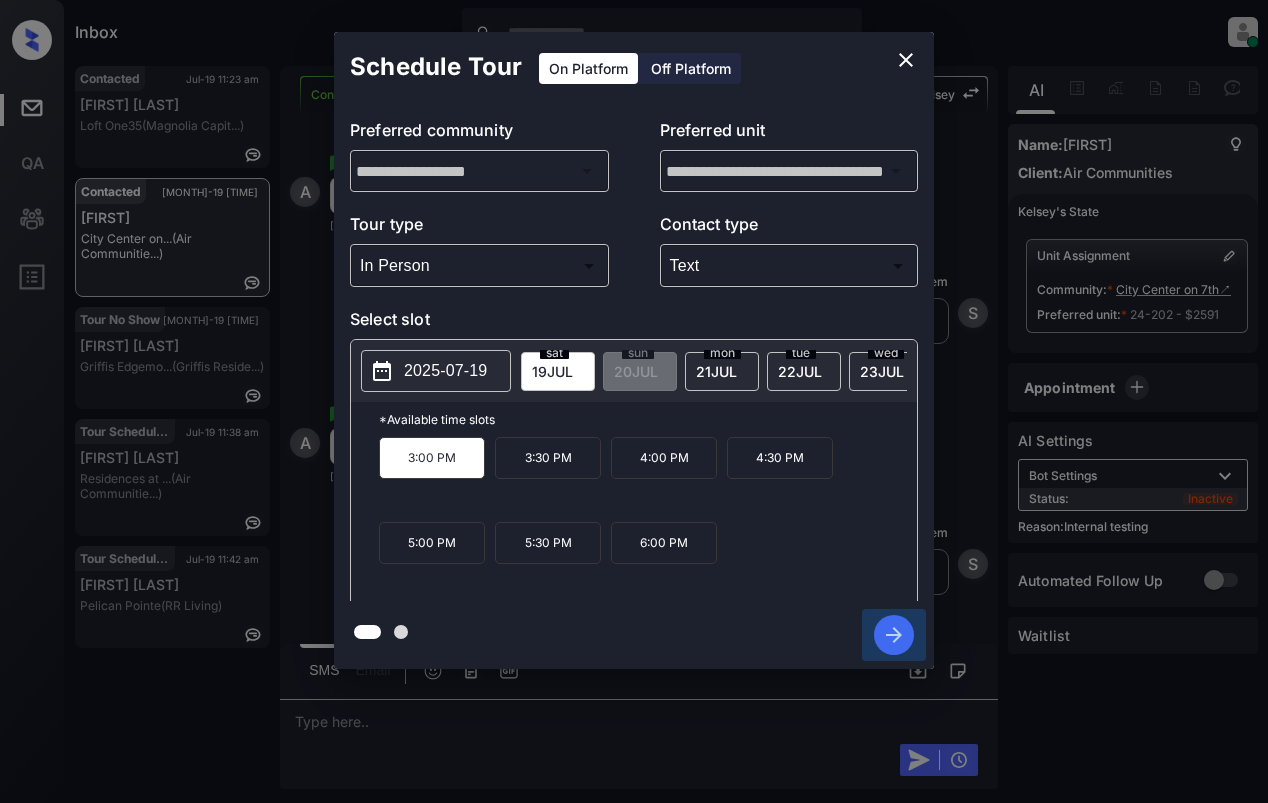 click 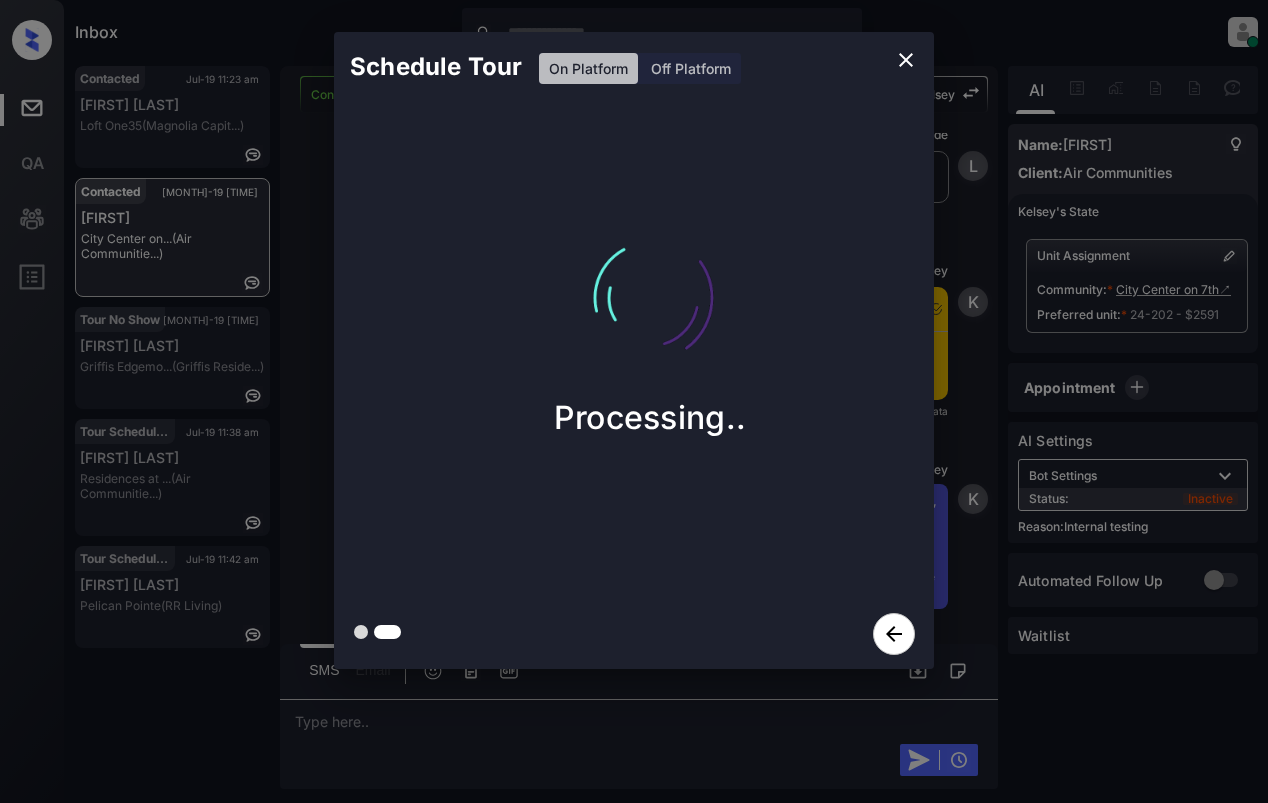 scroll, scrollTop: 8109, scrollLeft: 0, axis: vertical 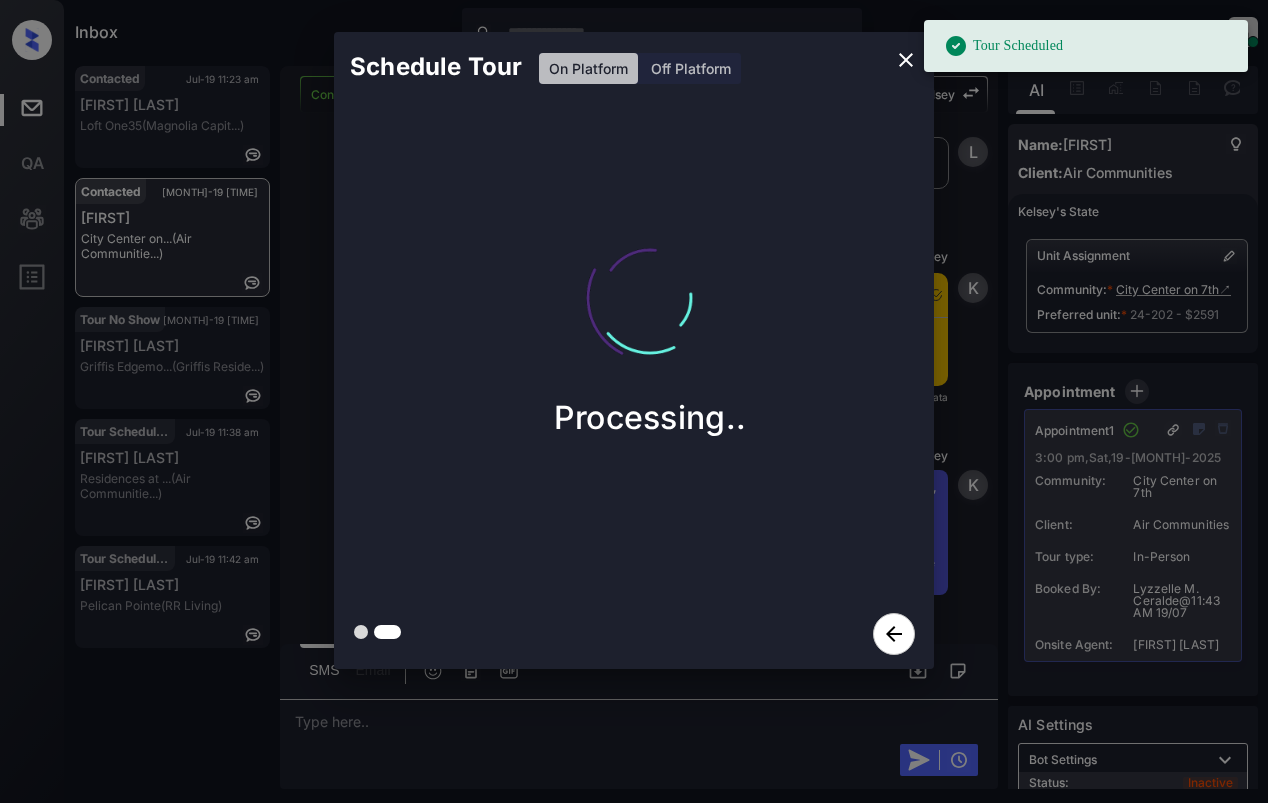 click 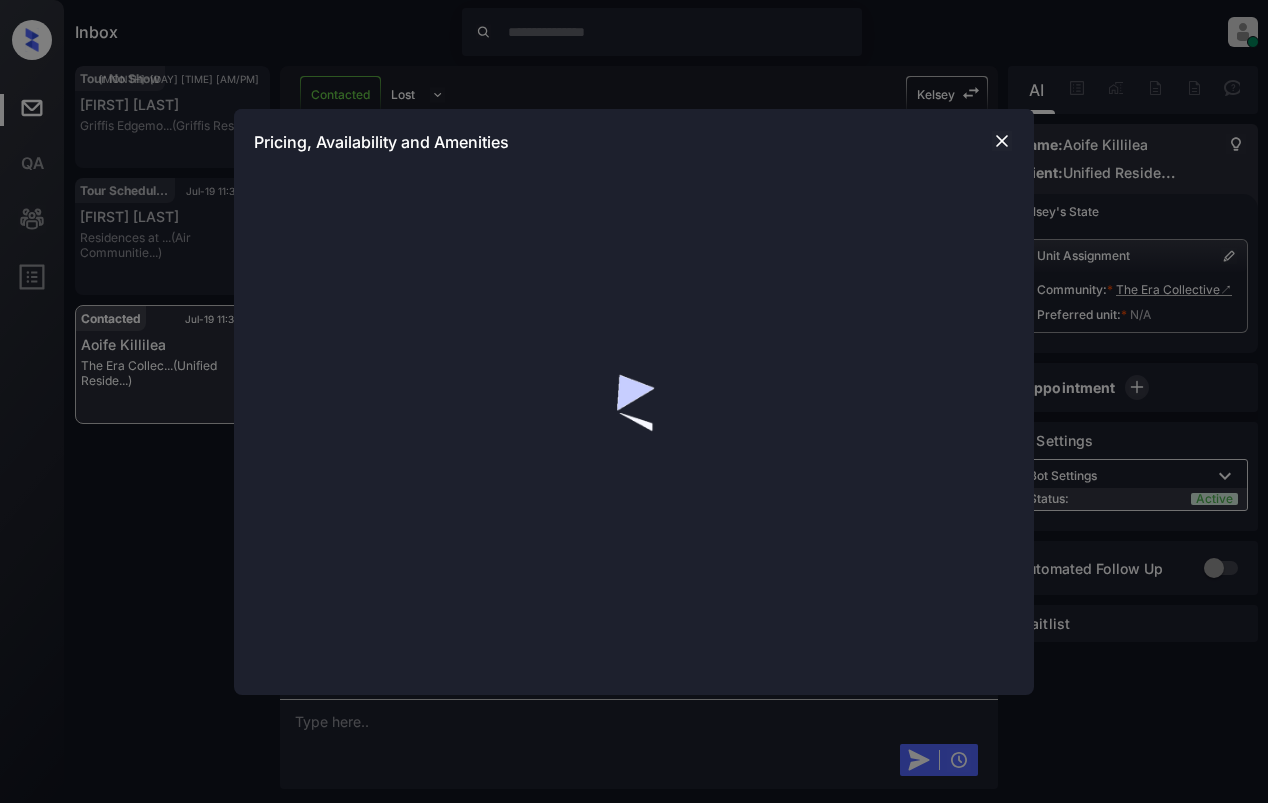 scroll, scrollTop: 0, scrollLeft: 0, axis: both 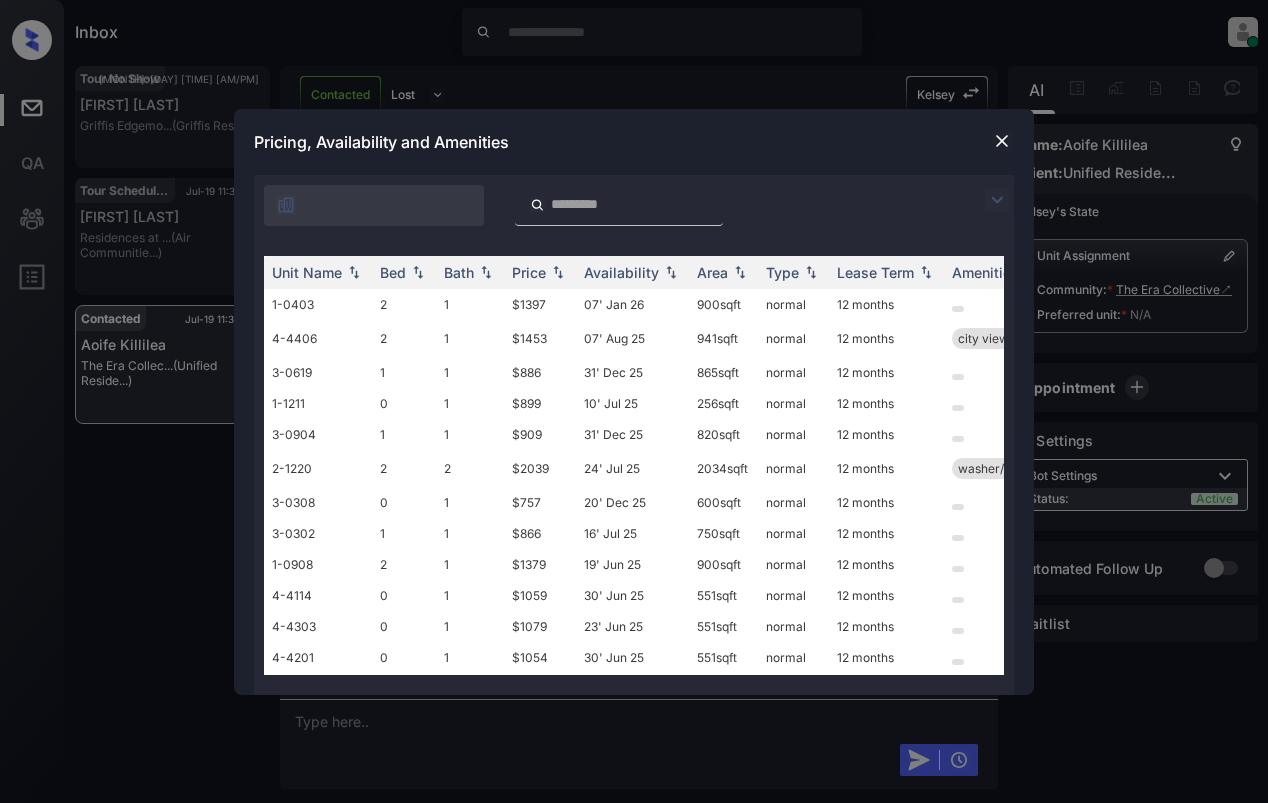 click at bounding box center (997, 200) 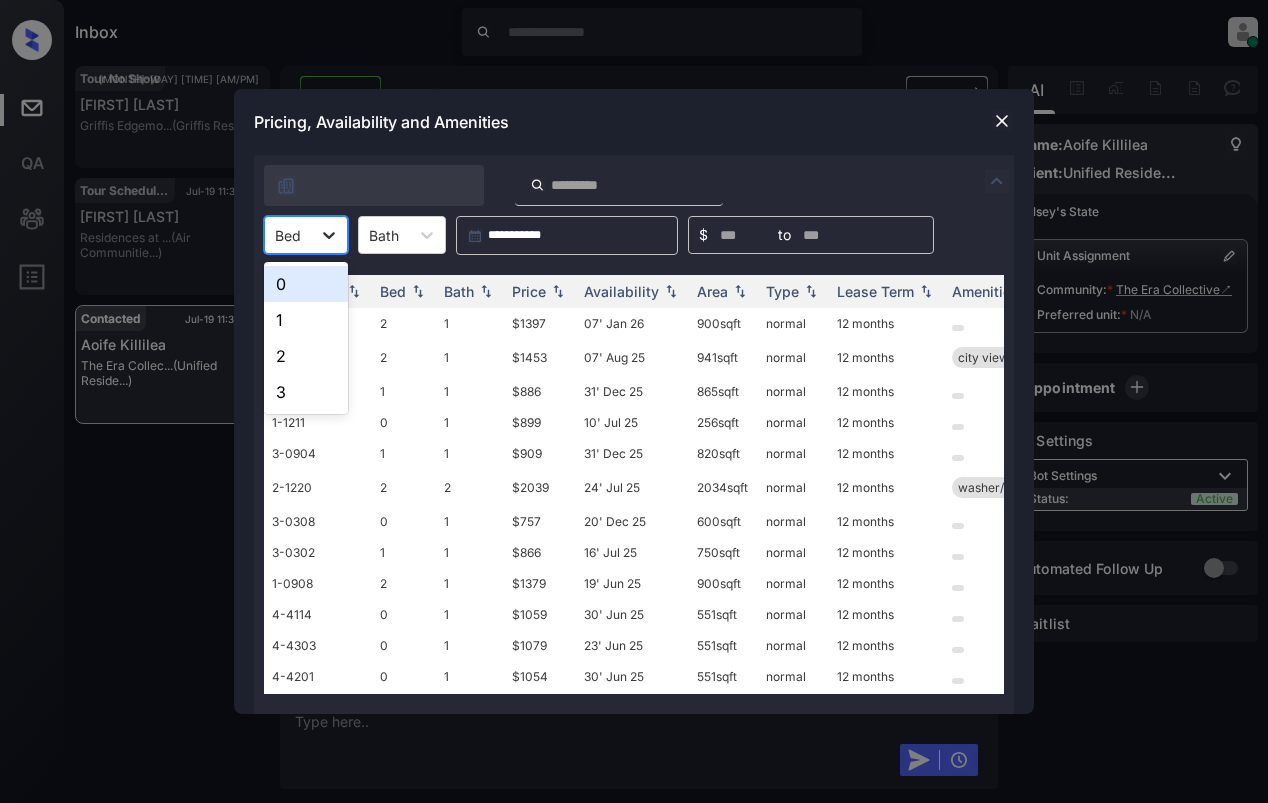 click 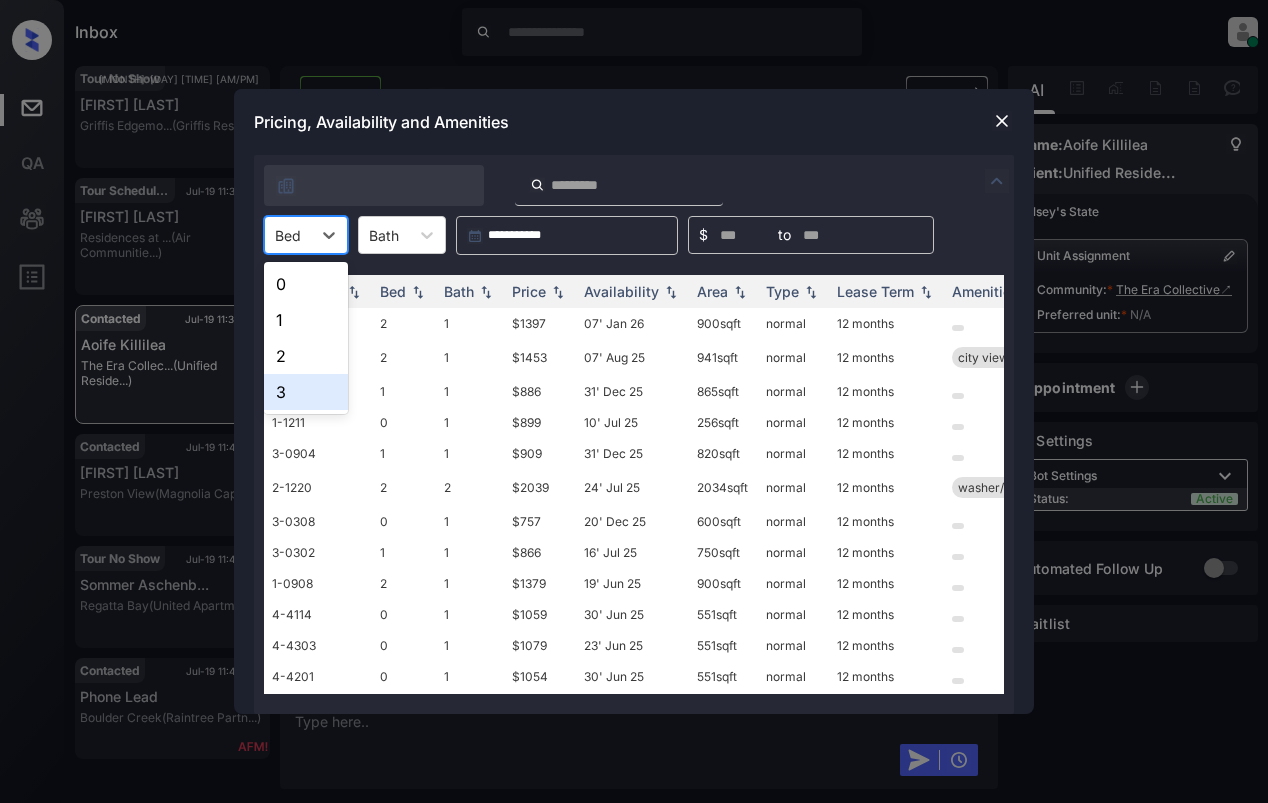 click on "3" at bounding box center [306, 392] 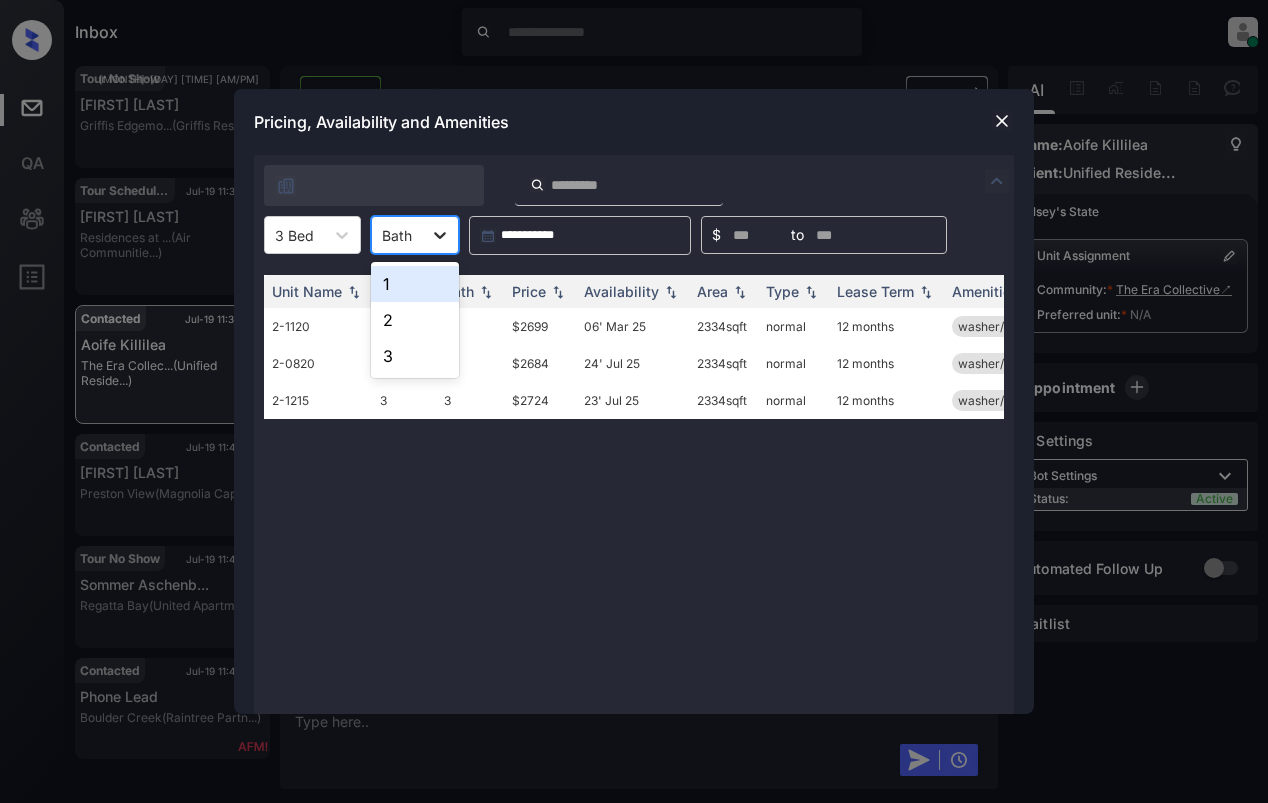 click 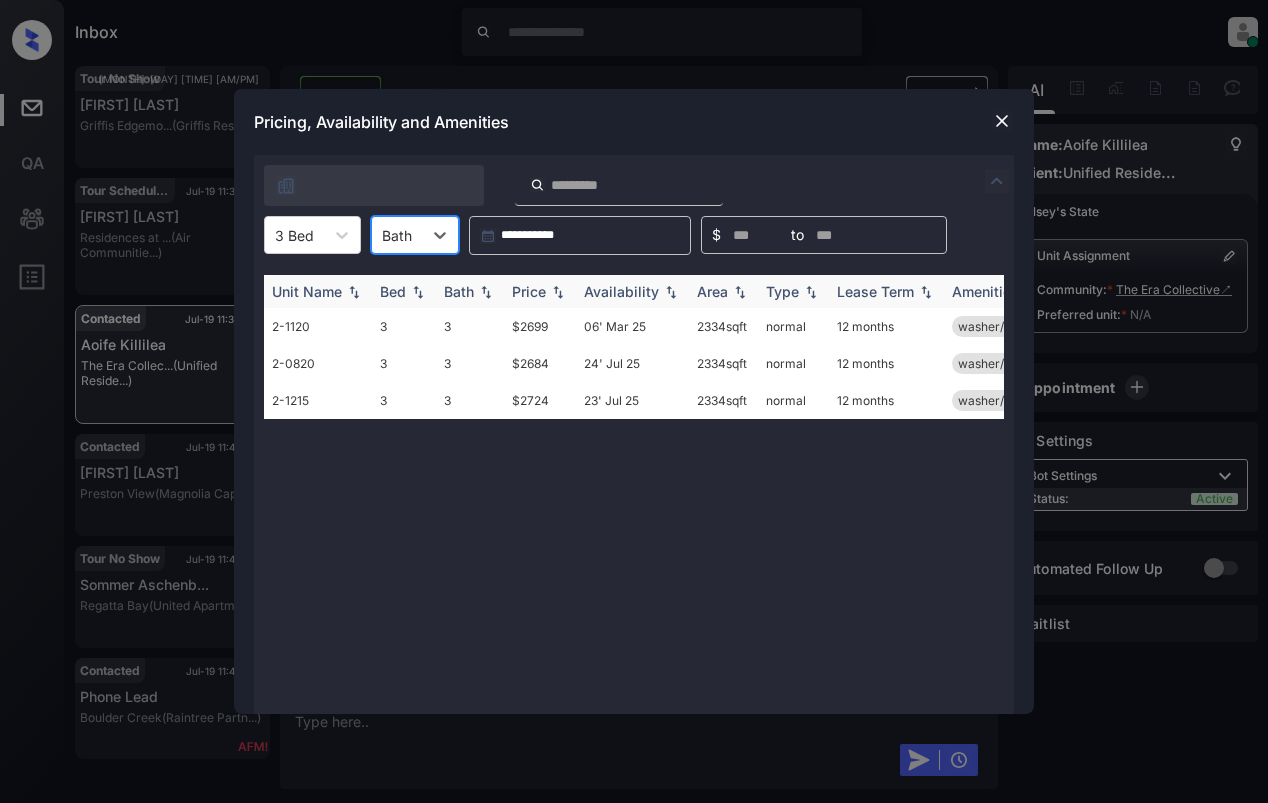 click on "Price" at bounding box center [529, 291] 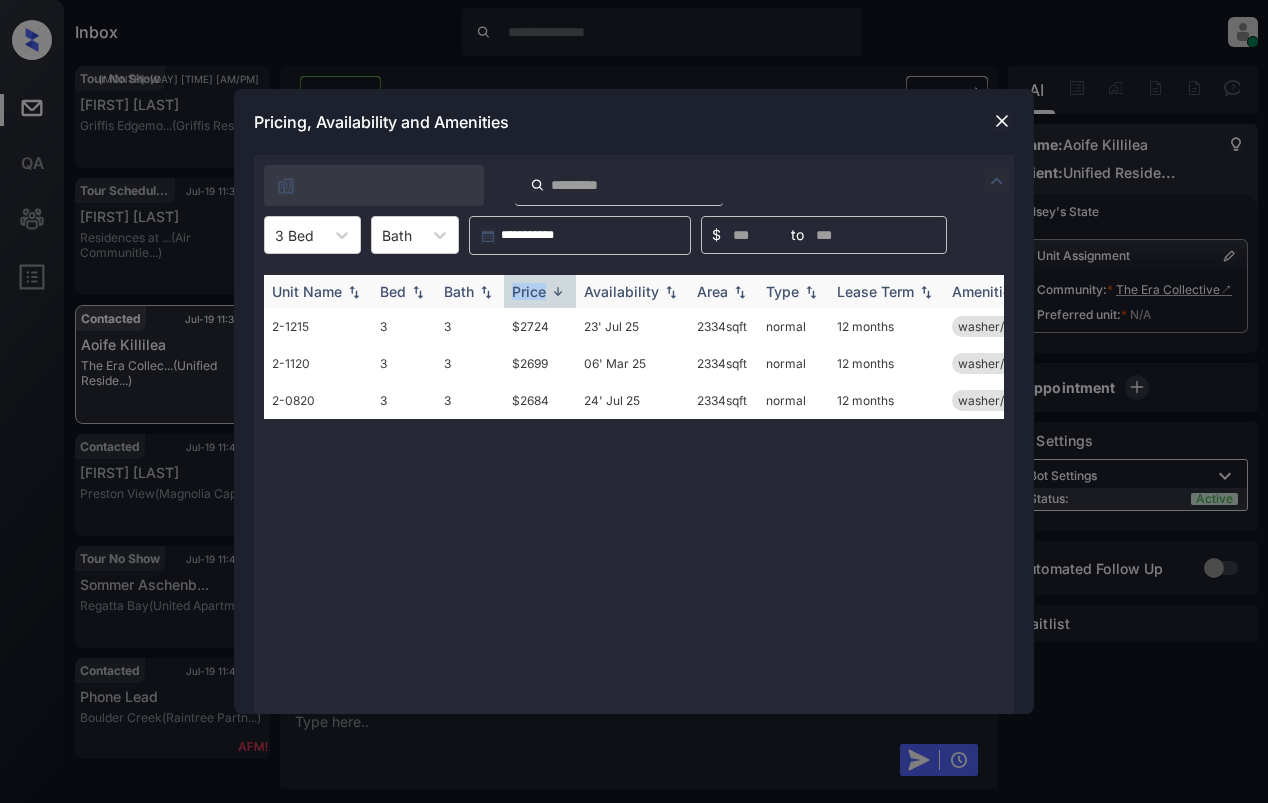 click on "Price" at bounding box center [529, 291] 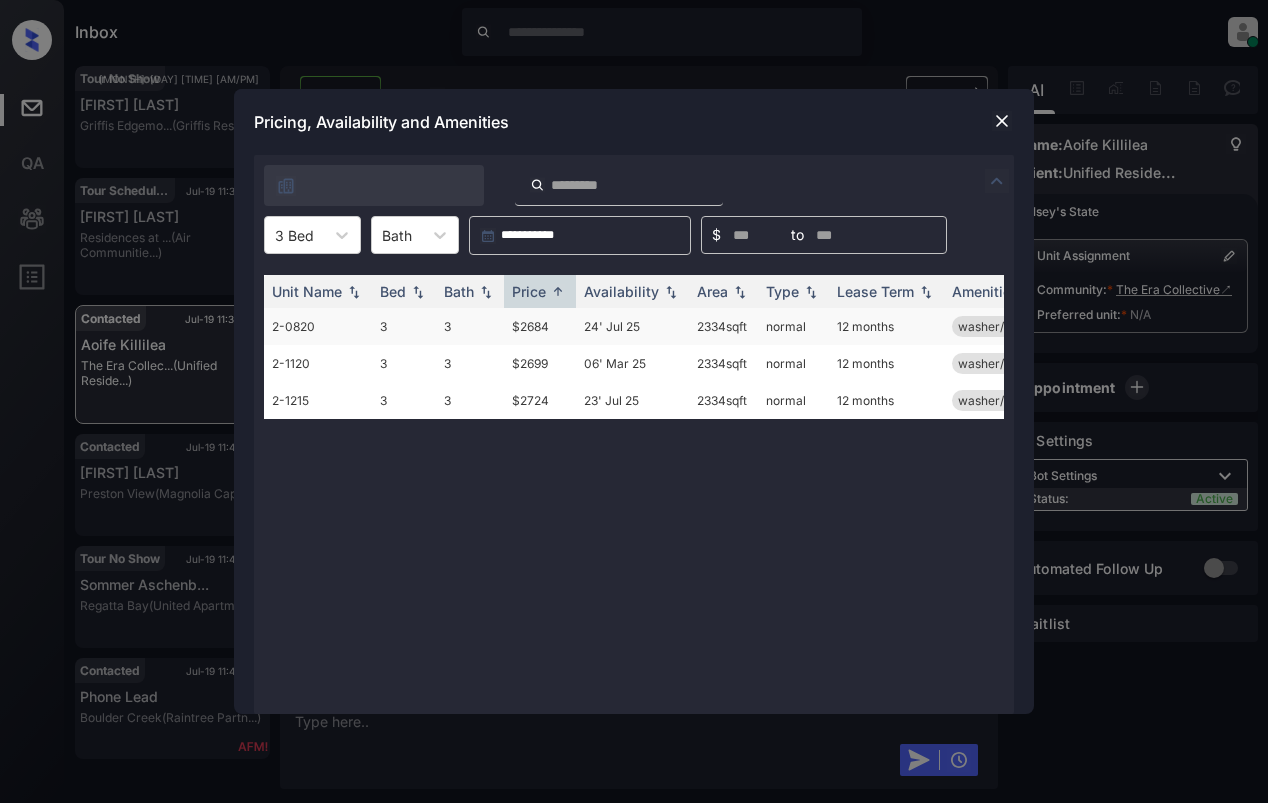 click on "$2684" at bounding box center (540, 326) 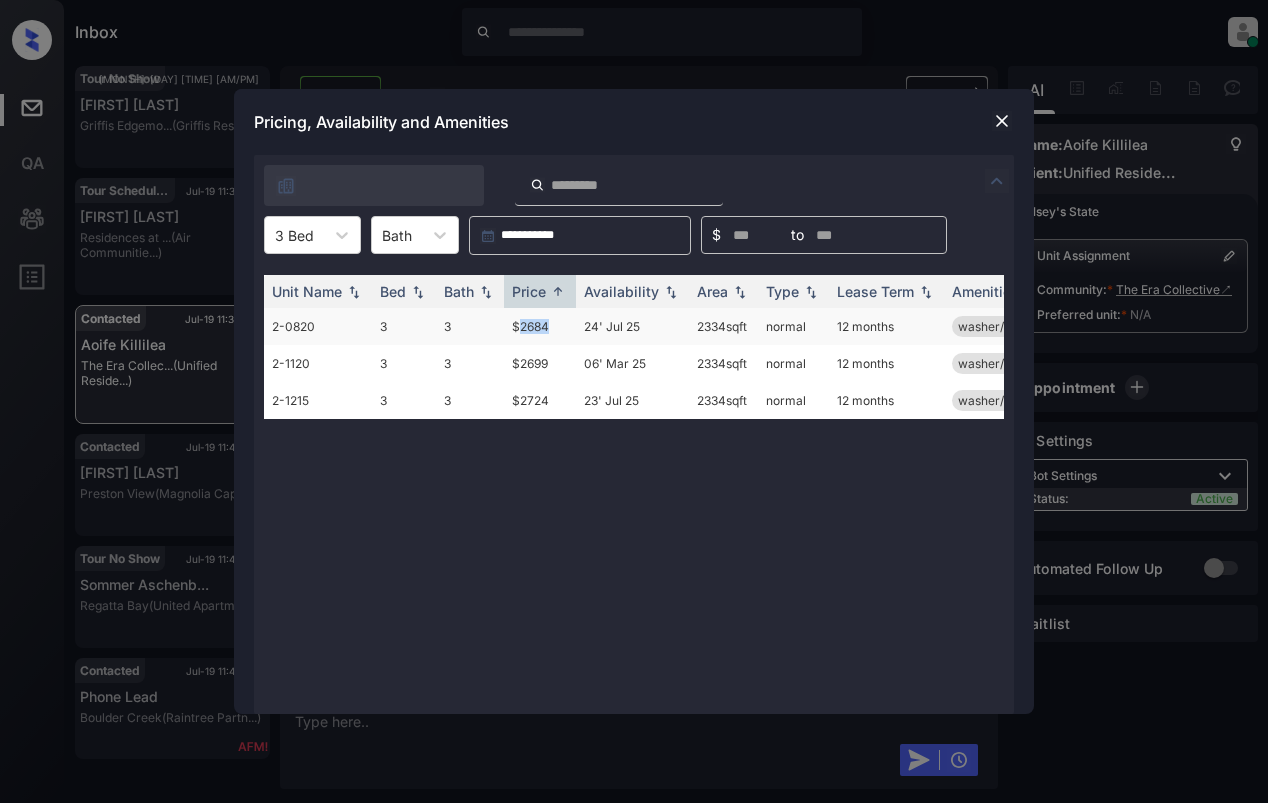 click on "$2684" at bounding box center [540, 326] 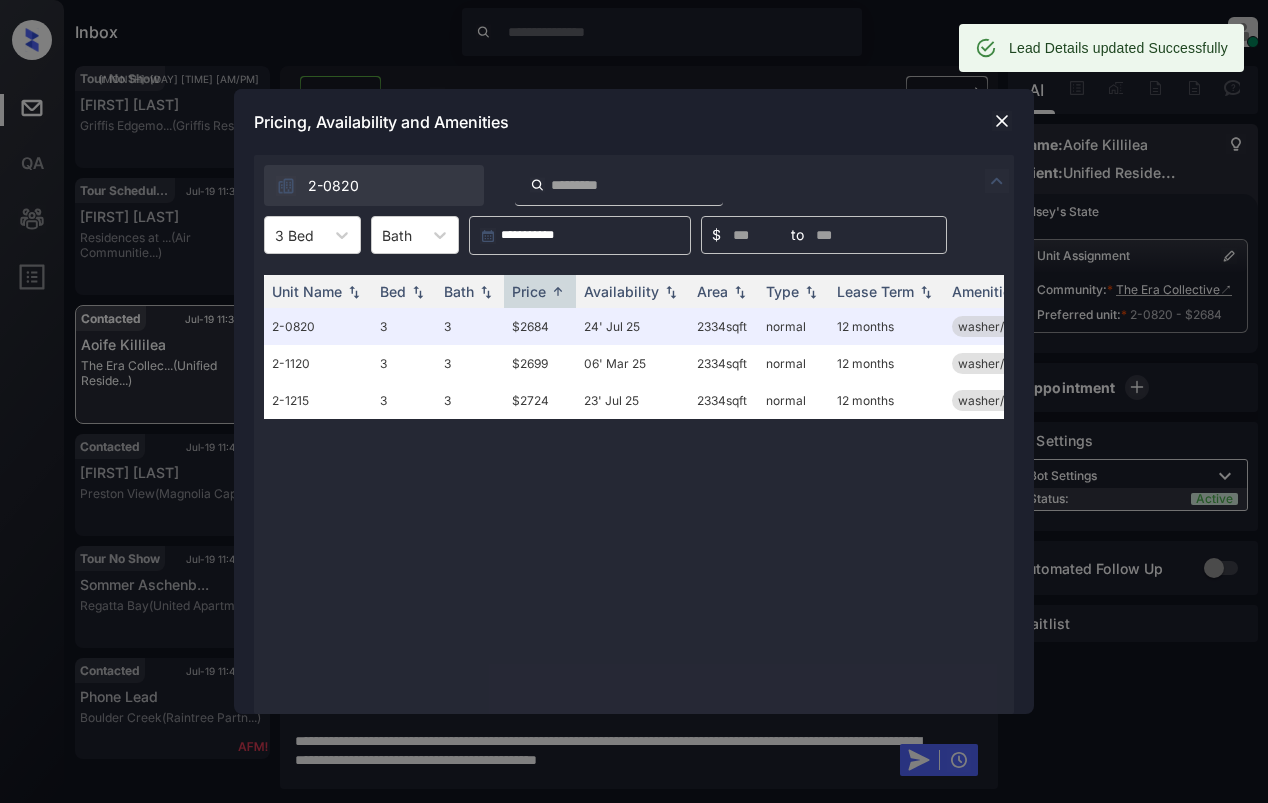 click on "Unit Name Bed Bath Price Availability Area Type Lease Term Amenities 2-0820 3 3 $2684 24' Jul 25 2334  sqft normal 12   months washer/dryer 2-1120 3 3 $2699 06' Mar 25 2334  sqft normal 12   months washer/dryer 2-1215 3 3 $2724 23' Jul 25 2334  sqft normal 12   months washer/dryer" at bounding box center [634, 484] 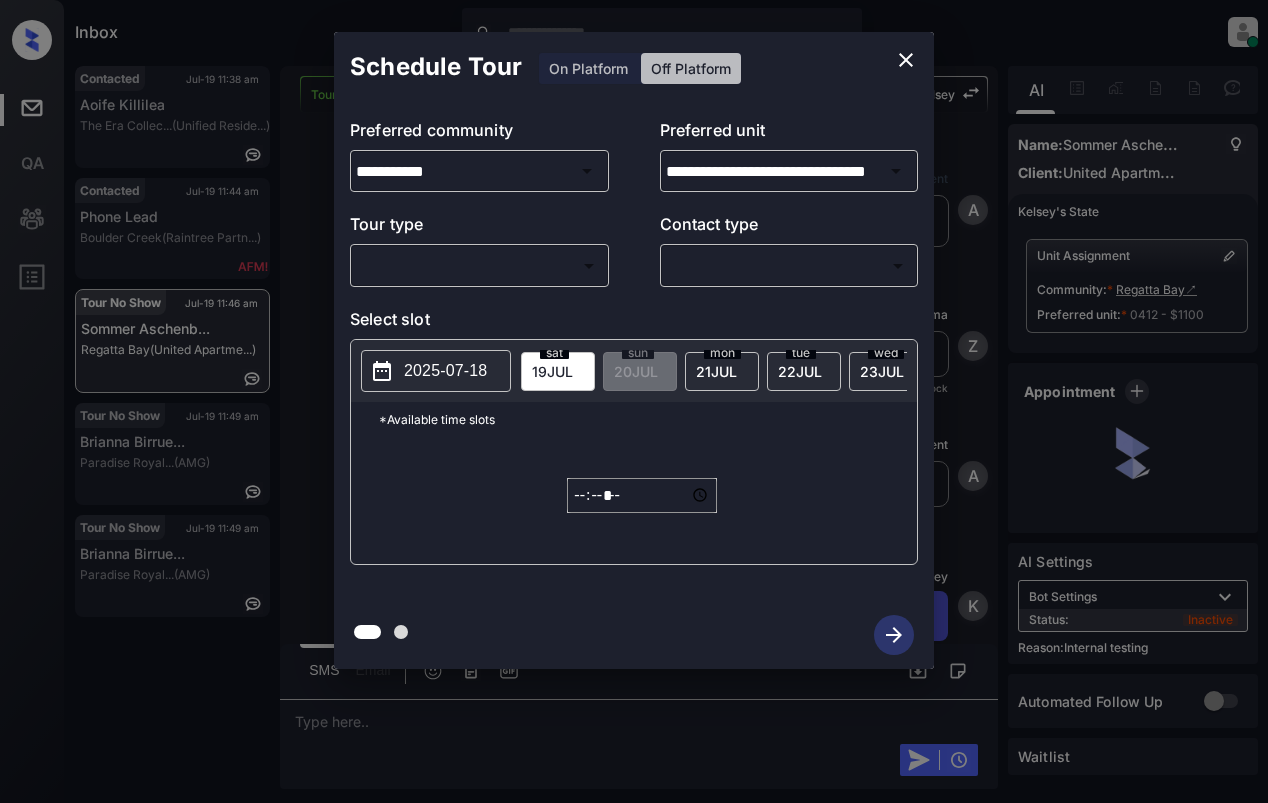 scroll, scrollTop: 0, scrollLeft: 0, axis: both 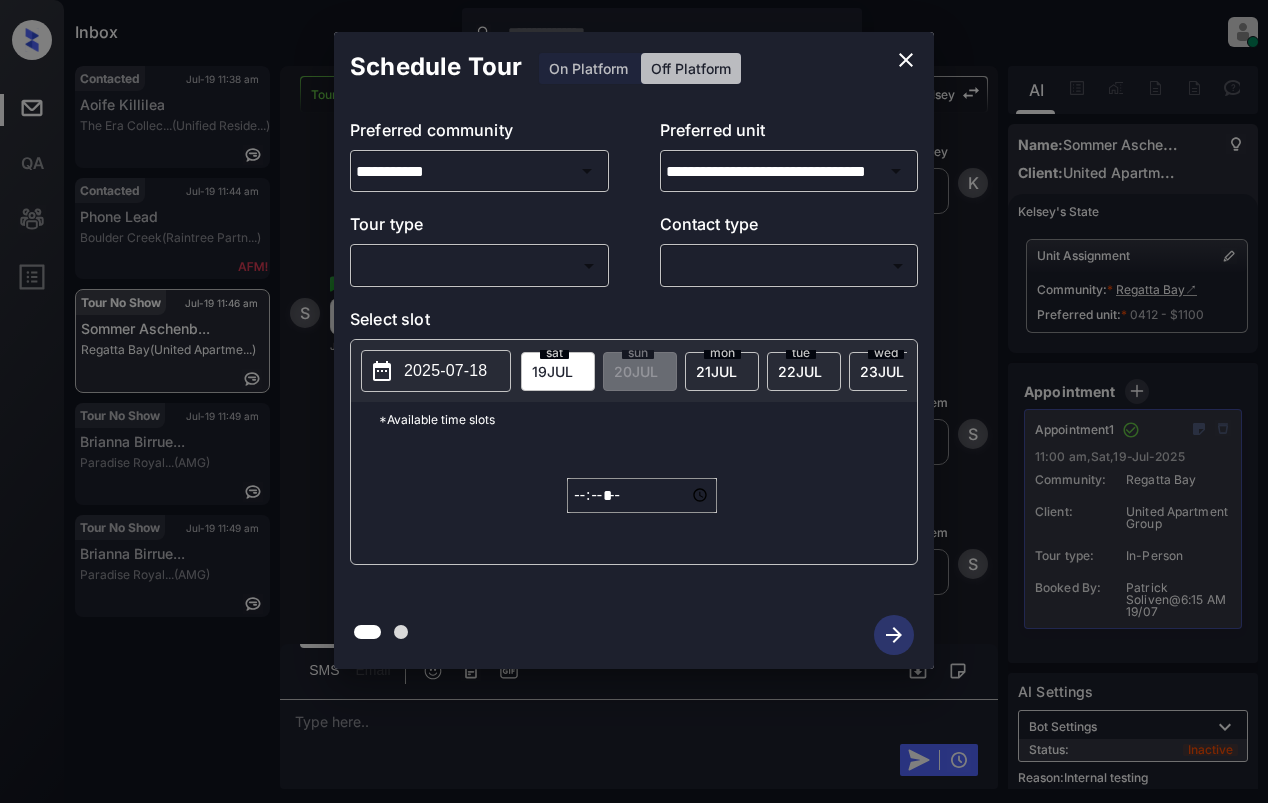 click on "Inbox [LAST NAME] [INITIAL]. [LAST NAME] Online Set yourself   offline Set yourself   on break Profile Switch to  light  mode Sign out Contacted [DATE] [TIME]   [FIRST] [LAST] The Era Collec...  (Unified Reside...) Contacted [DATE] [TIME]   [NAME] Boulder Creek  (Raintree Partn...) Tour No Show [DATE] [TIME]   [FIRST] [LAST] Regatta Bay  (United Apartme...) Tour No Show [DATE] [TIME]   [FIRST] [LAST] Paradise Royal...  (AMG) Tour No Show [DATE] [TIME]   [FIRST] [LAST] Paradise Royal...  (AMG) Tour No Show Lost Lead Sentiment: Angry Upon sliding the acknowledgement:  Lead will move to lost stage. * ​ SMS and call option will be set to opt out. AFM will be turned off for the lead. [NAME] New Message Agent Lead created because they indicated they are interested in leasing via Zuma IVR. [DATE] [TIME] A New Message Zuma Lead transferred to leasing agent: [NAME] [DATE] [TIME]  Sync'd w  knock [NAME] New Message Agent AFM Request sent to [NAME]. [DATE] [TIME] A New Message [NAME]   knock" at bounding box center (634, 401) 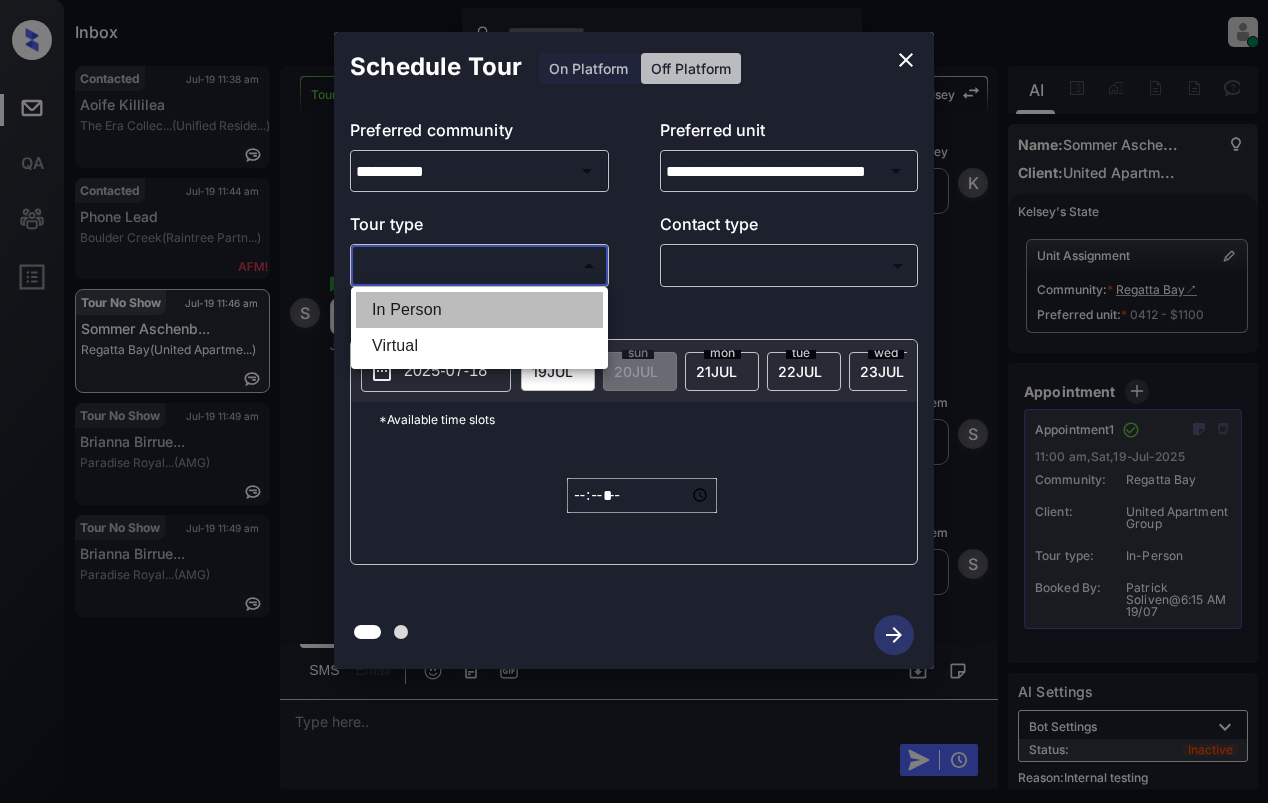 click on "In Person" at bounding box center [479, 310] 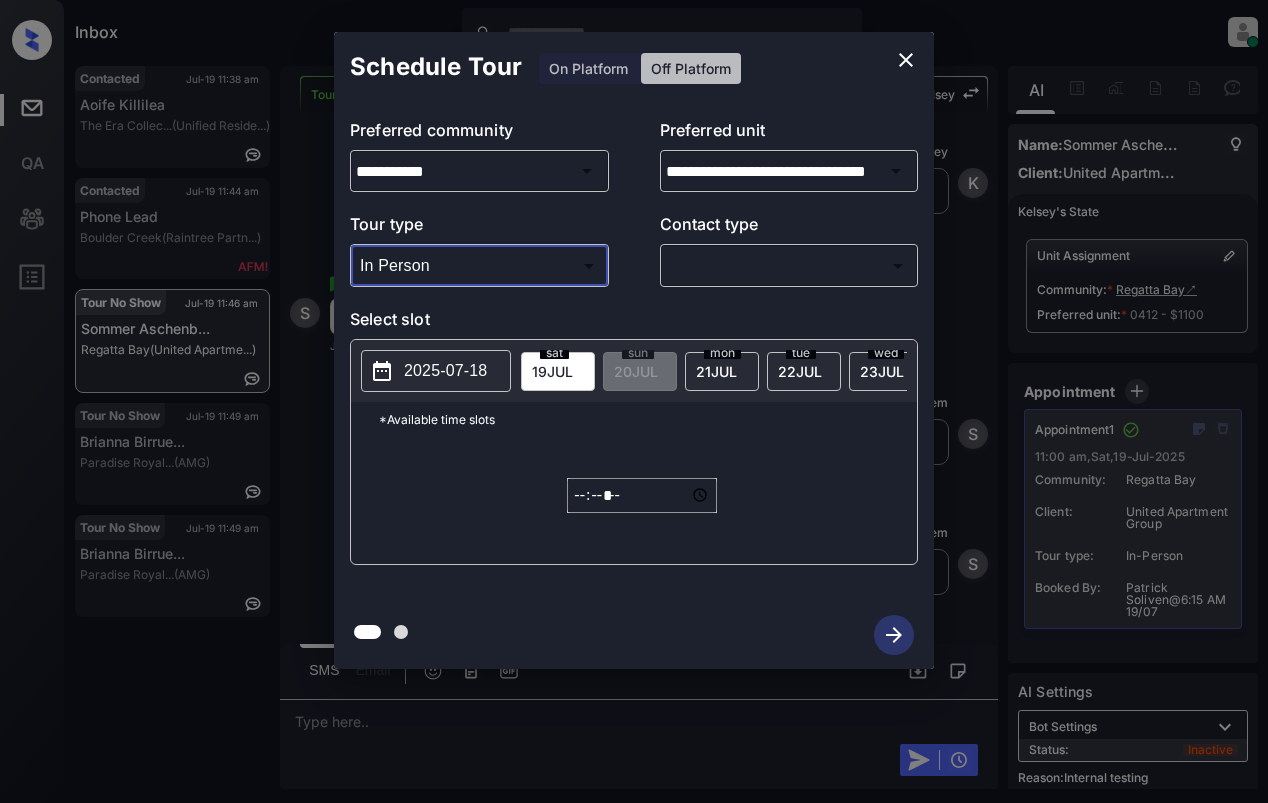 click on "Inbox [LAST NAME] [INITIAL]. [LAST NAME] Online Set yourself   offline Set yourself   on break Profile Switch to  light  mode Sign out Contacted [DATE] [TIME]   [FIRST] [LAST] The Era Collec...  (Unified Reside...) Contacted [DATE] [TIME]   [NAME] Boulder Creek  (Raintree Partn...) Tour No Show [DATE] [TIME]   [FIRST] [LAST] Regatta Bay  (United Apartme...) Tour No Show [DATE] [TIME]   [FIRST] [LAST] Paradise Royal...  (AMG) Tour No Show [DATE] [TIME]   [FIRST] [LAST] Paradise Royal...  (AMG) Tour No Show Lost Lead Sentiment: Angry Upon sliding the acknowledgement:  Lead will move to lost stage. * ​ SMS and call option will be set to opt out. AFM will be turned off for the lead. [NAME] New Message Agent Lead created because they indicated they are interested in leasing via Zuma IVR. [DATE] [TIME] A New Message Zuma Lead transferred to leasing agent: [NAME] [DATE] [TIME]  Sync'd w  knock [NAME] New Message Agent AFM Request sent to [NAME]. [DATE] [TIME] A New Message [NAME]   knock" at bounding box center (634, 401) 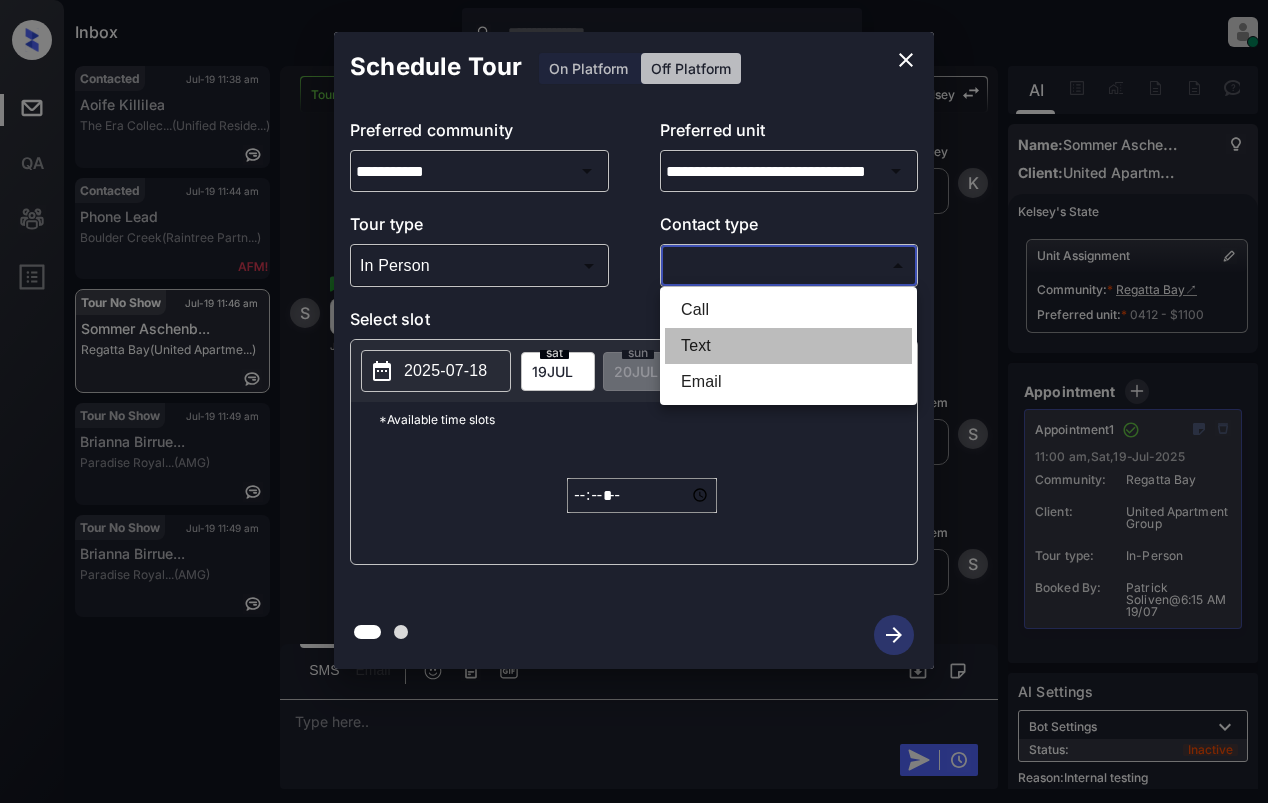 click on "Text" at bounding box center (788, 346) 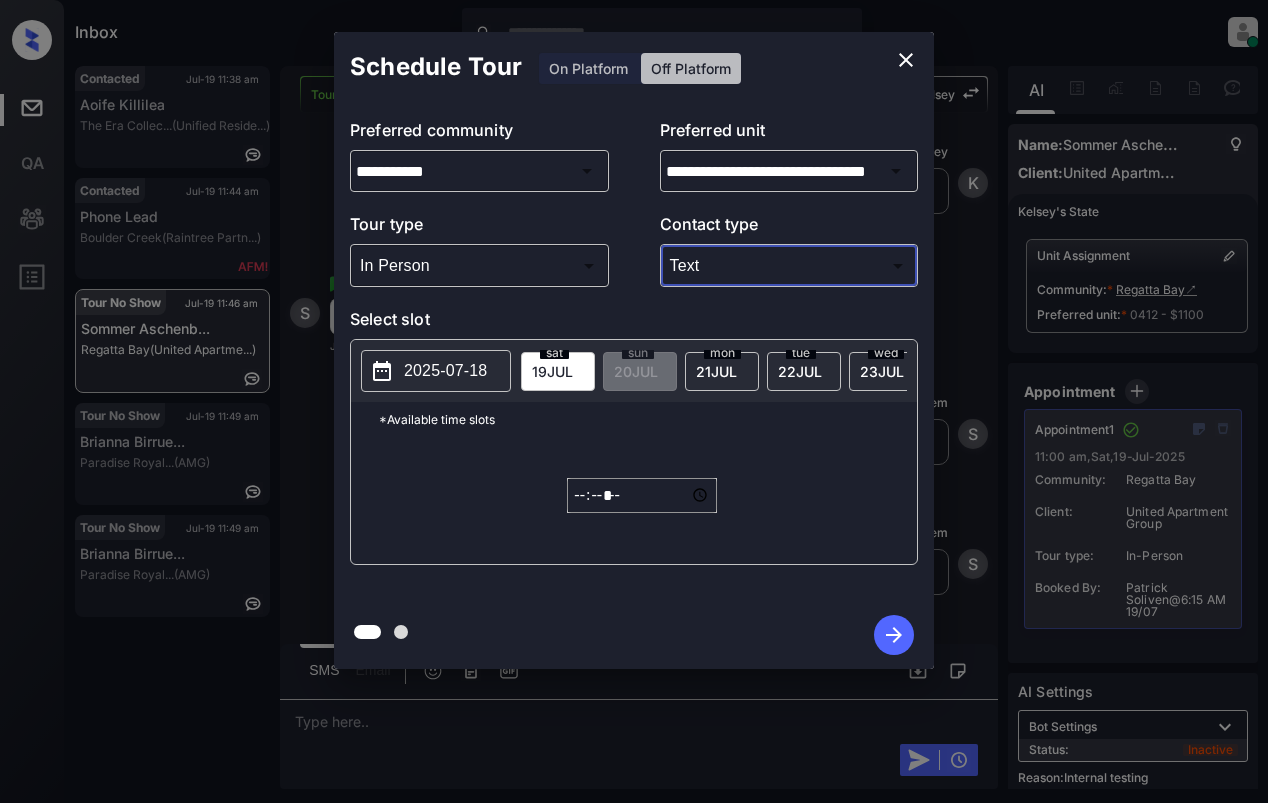 click on "2025-07-18" at bounding box center (445, 371) 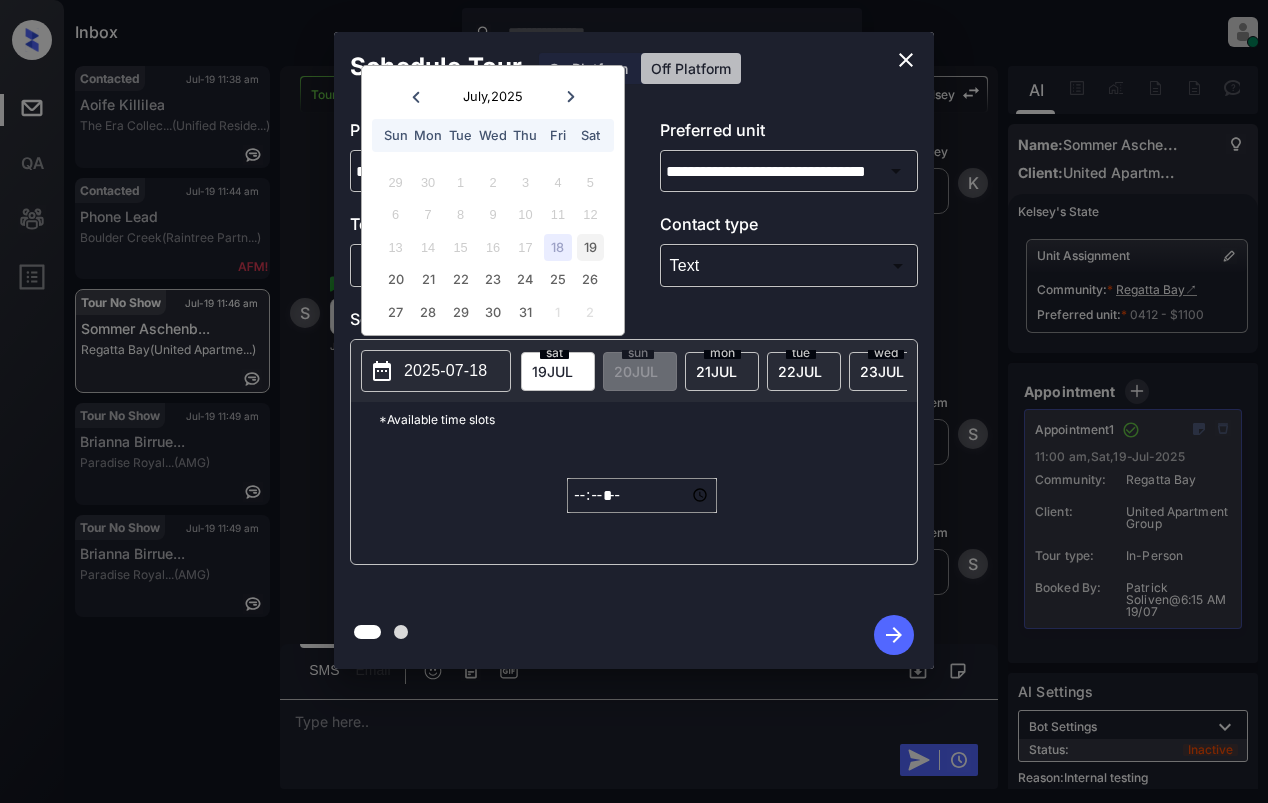 click on "19" at bounding box center [590, 247] 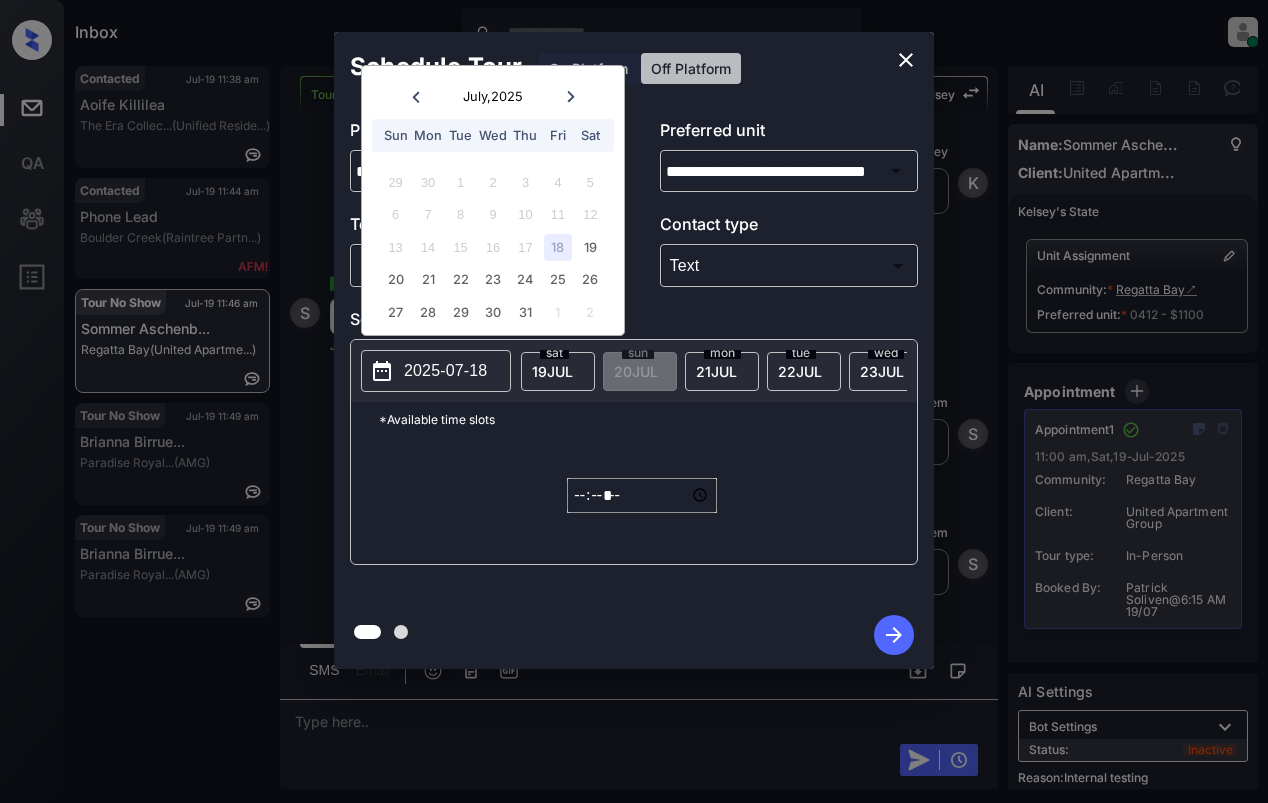 click 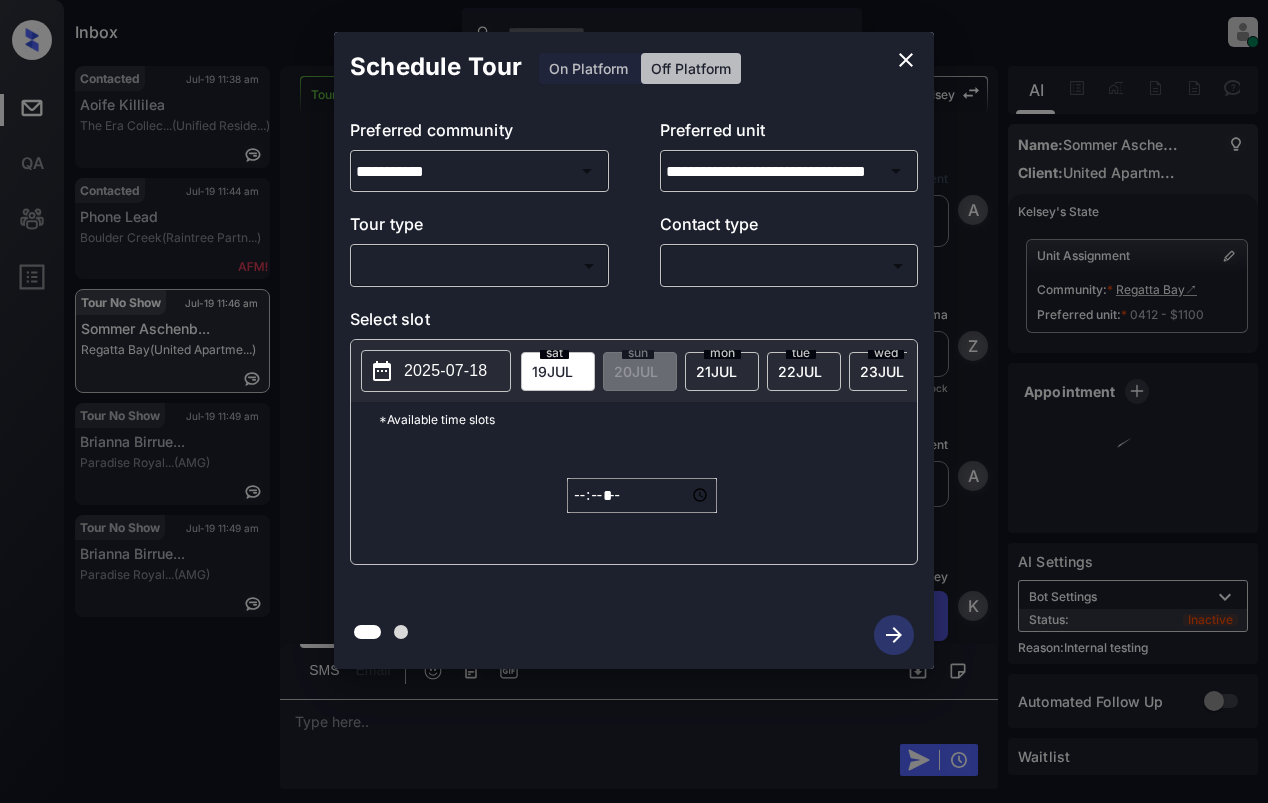 scroll, scrollTop: 0, scrollLeft: 0, axis: both 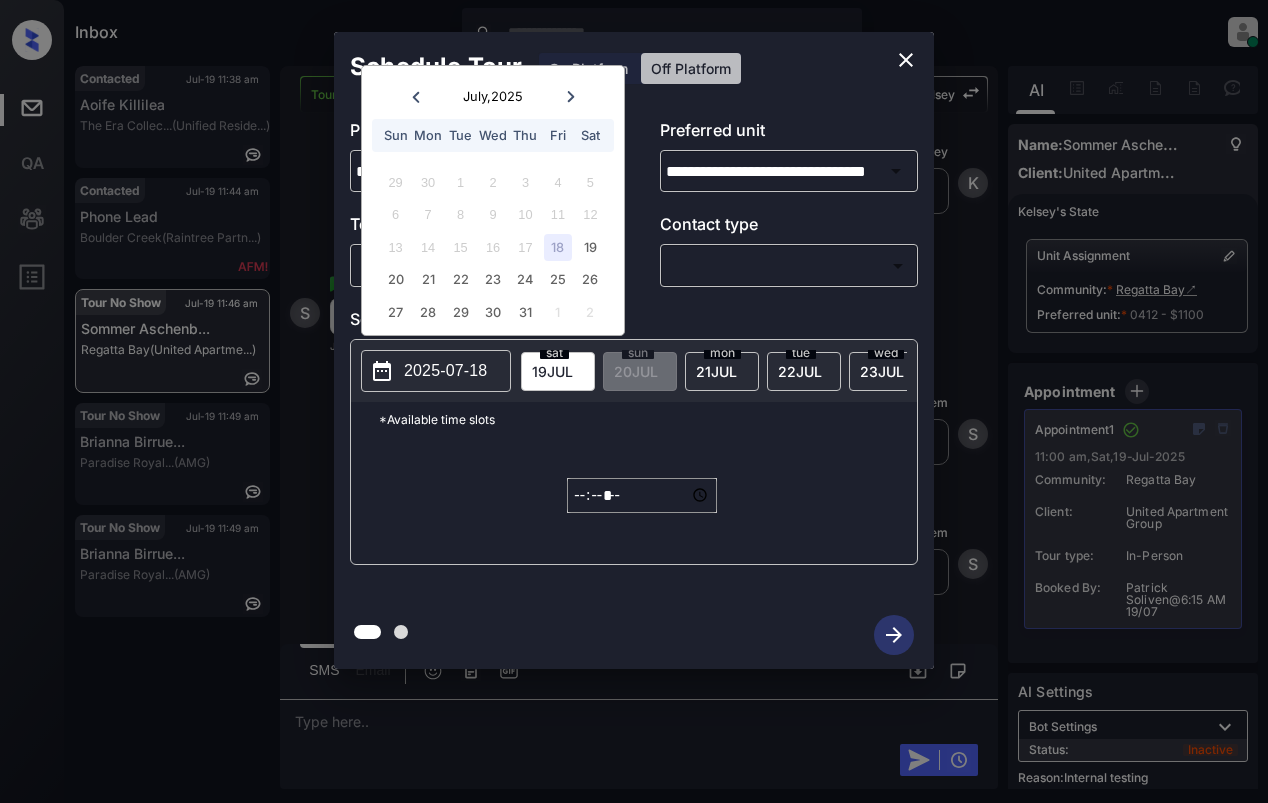 click on "Select slot" at bounding box center (634, 323) 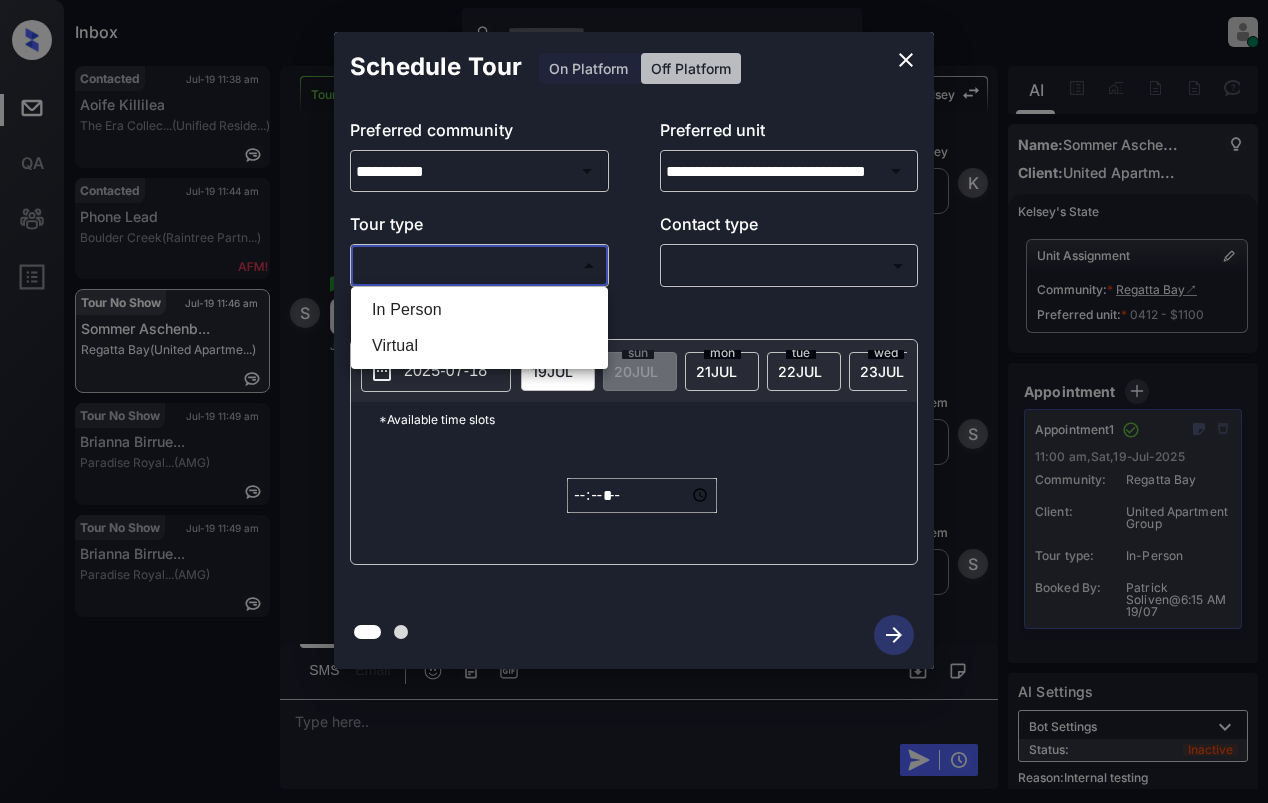 click on "Inbox Lyzzelle M. Ceralde Online Set yourself   offline Set yourself   on break Profile Switch to  light  mode Sign out Contacted Jul-19 11:38 am   Aoife Killilea The Era Collec...  (Unified Reside...) Contacted Jul-19 11:44 am   Phone Lead Boulder Creek  (Raintree Partn...) Tour No Show Jul-19 11:46 am   Sommer Aschenb... Regatta Bay  (United Apartme...) Tour No Show Jul-19 11:49 am   Brianna Birrue... Paradise Royal...  (AMG) Tour No Show Jul-19 11:49 am   Brianna Birrue... Paradise Royal...  (AMG) Tour No Show Lost Lead Sentiment: Angry Upon sliding the acknowledgement:  Lead will move to lost stage. * ​ SMS and call option will be set to opt out. AFM will be turned off for the lead. Kelsey New Message Agent Lead created because they indicated they are interested in leasing via Zuma IVR. Jul 11, 2025 10:13 am A New Message Zuma Lead transferred to leasing agent: kelsey Jul 11, 2025 10:13 am  Sync'd w  knock Z New Message Agent AFM Request sent to Kelsey. Jul 11, 2025 10:13 am A New Message Kelsey   knock" at bounding box center (634, 401) 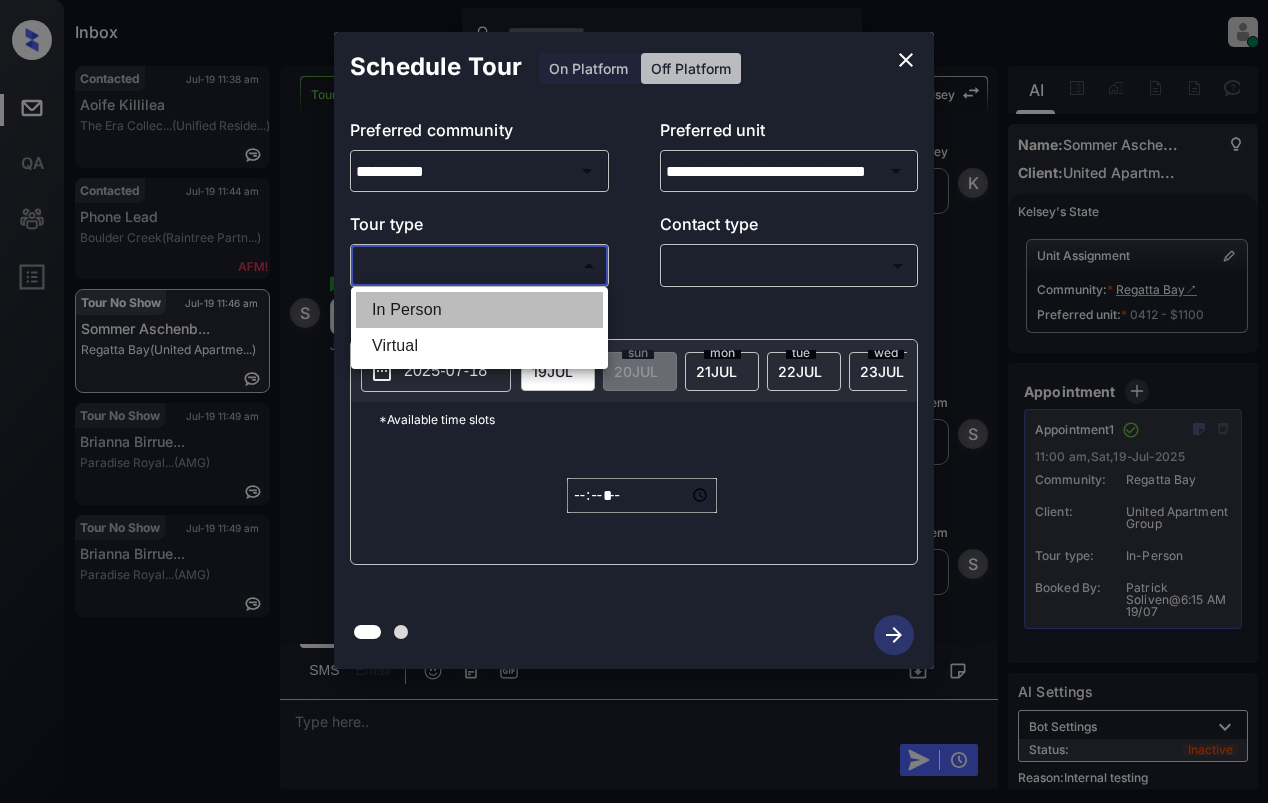 click on "In Person" at bounding box center [479, 310] 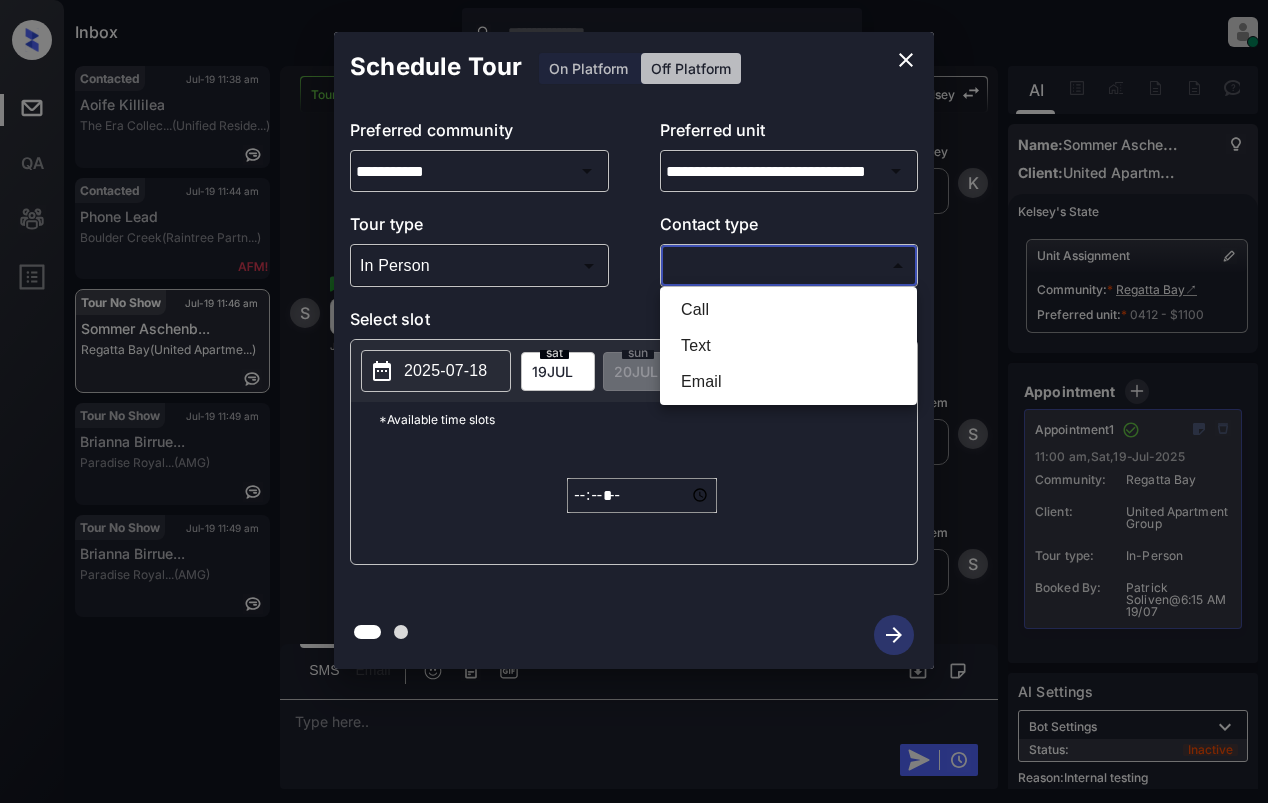 click on "Inbox Lyzzelle M. Ceralde Online Set yourself   offline Set yourself   on break Profile Switch to  light  mode Sign out Contacted Jul-19 11:38 am   Aoife Killilea The Era Collec...  (Unified Reside...) Contacted Jul-19 11:44 am   Phone Lead Boulder Creek  (Raintree Partn...) Tour No Show Jul-19 11:46 am   Sommer Aschenb... Regatta Bay  (United Apartme...) Tour No Show Jul-19 11:49 am   Brianna Birrue... Paradise Royal...  (AMG) Tour No Show Jul-19 11:49 am   Brianna Birrue... Paradise Royal...  (AMG) Tour No Show Lost Lead Sentiment: Angry Upon sliding the acknowledgement:  Lead will move to lost stage. * ​ SMS and call option will be set to opt out. AFM will be turned off for the lead. Kelsey New Message Agent Lead created because they indicated they are interested in leasing via Zuma IVR. Jul 11, 2025 10:13 am A New Message Zuma Lead transferred to leasing agent: kelsey Jul 11, 2025 10:13 am  Sync'd w  knock Z New Message Agent AFM Request sent to Kelsey. Jul 11, 2025 10:13 am A New Message Kelsey   knock" at bounding box center [634, 401] 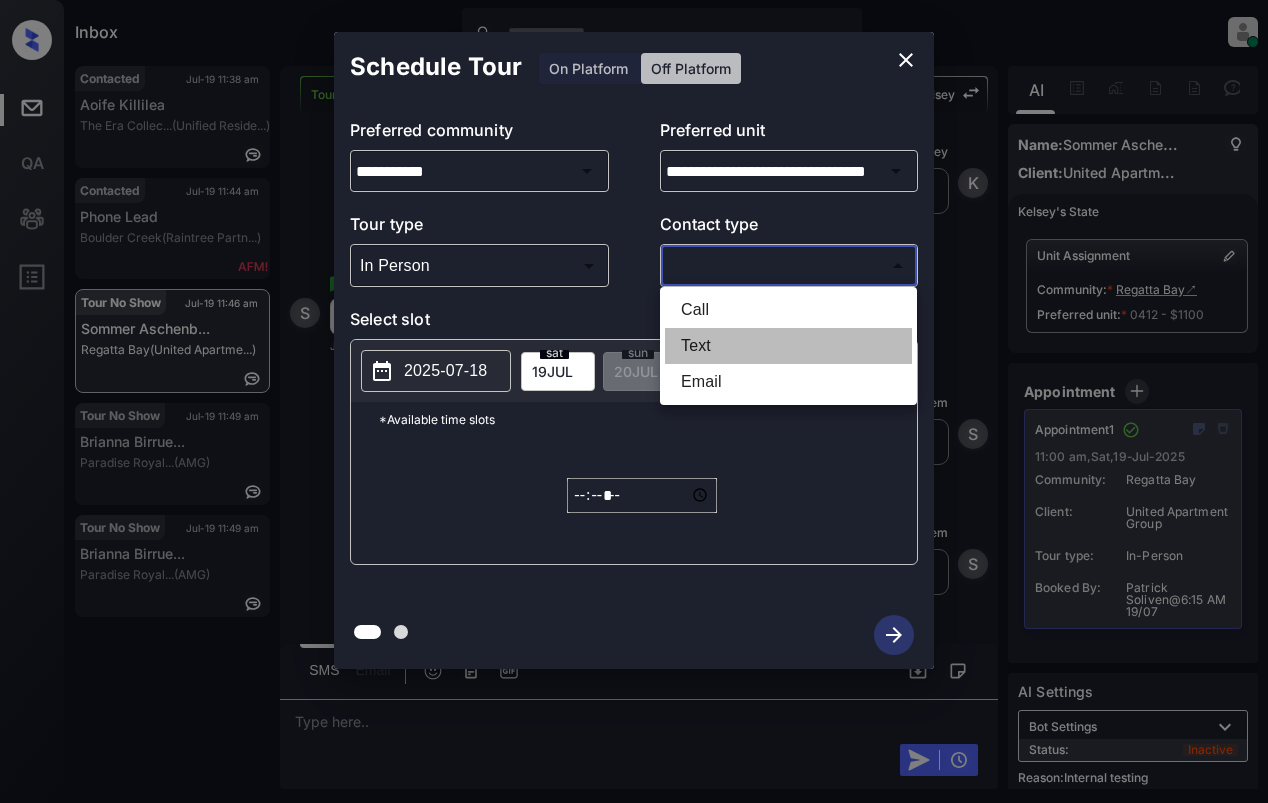 click on "Text" at bounding box center (788, 346) 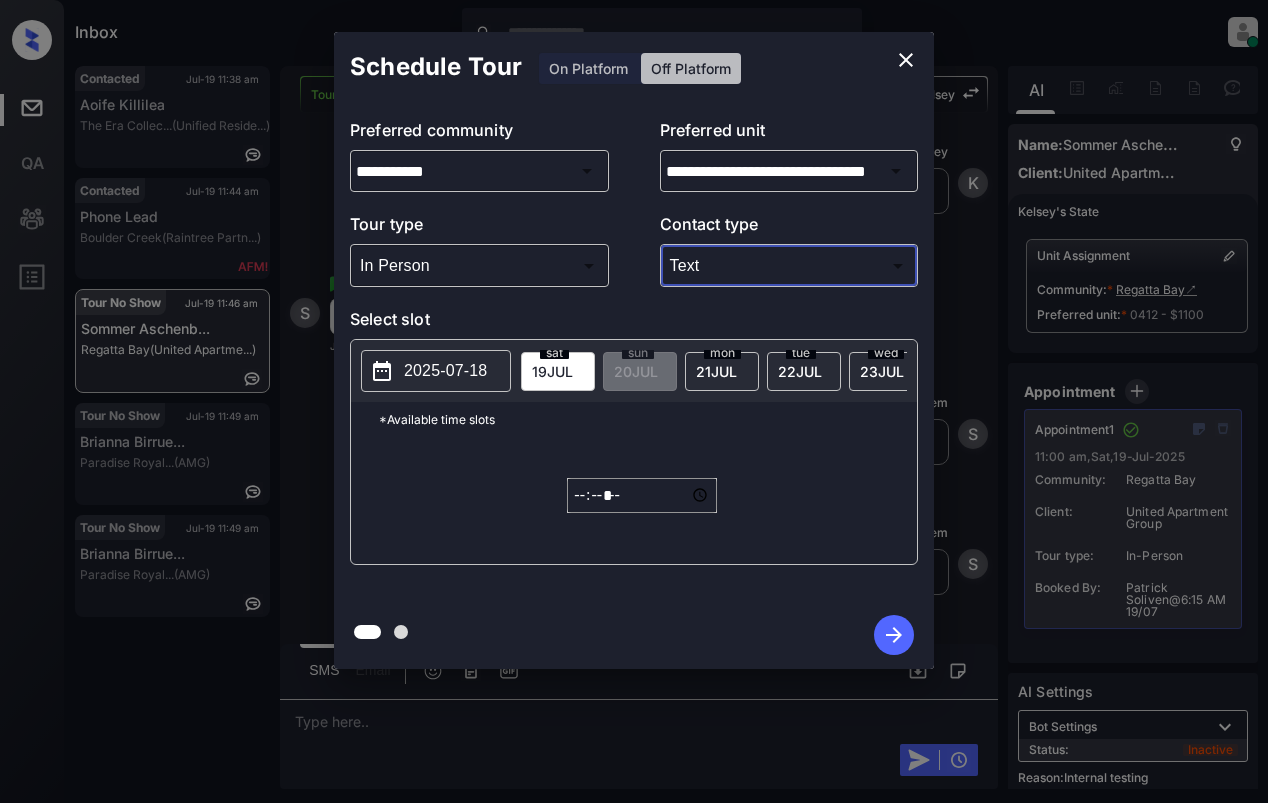 click on "2025-07-18" at bounding box center (436, 371) 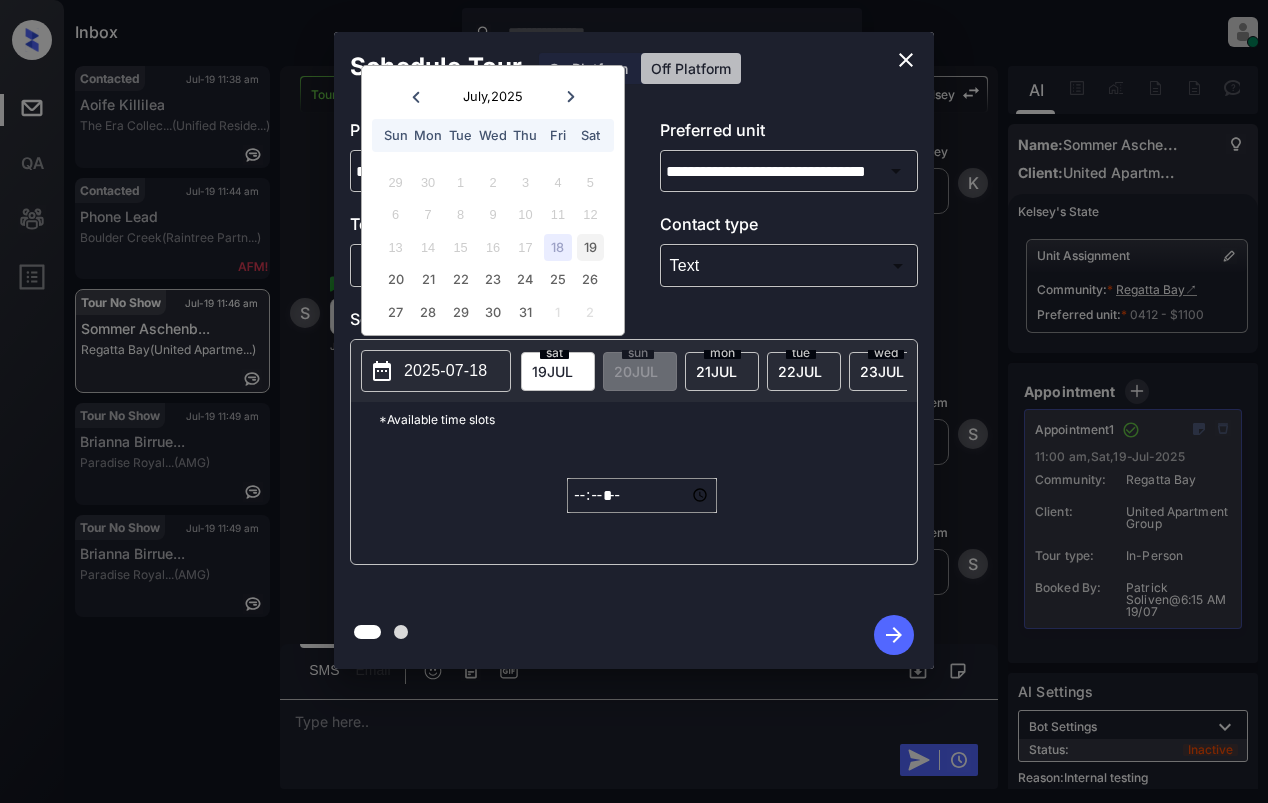 click on "19" at bounding box center [590, 247] 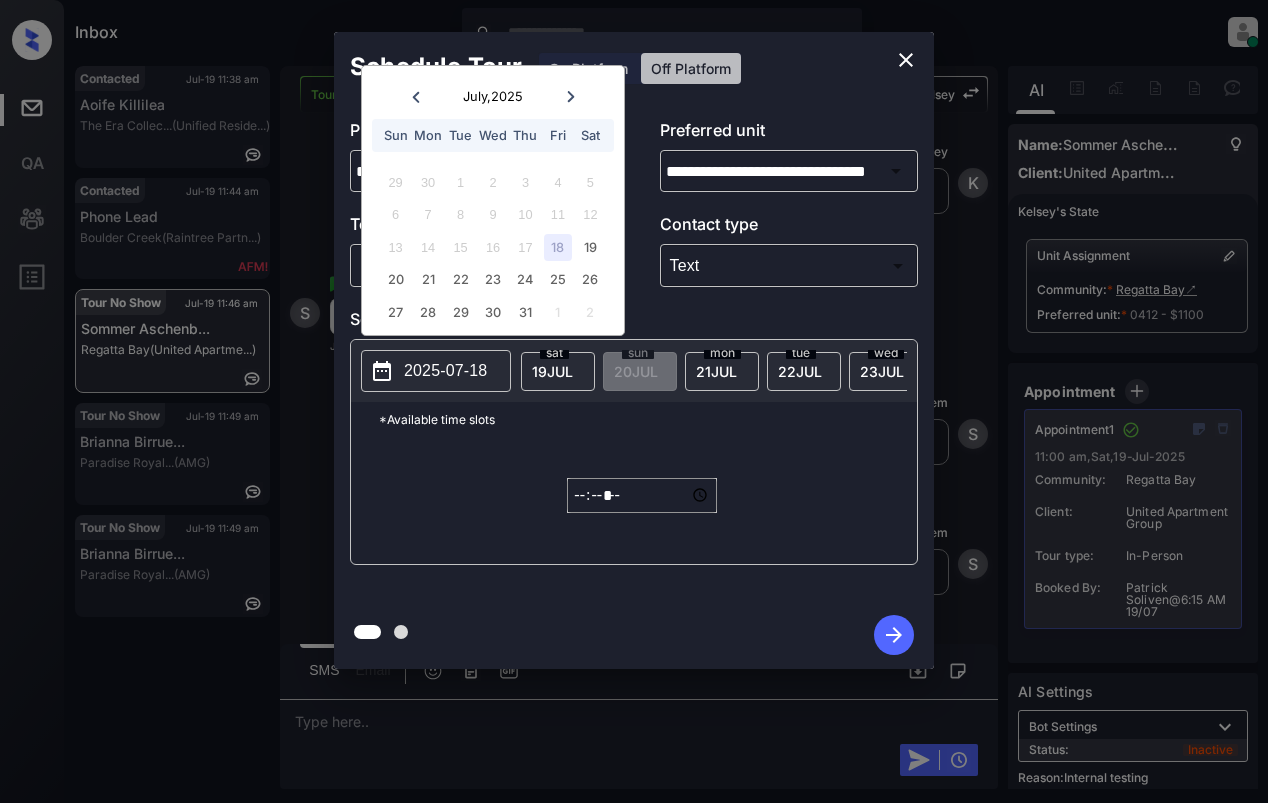 click on "*****" at bounding box center (642, 495) 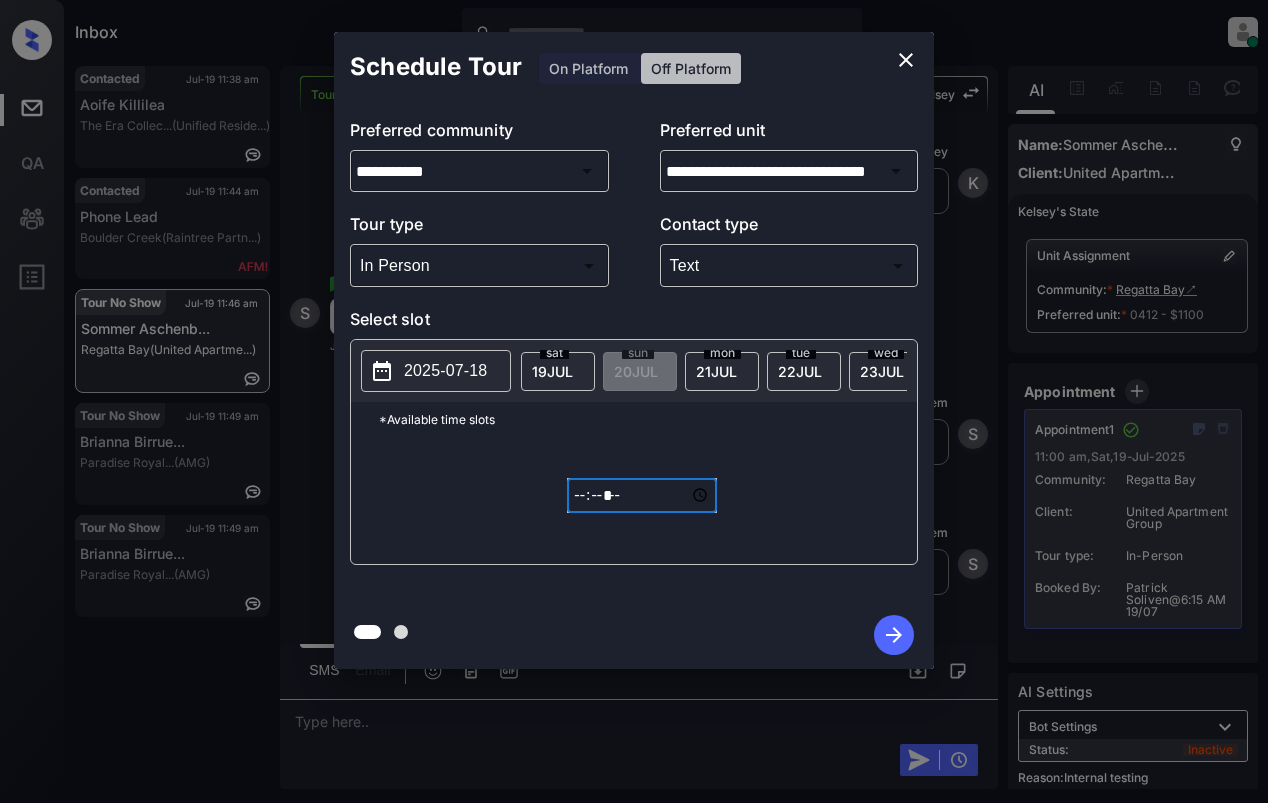 type on "*****" 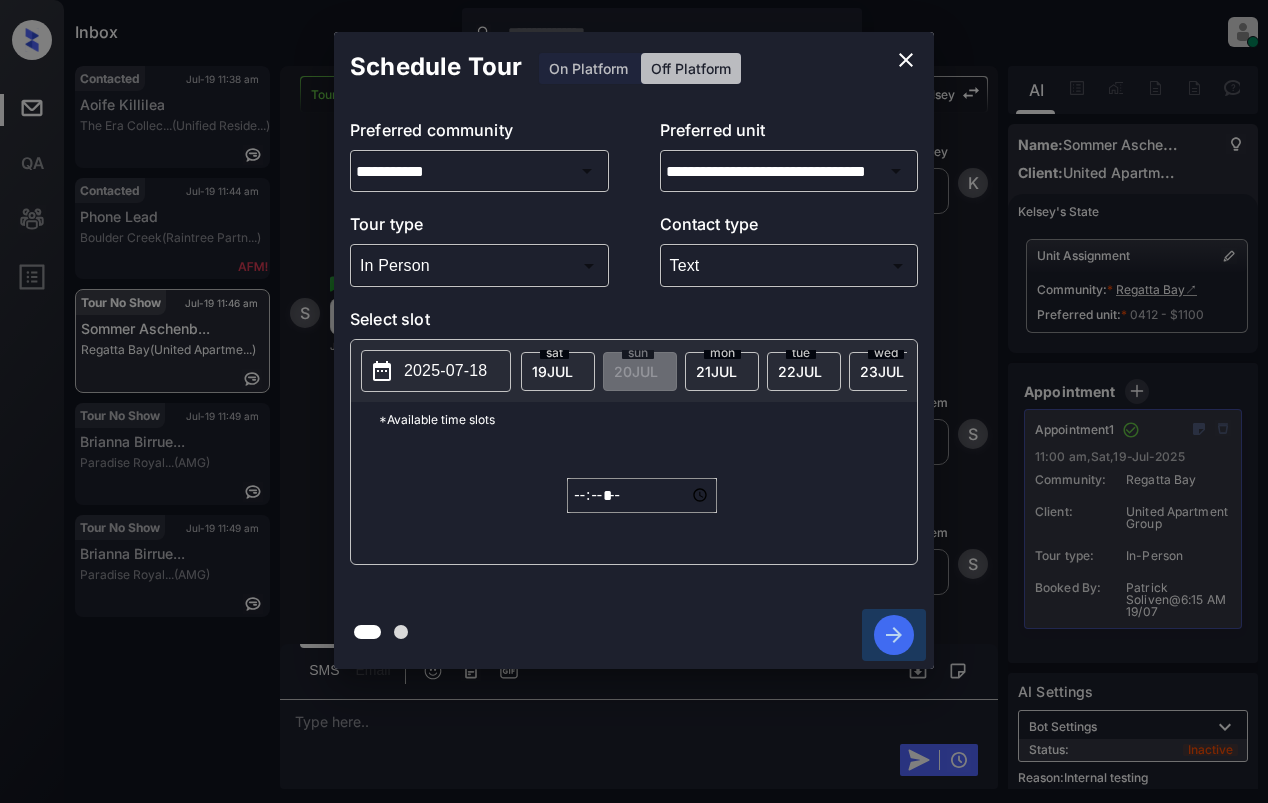 click 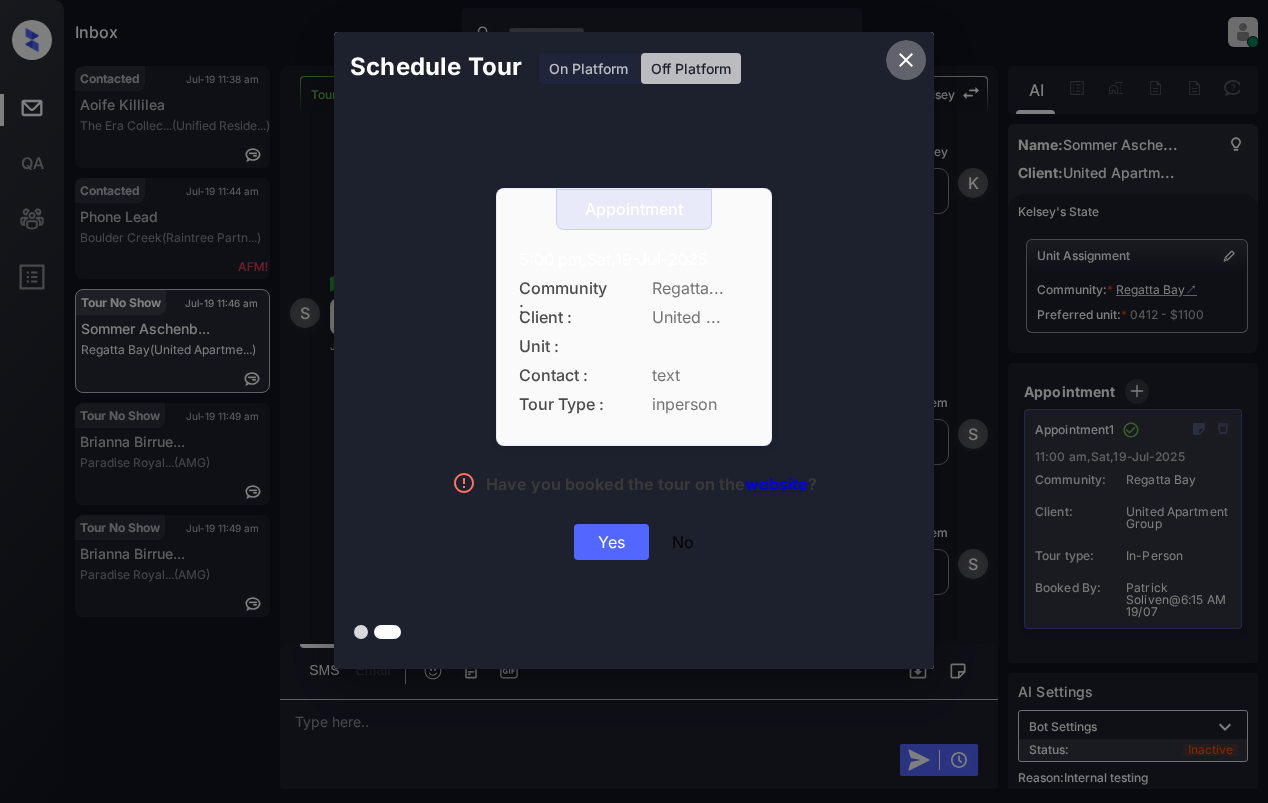 click 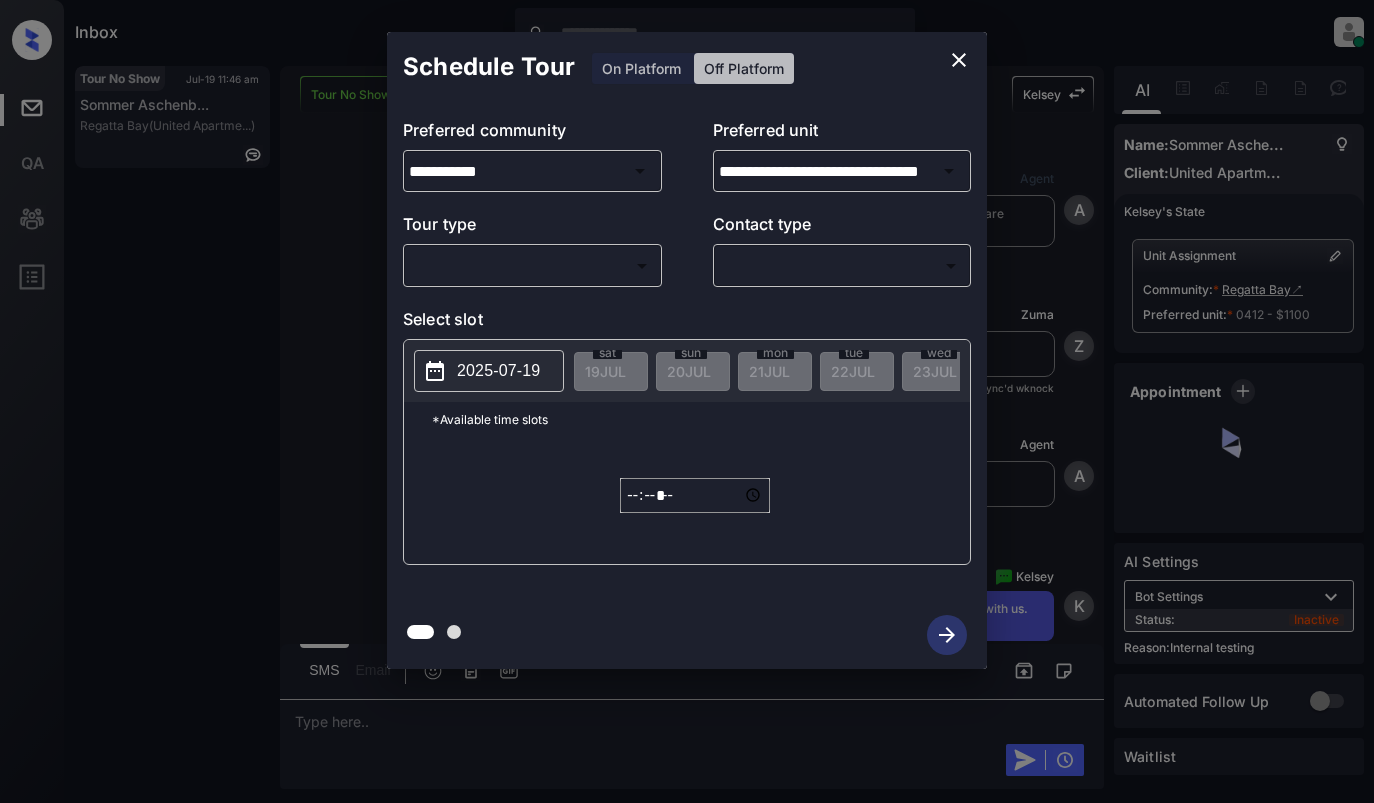 scroll, scrollTop: 0, scrollLeft: 0, axis: both 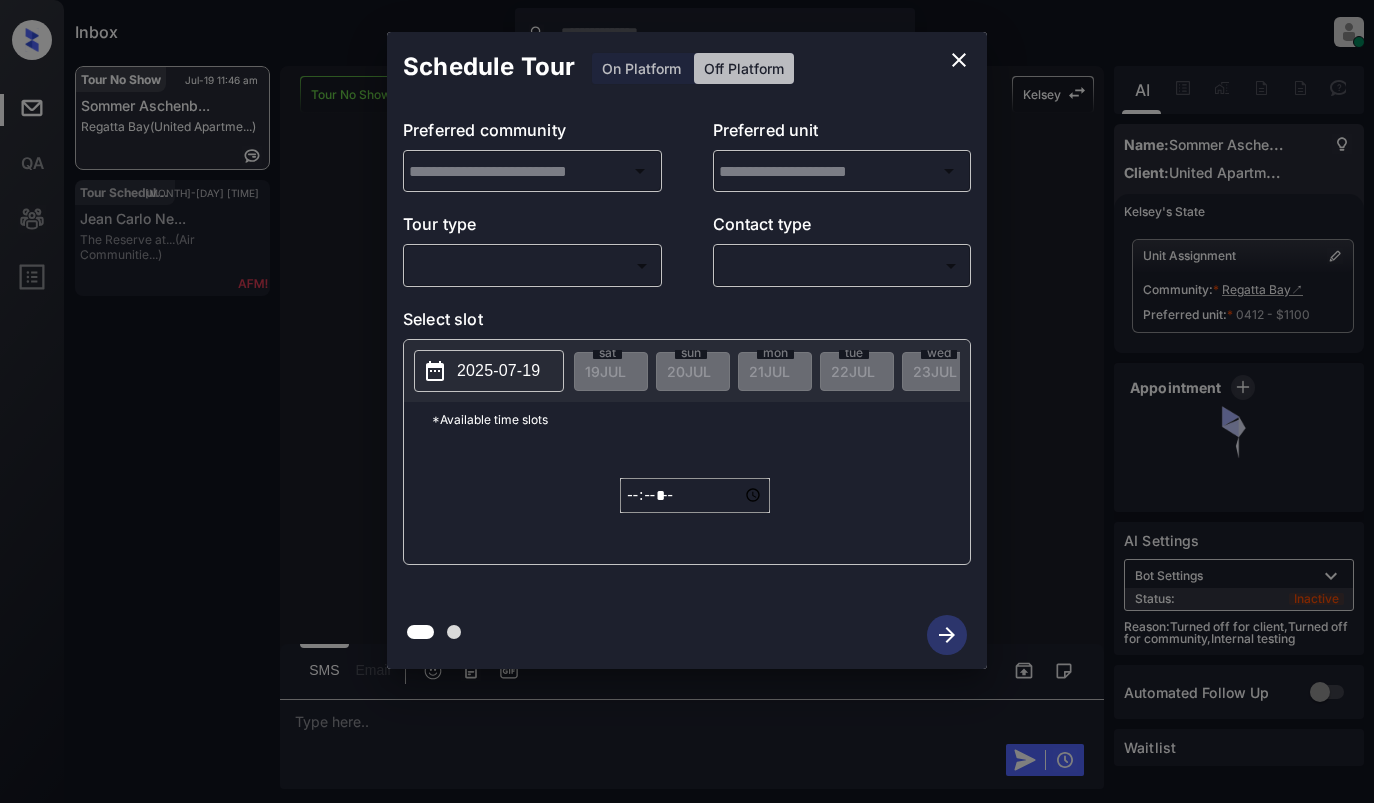type on "**********" 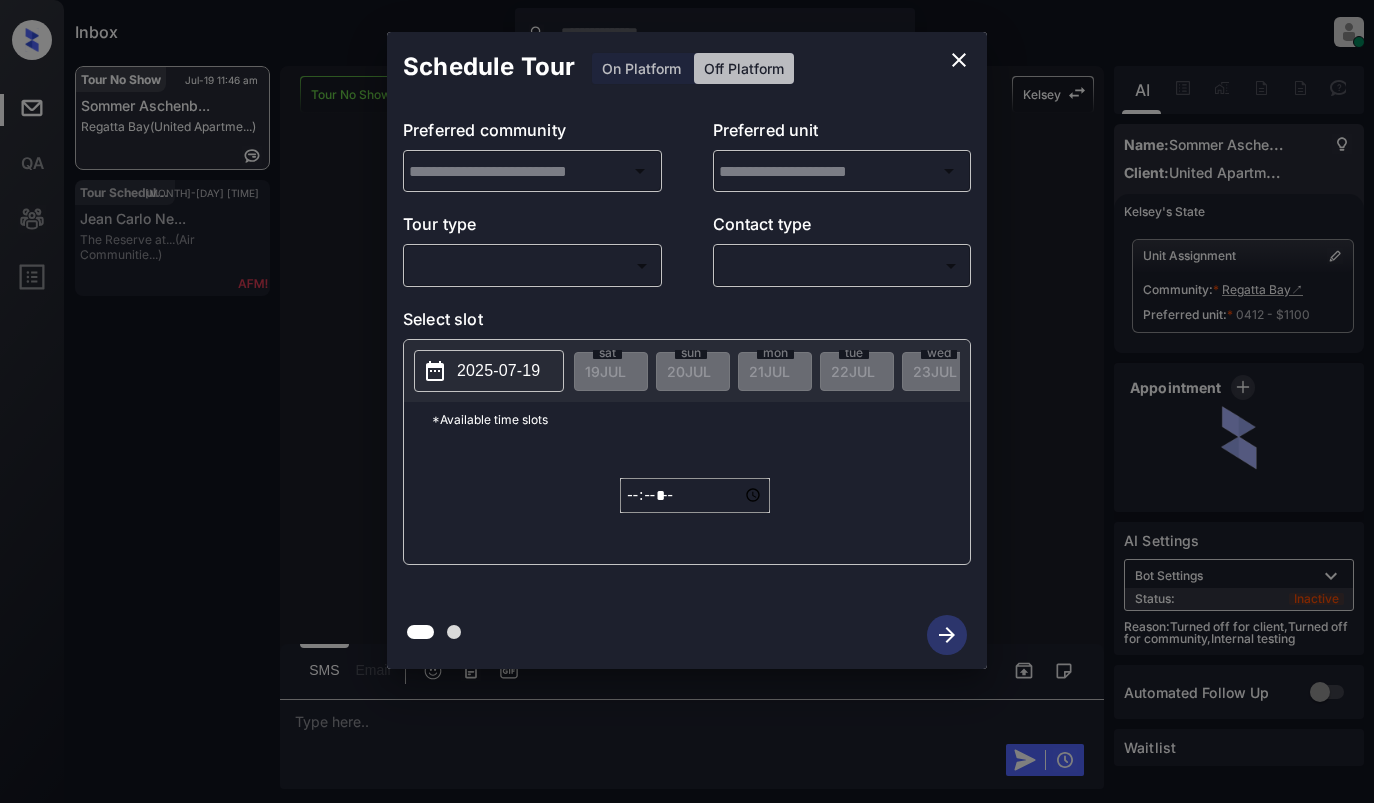 type on "**********" 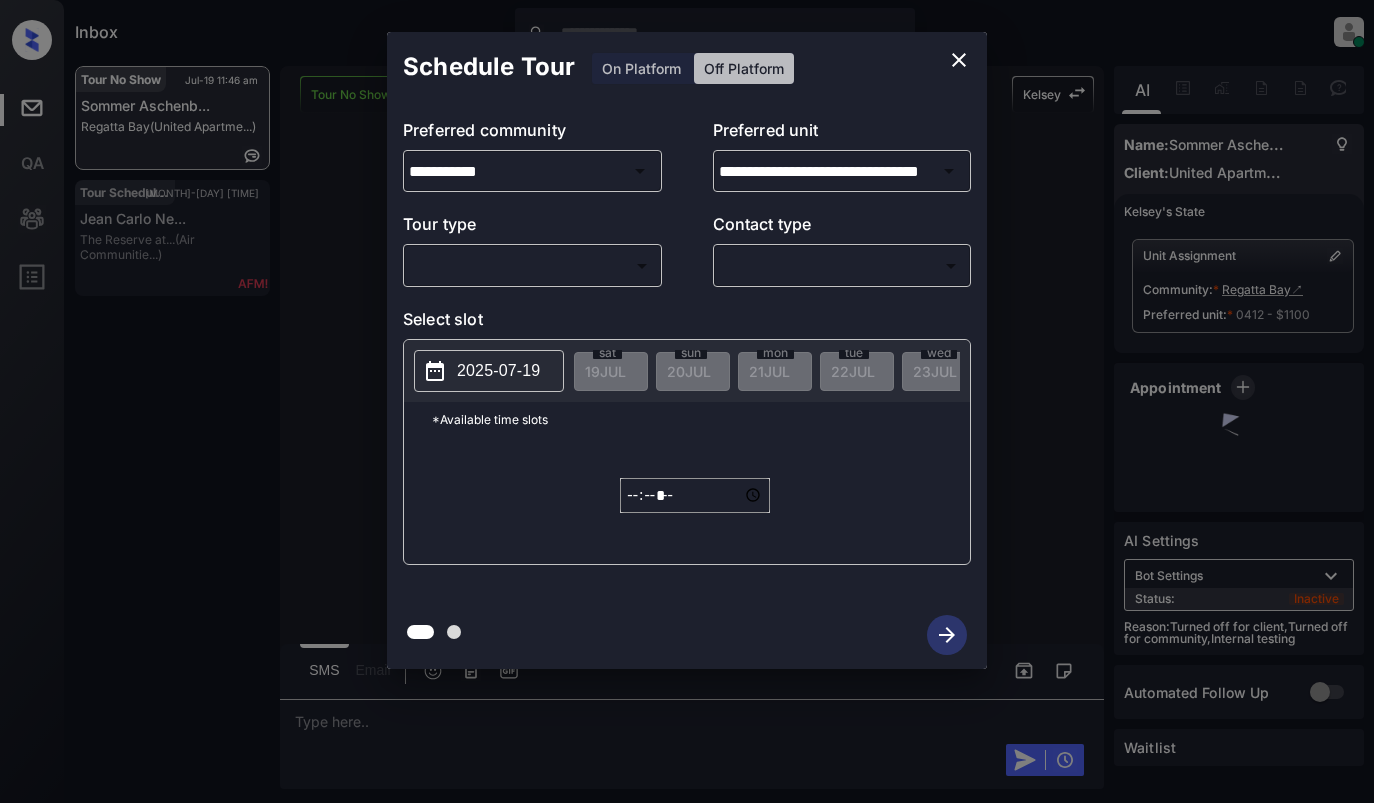 scroll, scrollTop: 0, scrollLeft: 0, axis: both 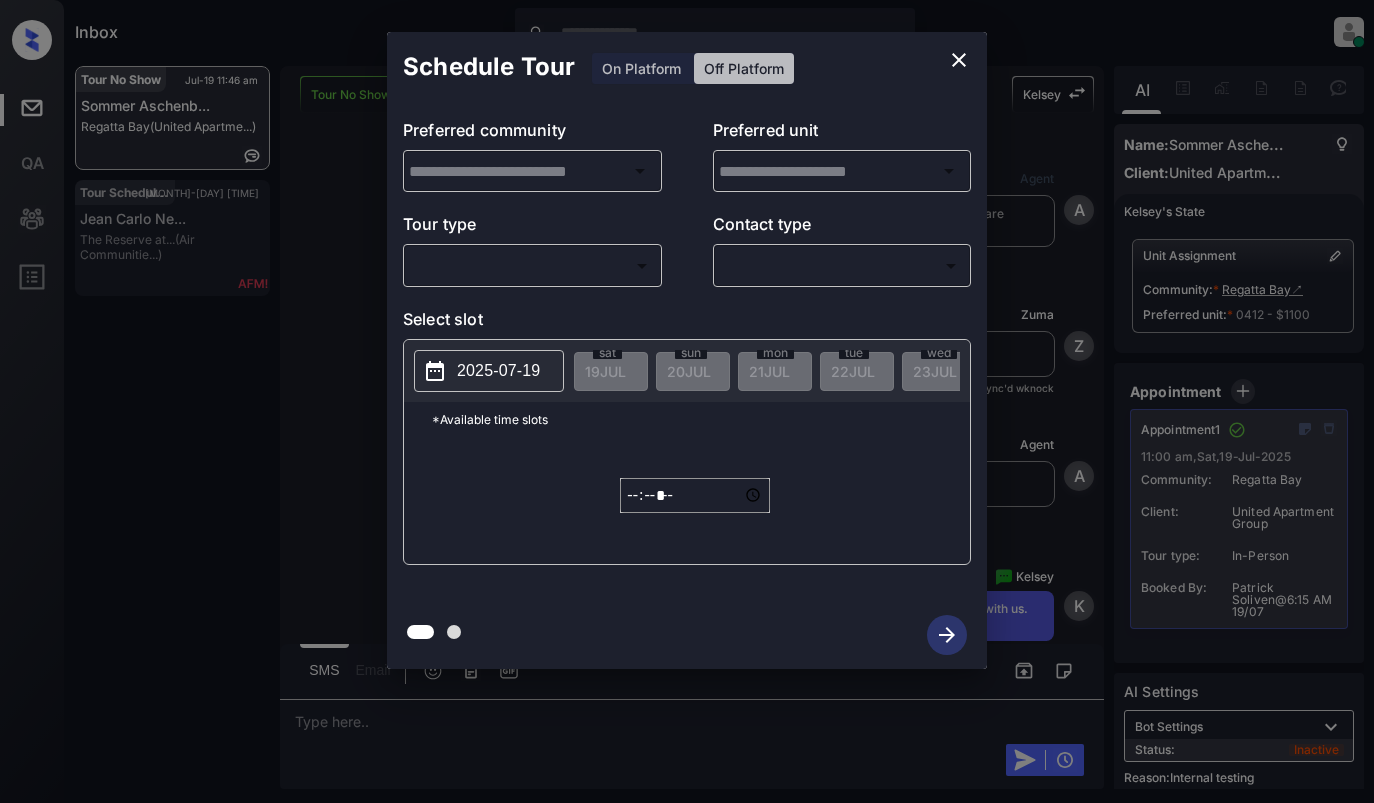 type on "**********" 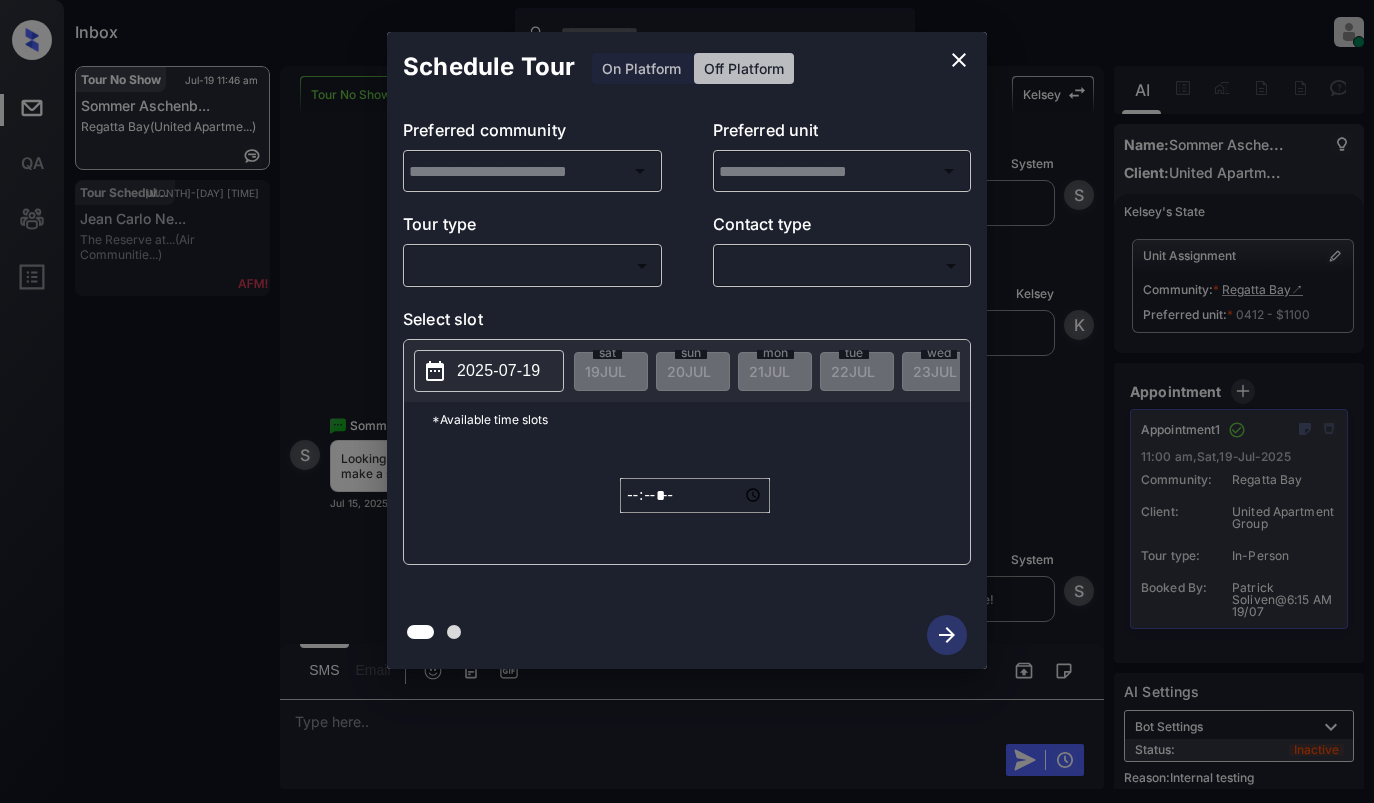 type on "**********" 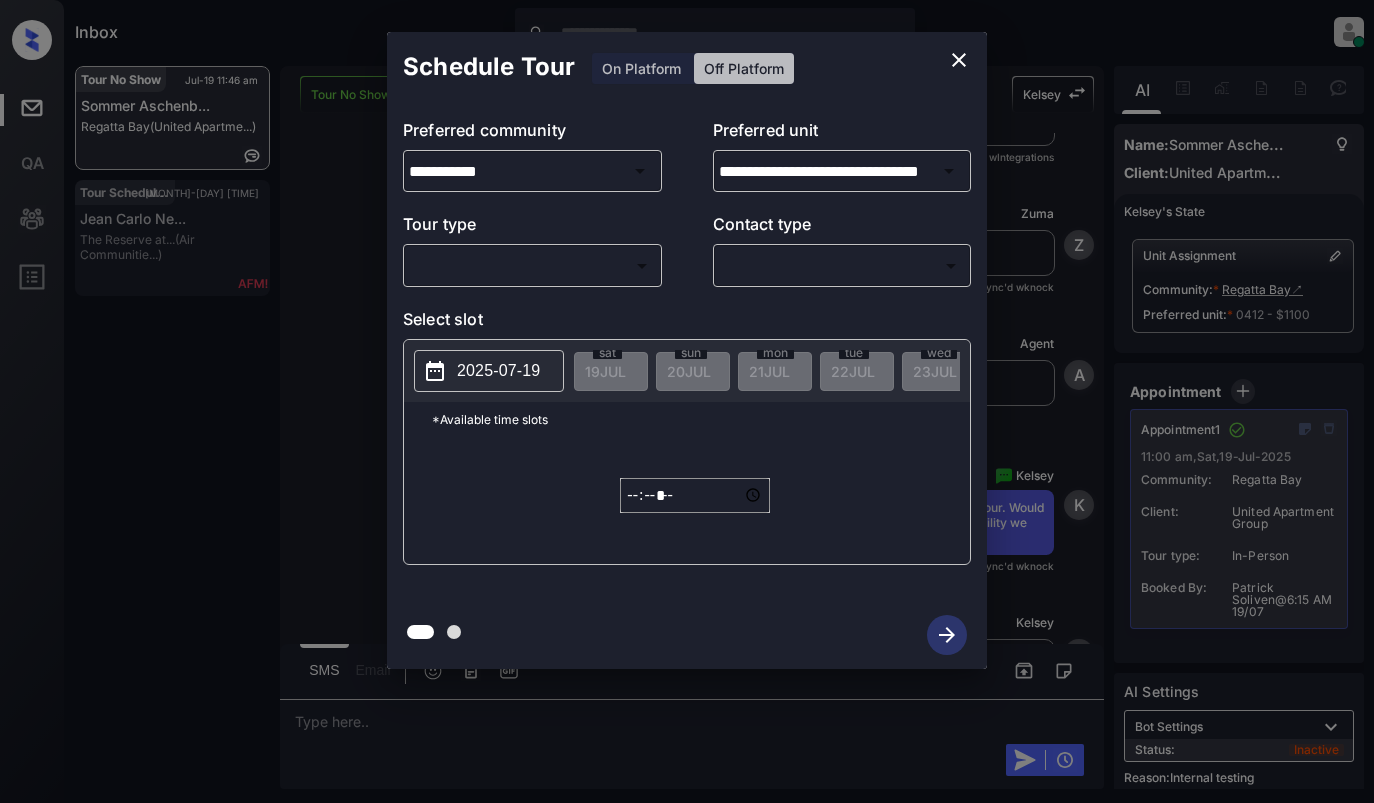 scroll, scrollTop: 21606, scrollLeft: 0, axis: vertical 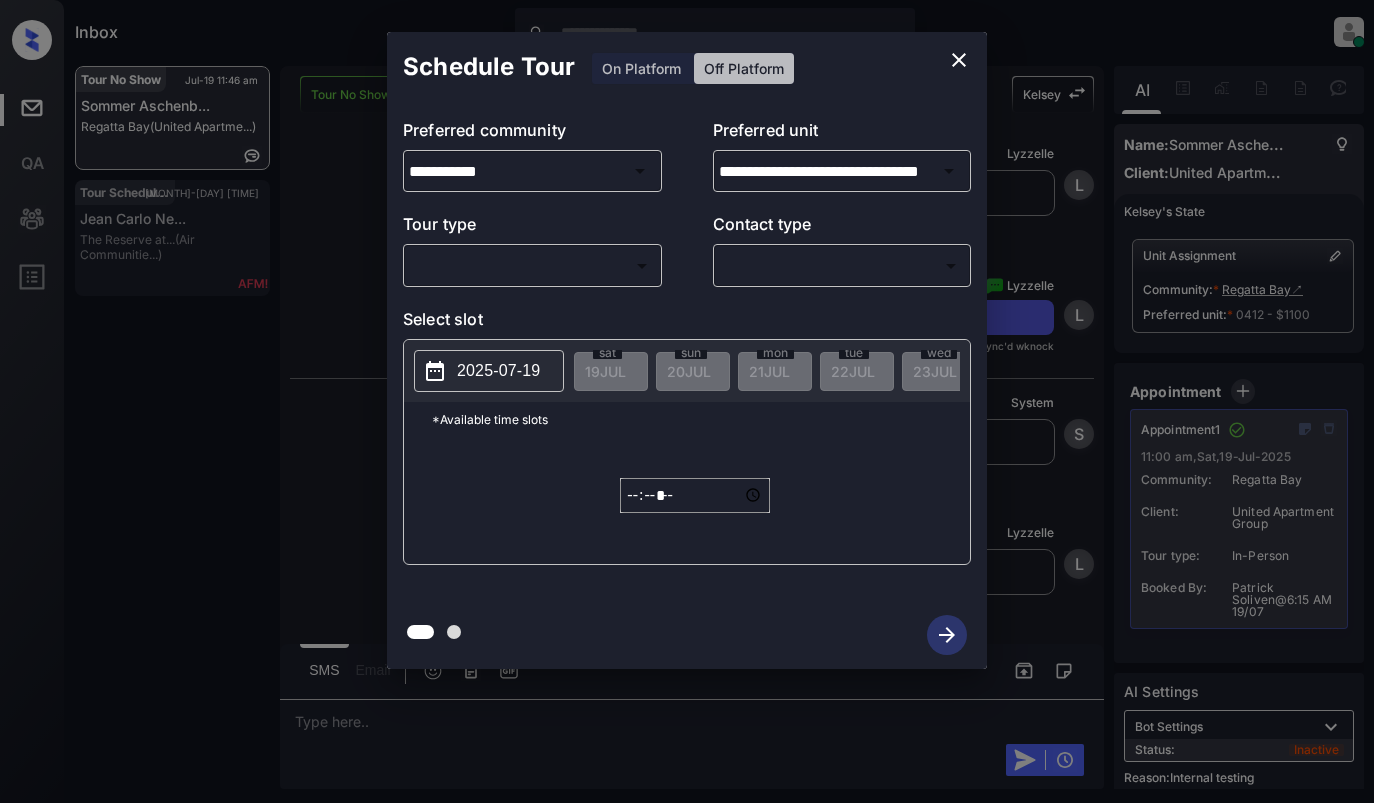 click on "**********" at bounding box center [687, 350] 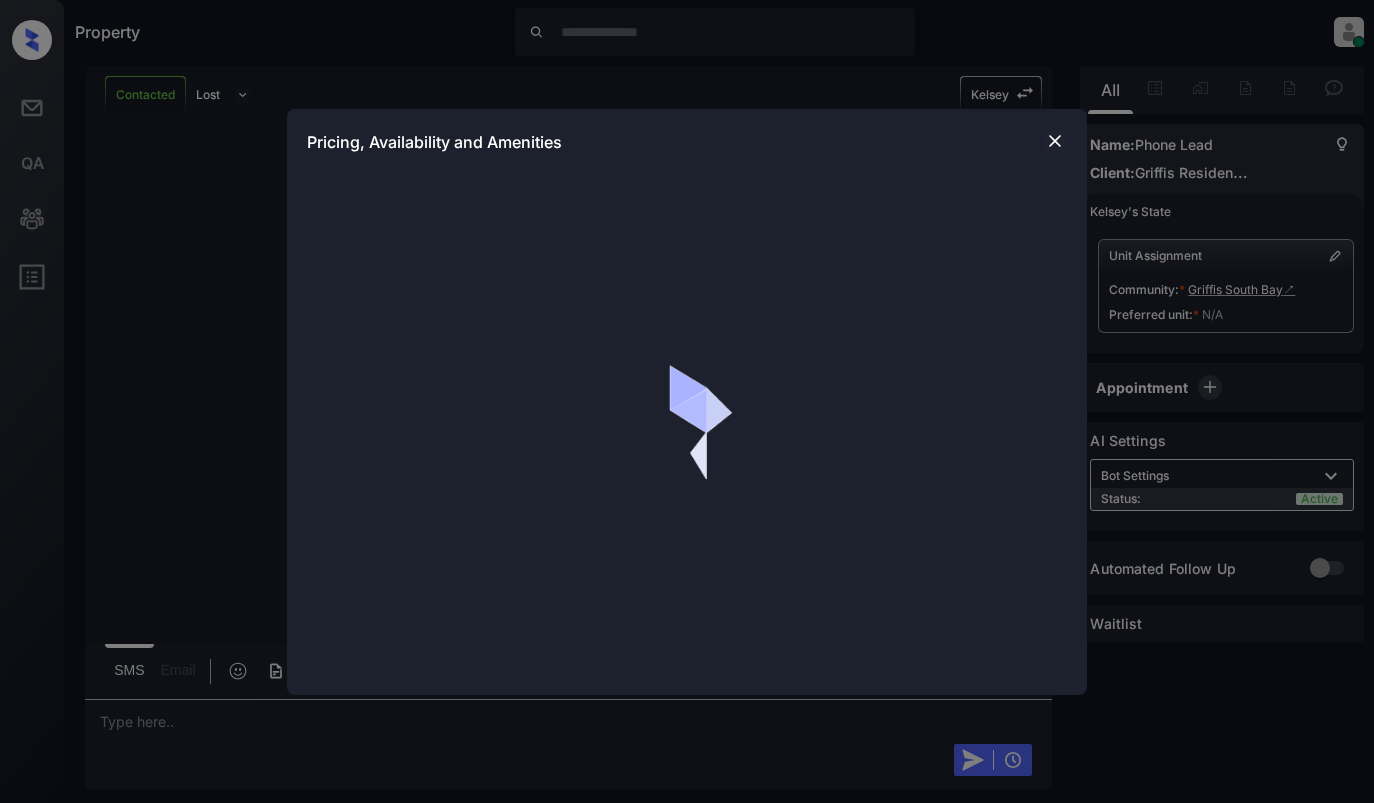 scroll, scrollTop: 0, scrollLeft: 0, axis: both 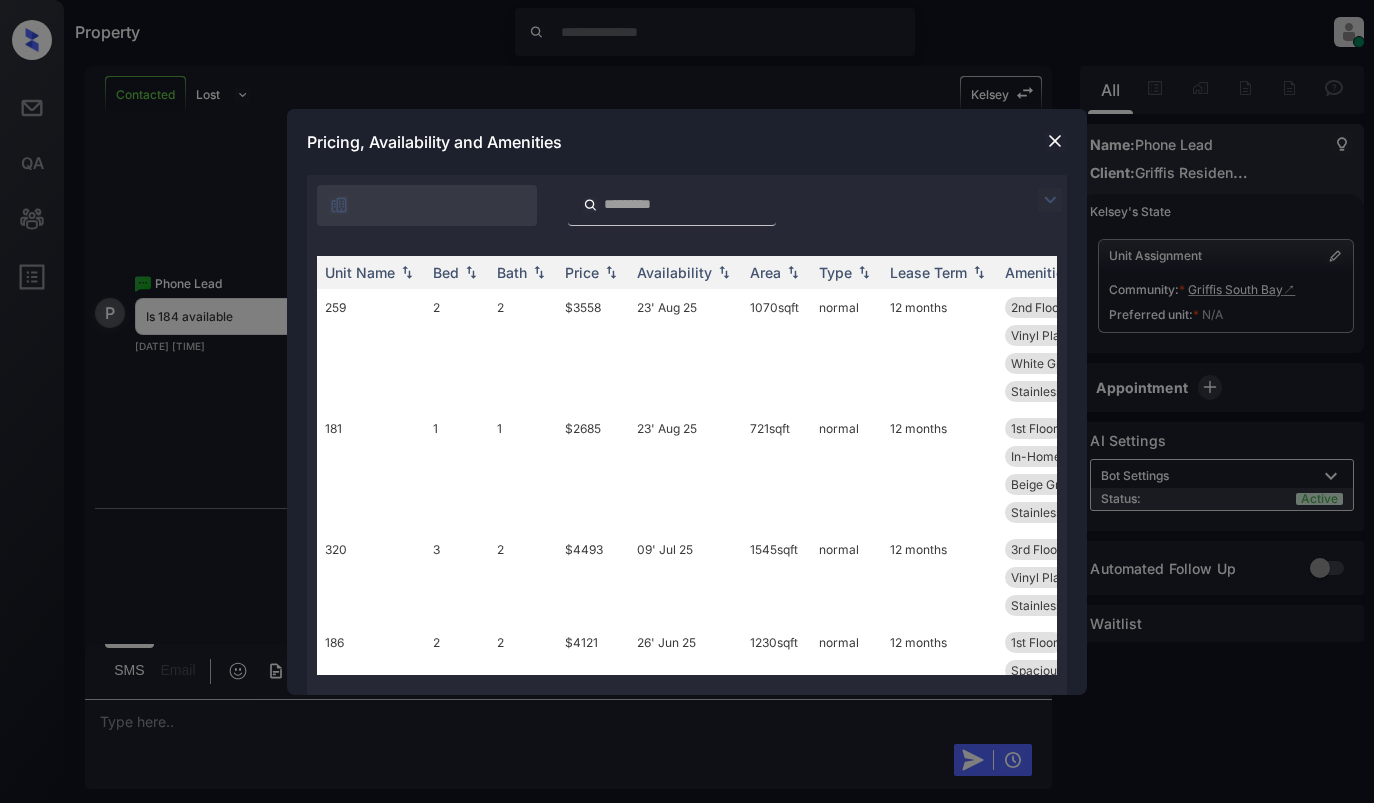 click at bounding box center (1050, 200) 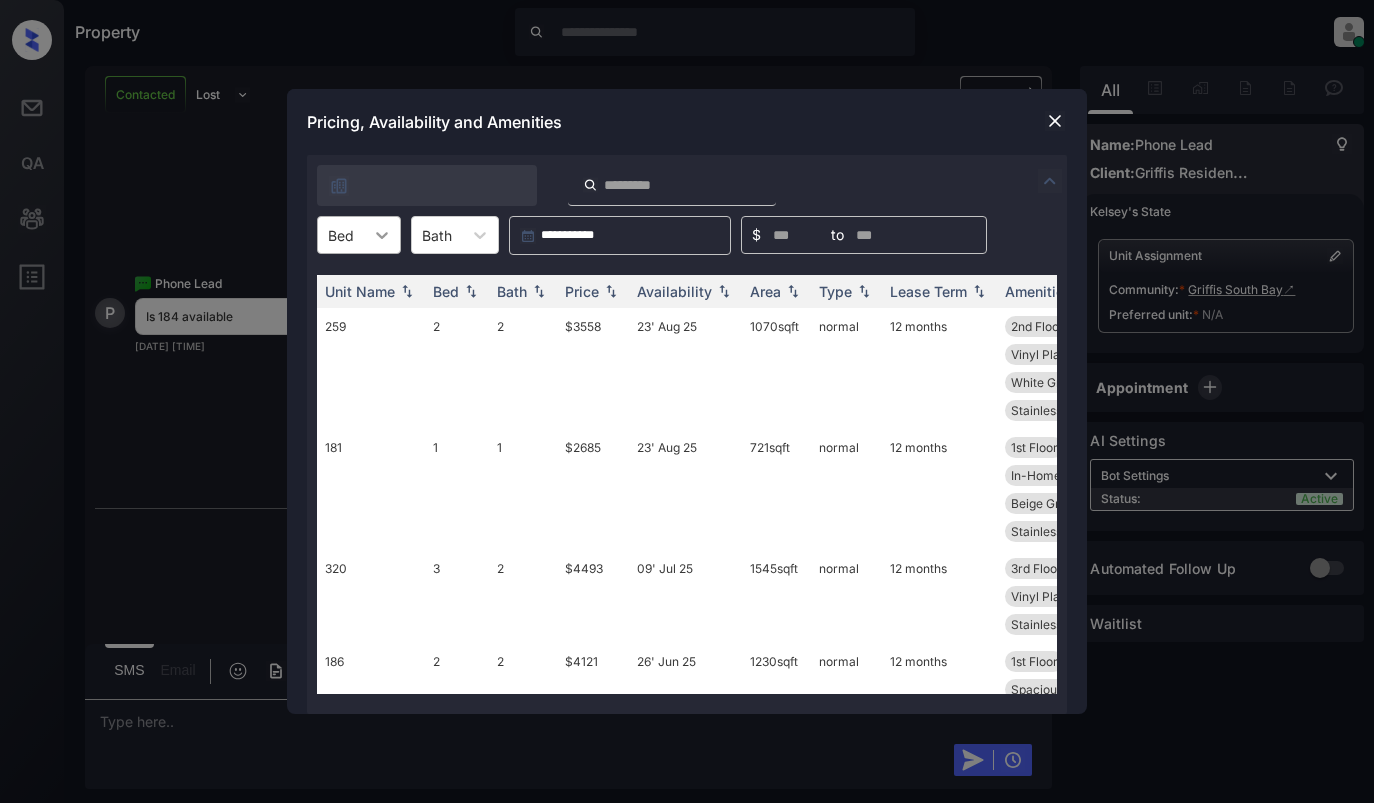 click 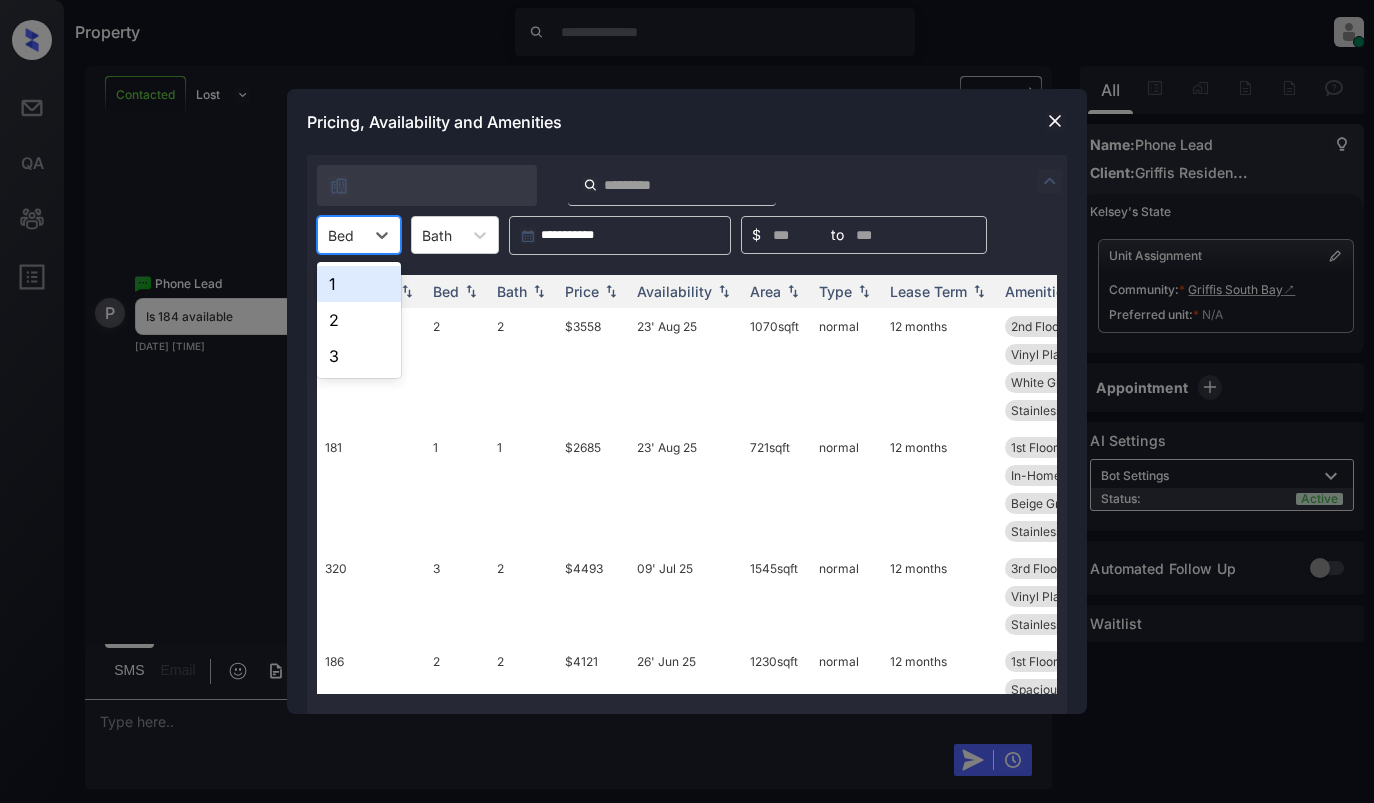 click on "1" at bounding box center [359, 284] 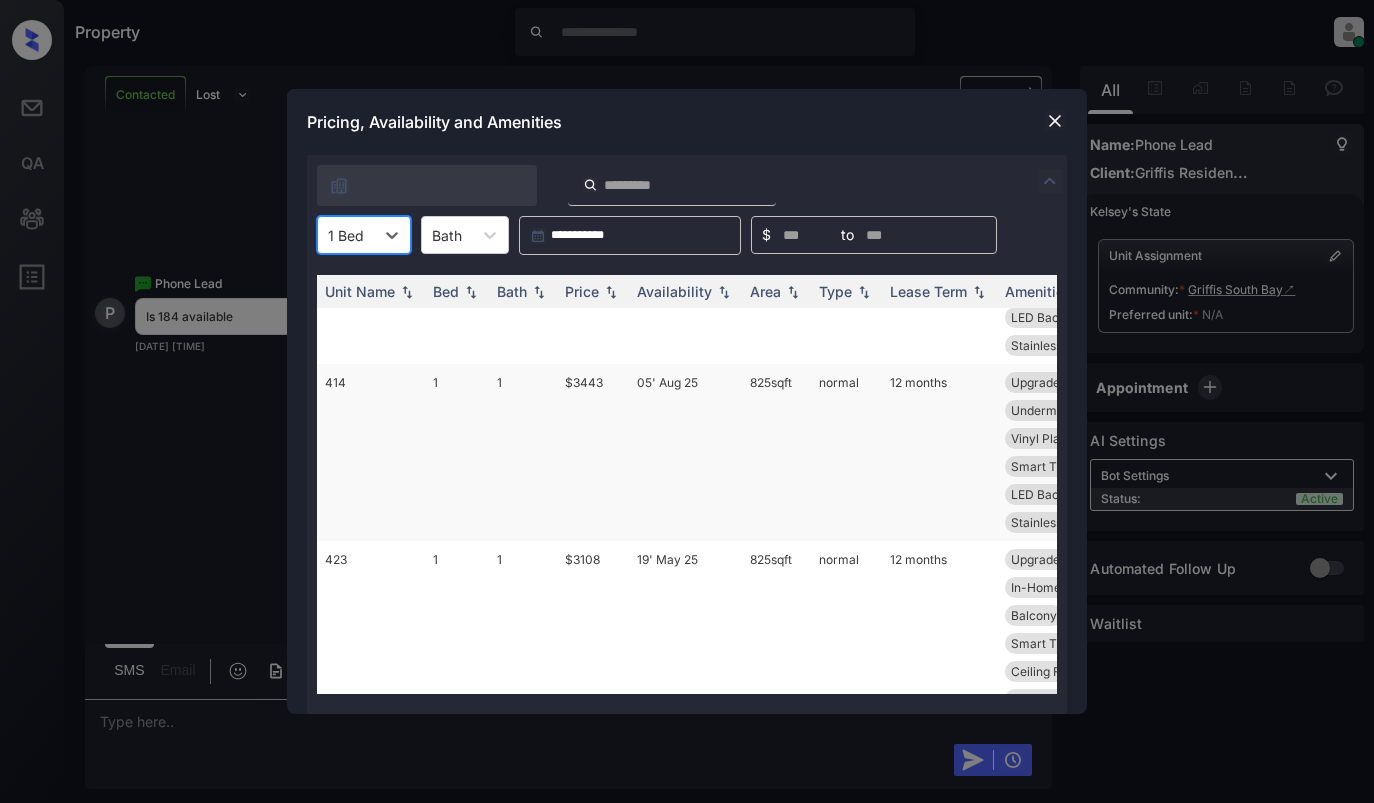 scroll, scrollTop: 1361, scrollLeft: 0, axis: vertical 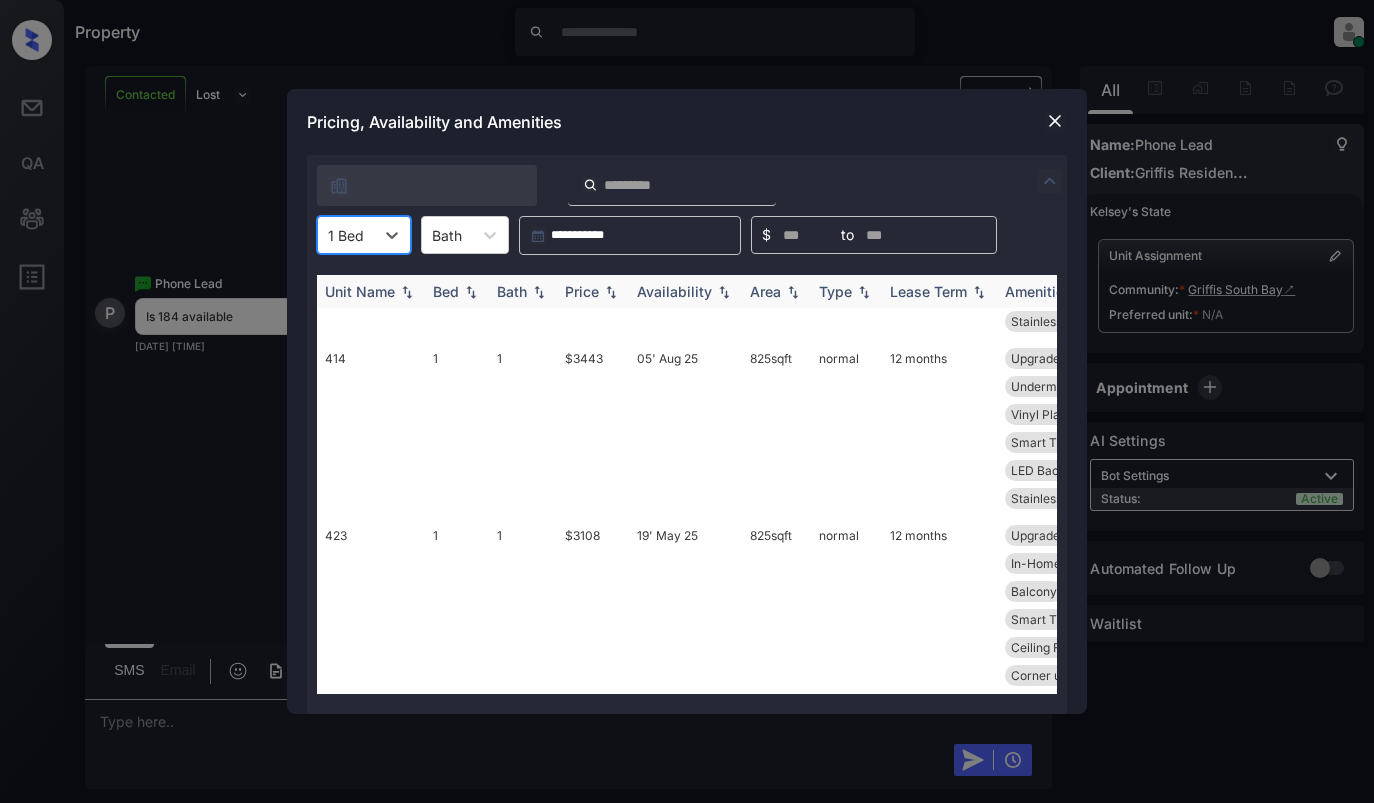 click on "Unit Name" at bounding box center (371, 291) 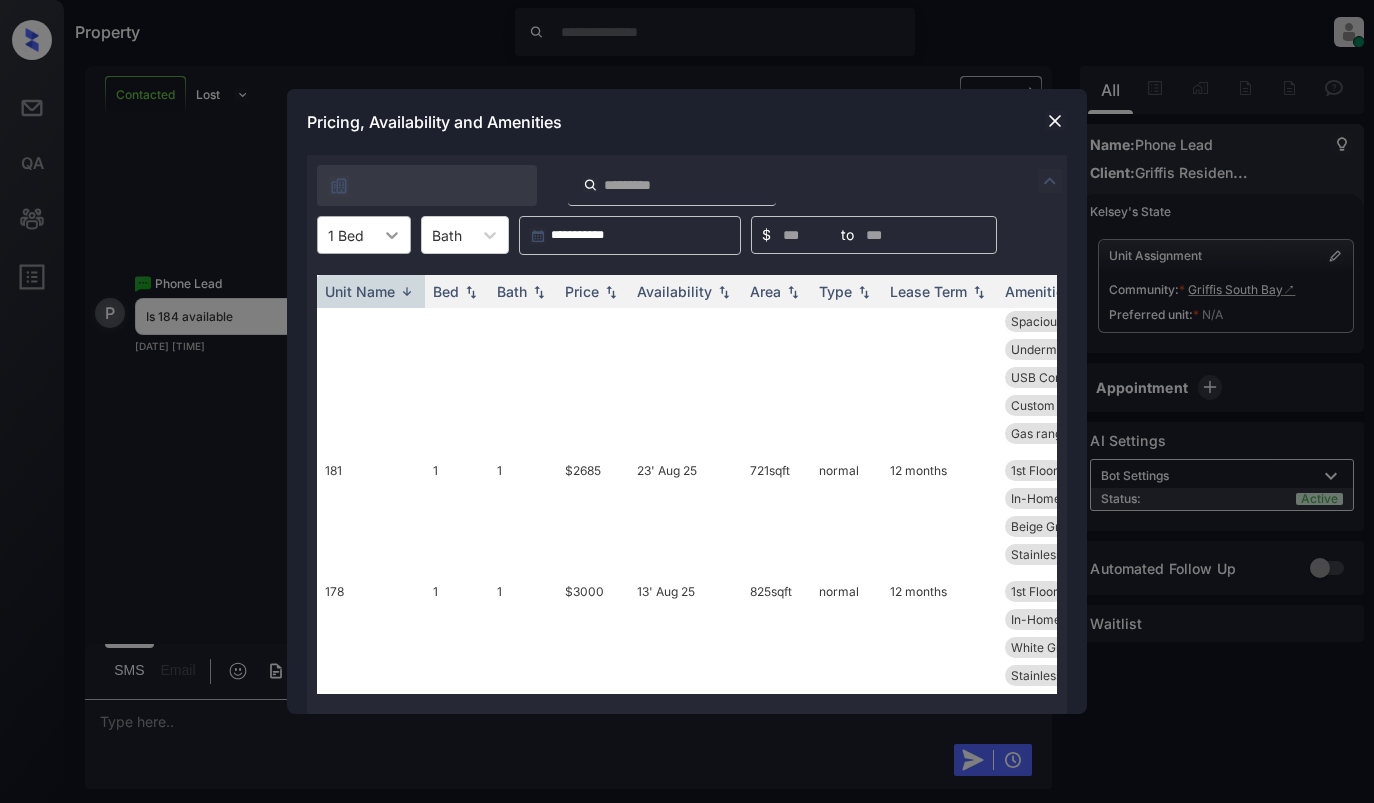 click at bounding box center [392, 235] 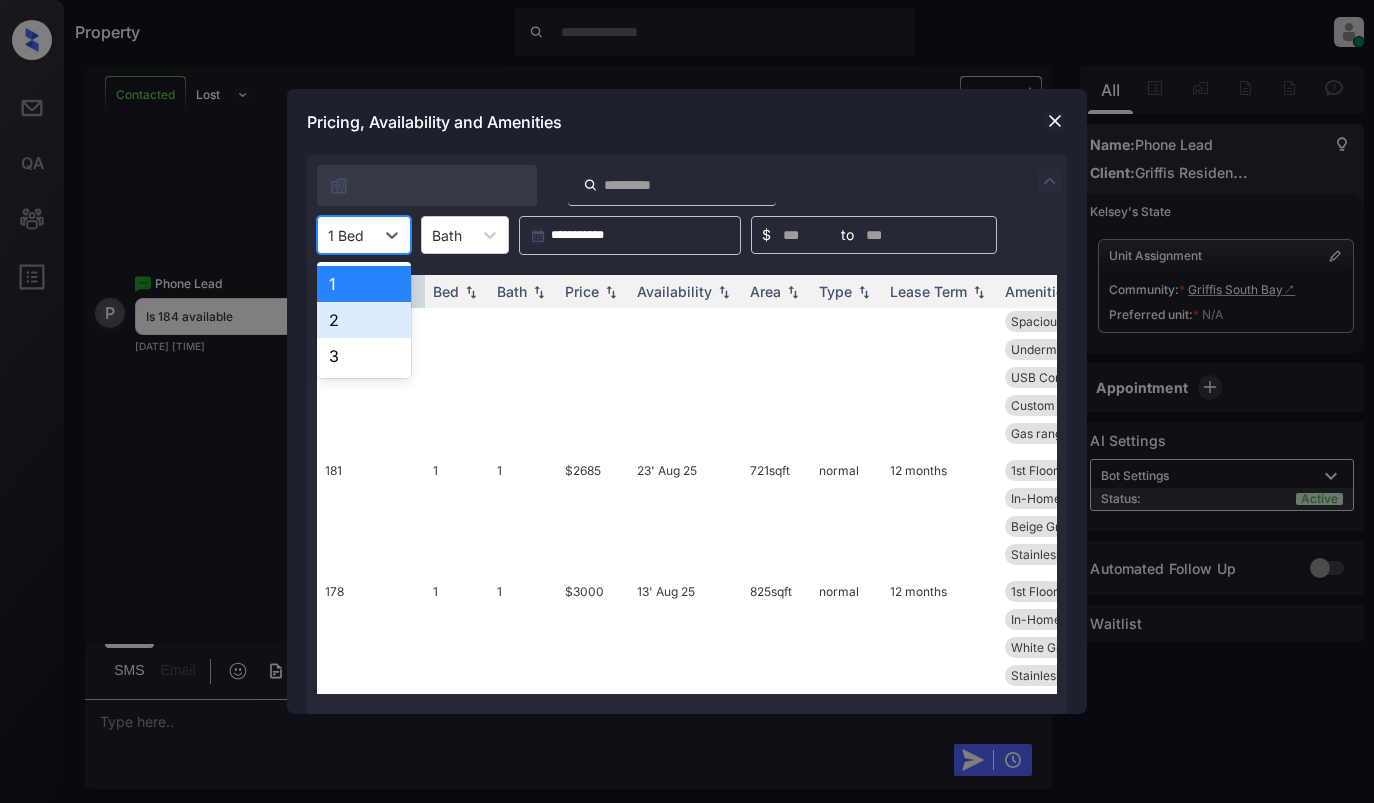 click on "2" at bounding box center (364, 320) 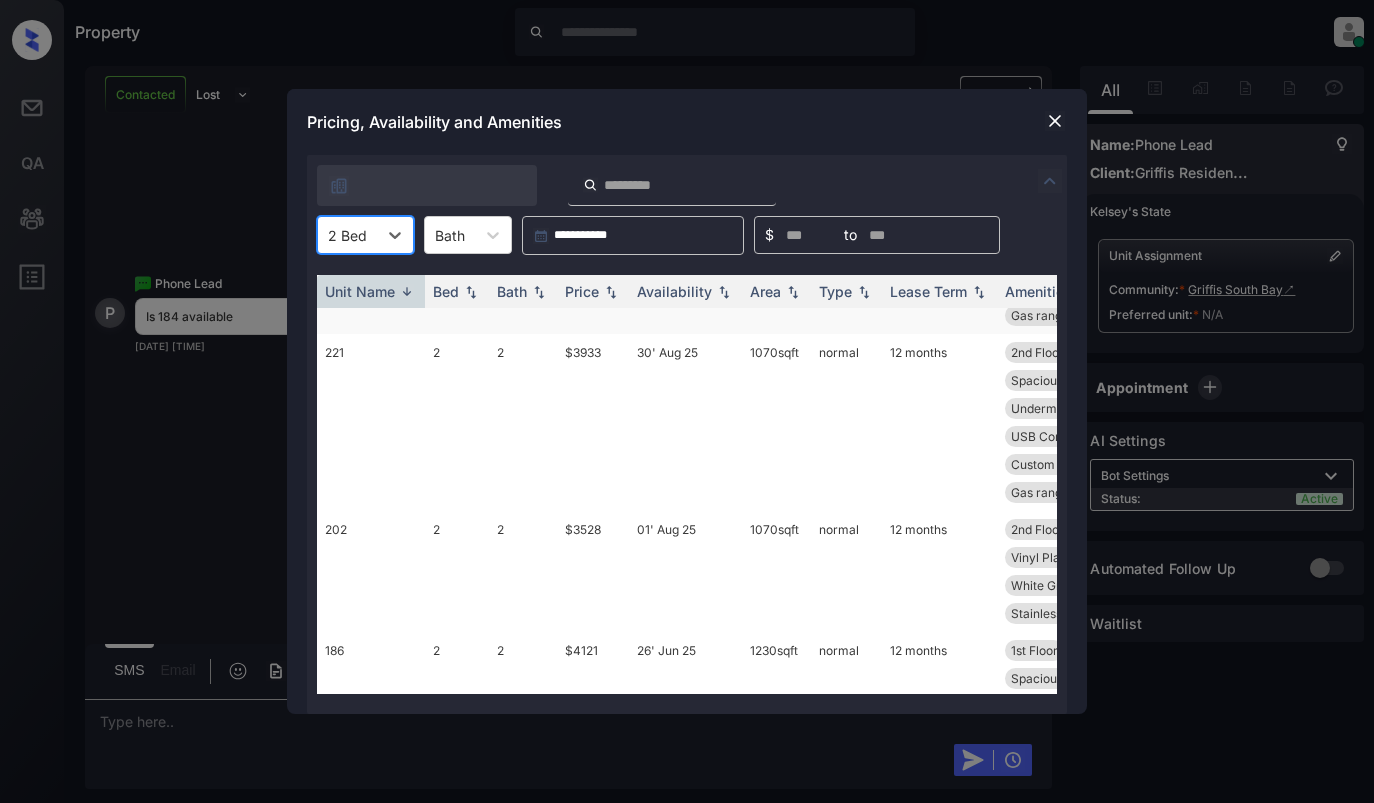scroll, scrollTop: 1249, scrollLeft: 0, axis: vertical 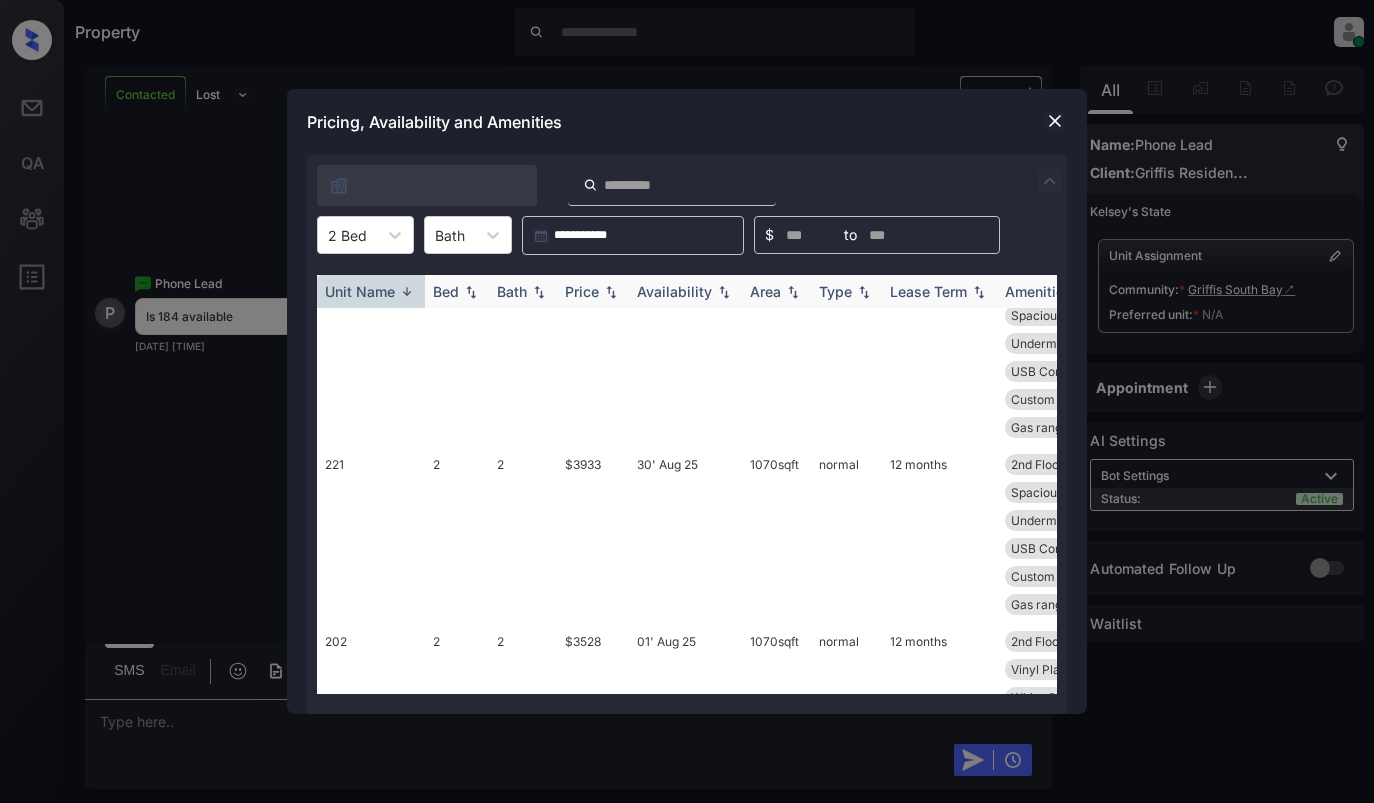click at bounding box center (407, 291) 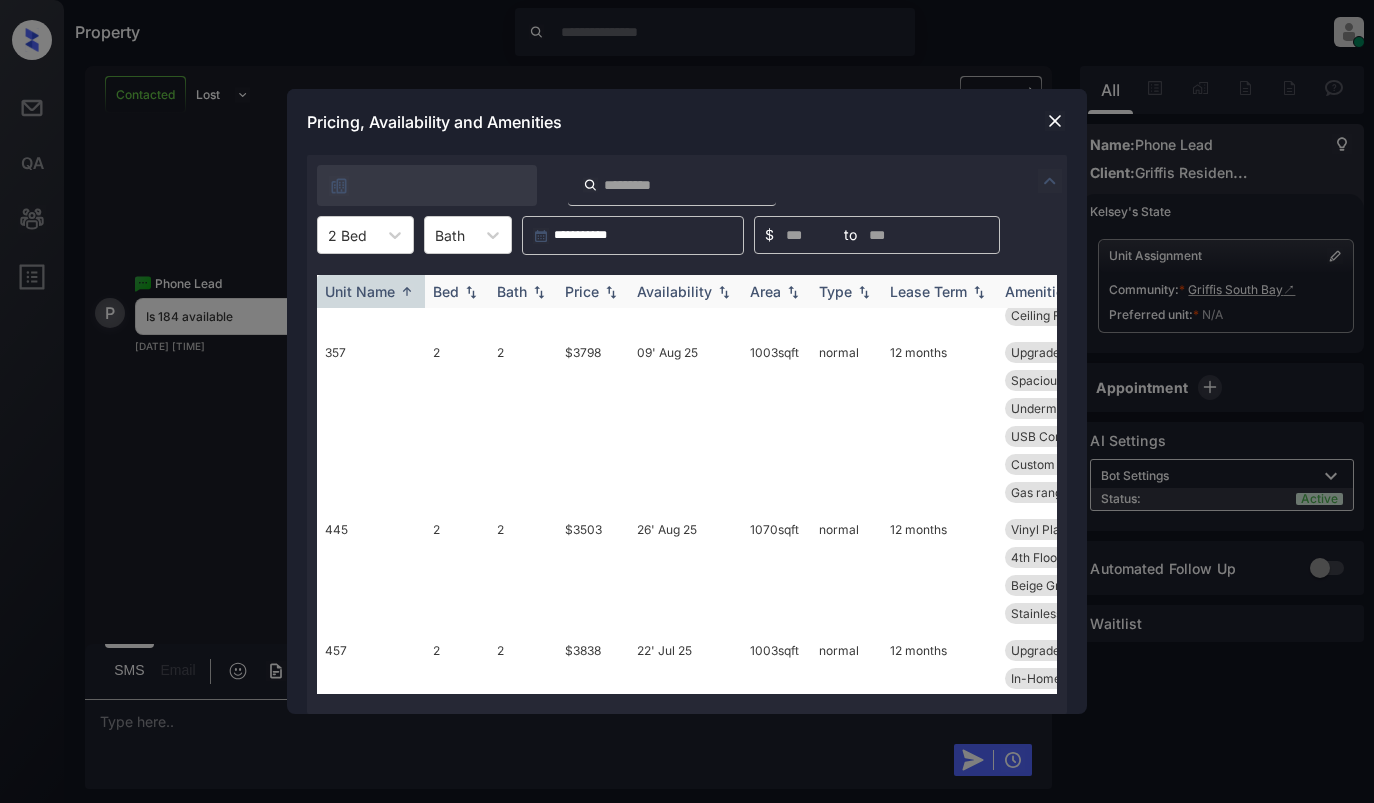 click at bounding box center [407, 291] 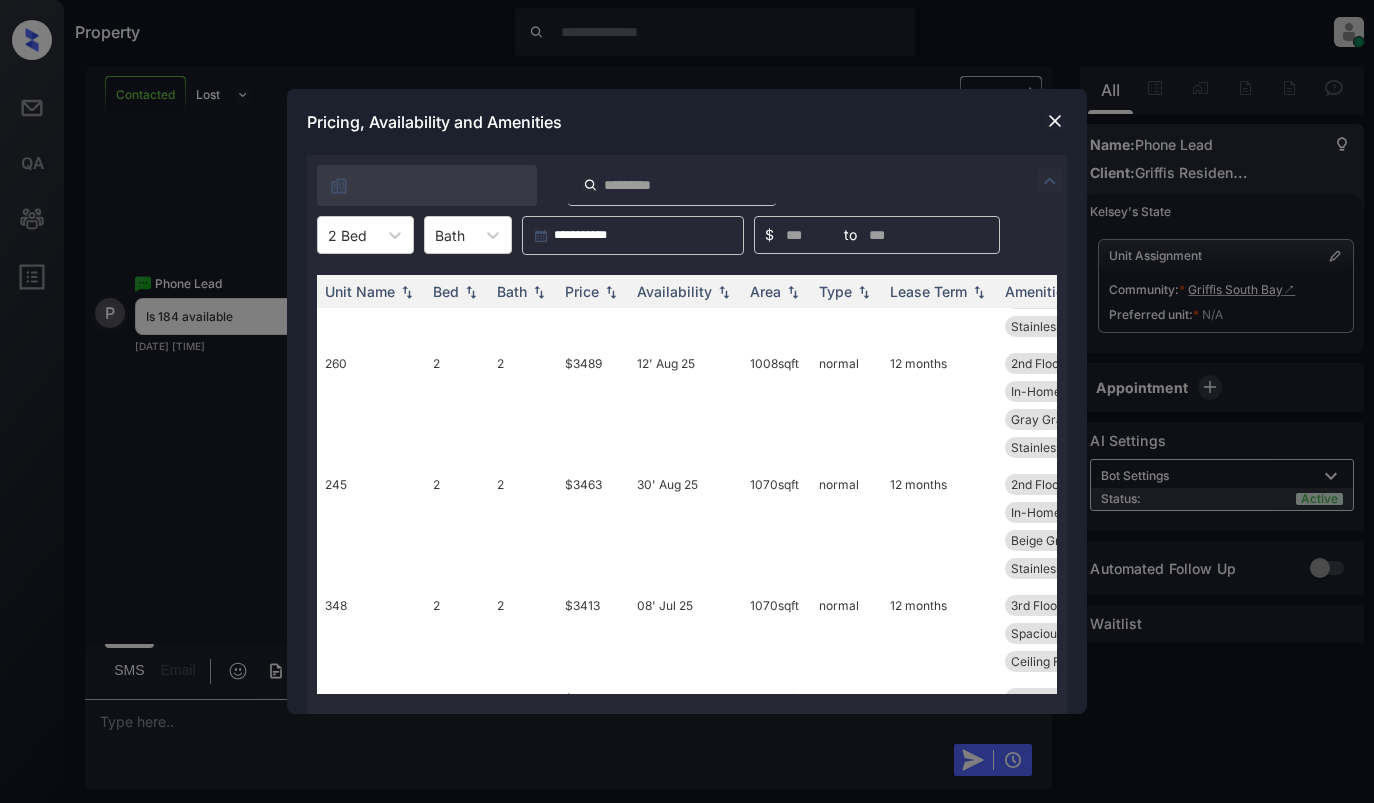 scroll, scrollTop: 1040, scrollLeft: 0, axis: vertical 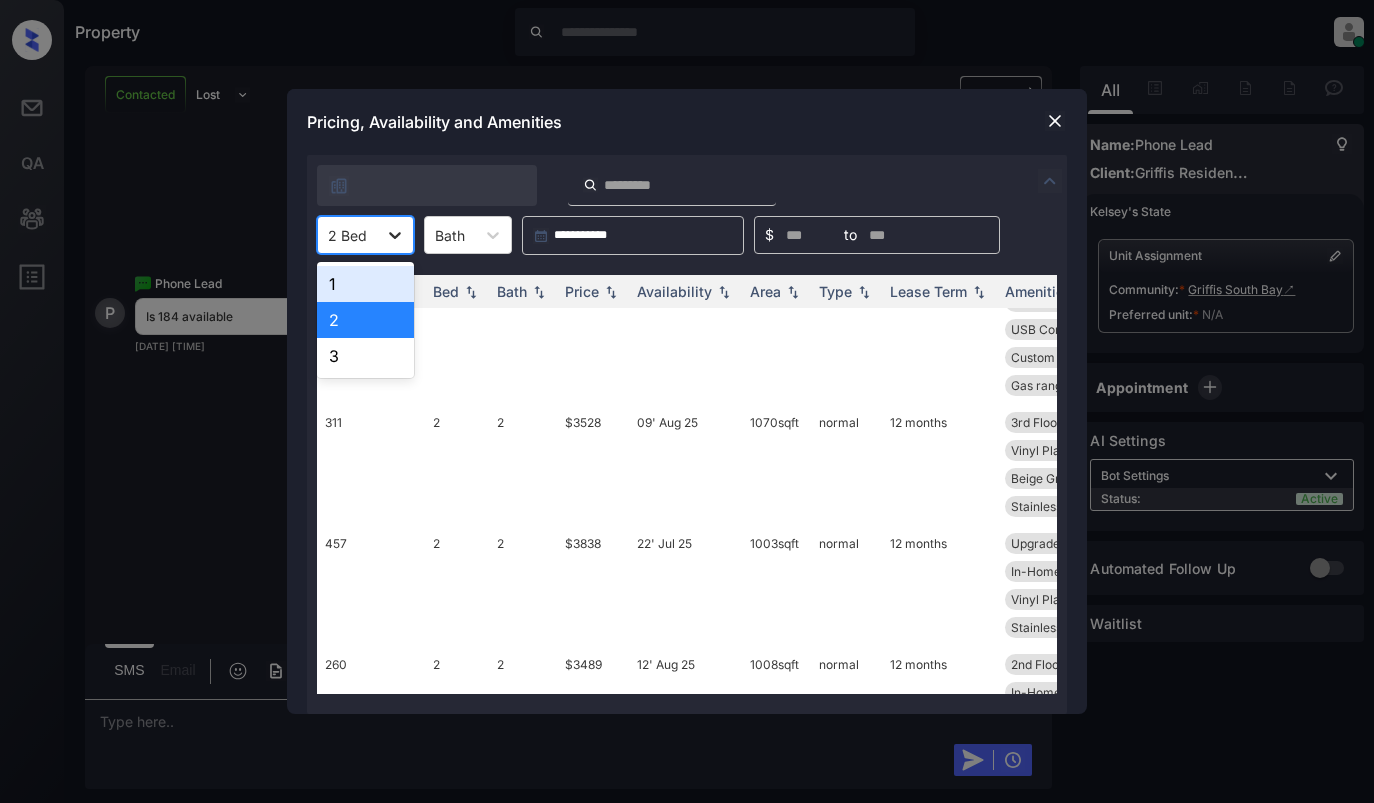 click 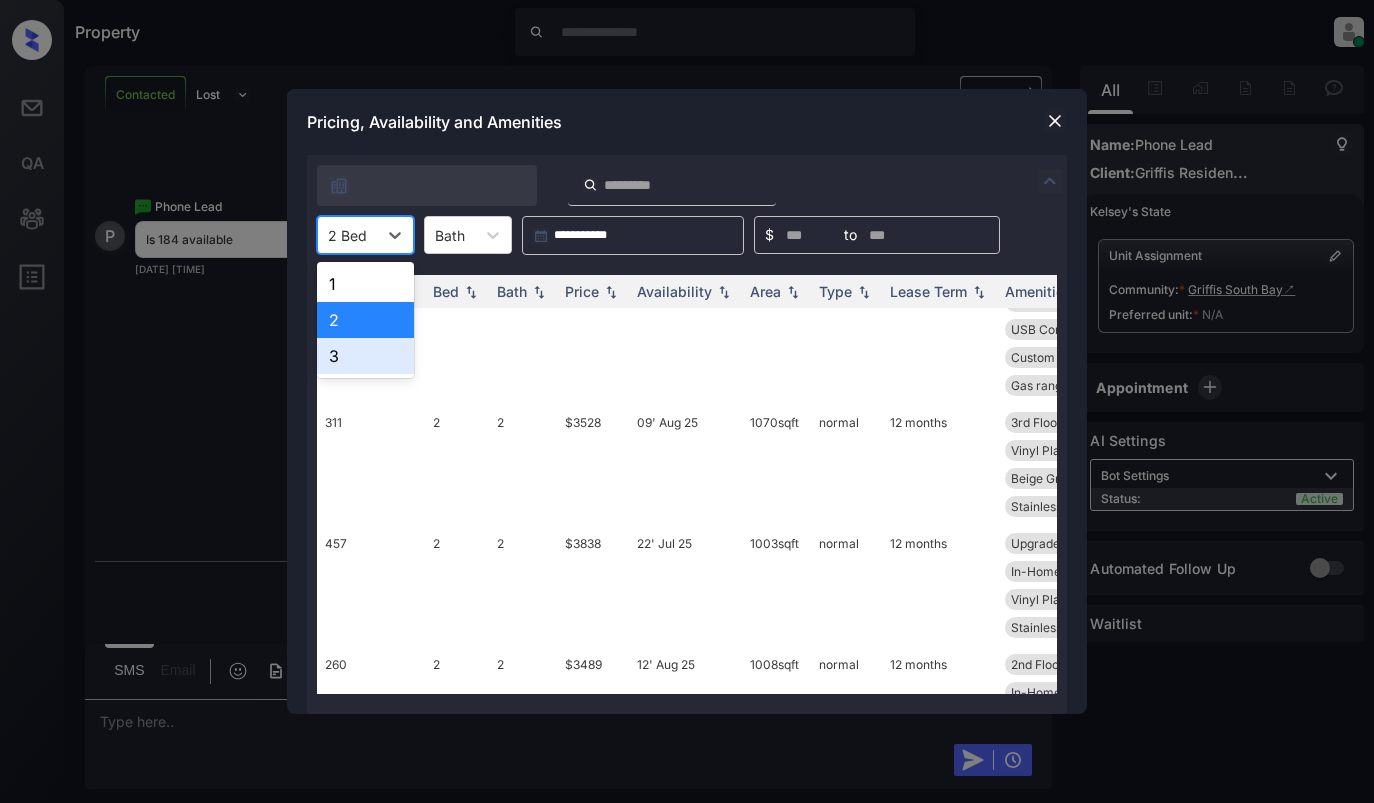 click on "3" at bounding box center [365, 356] 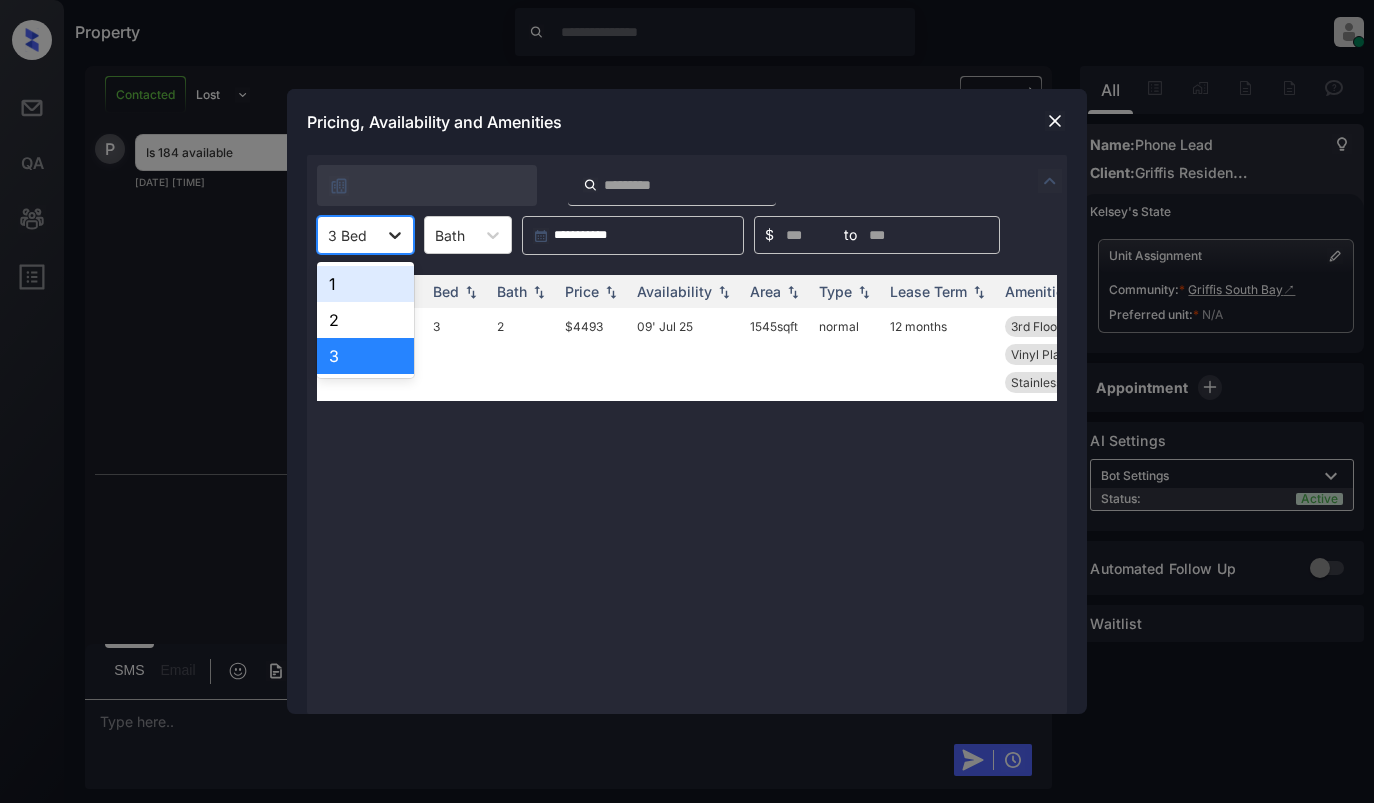 click 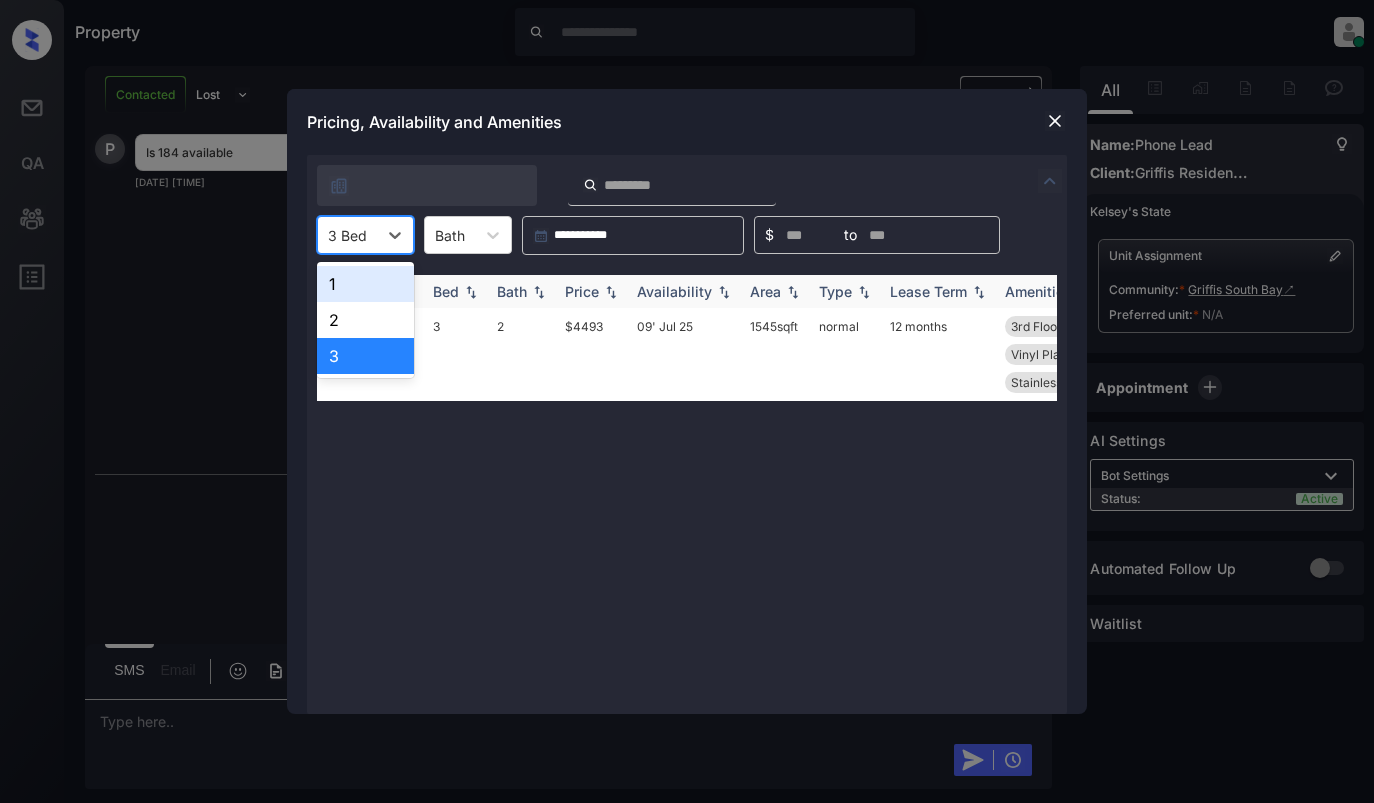click on "1" at bounding box center (365, 284) 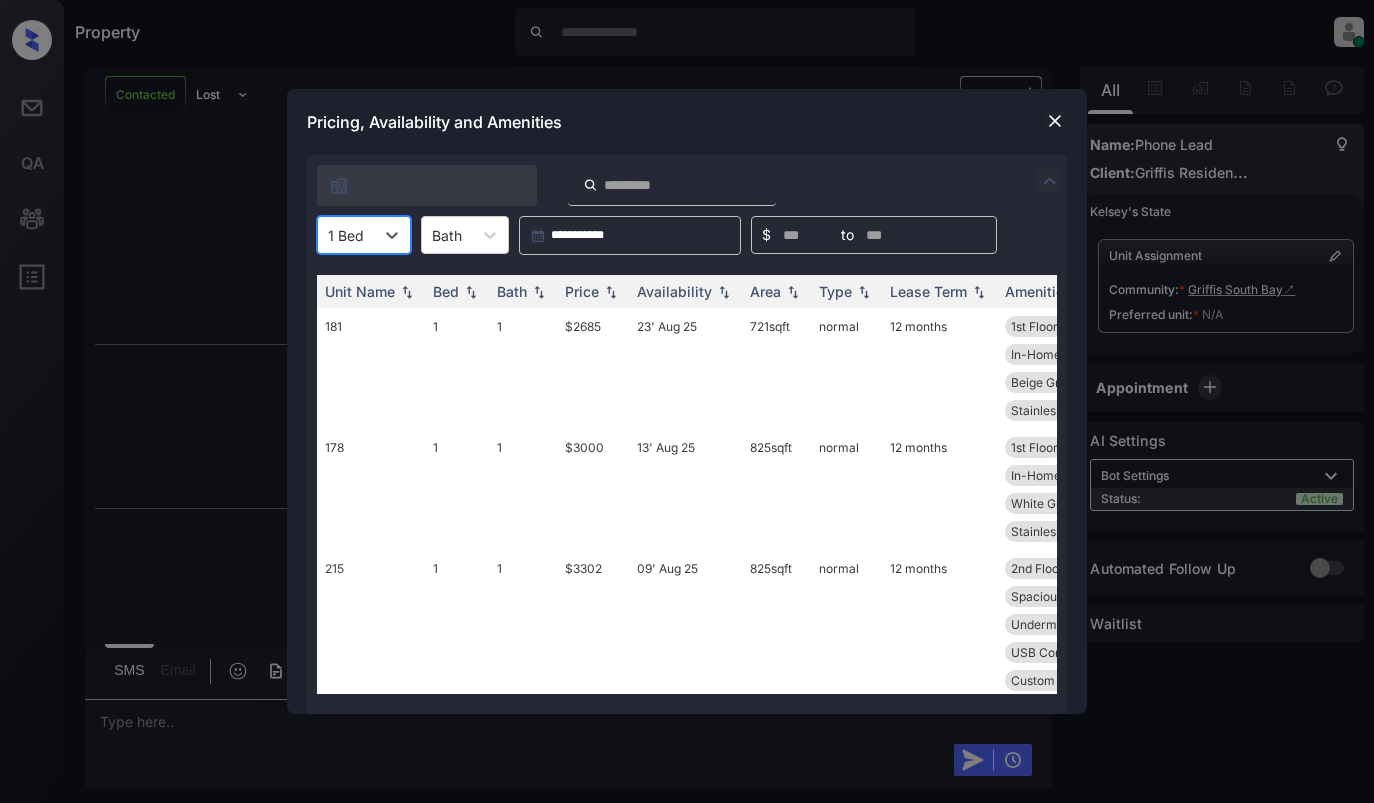scroll, scrollTop: 1386, scrollLeft: 0, axis: vertical 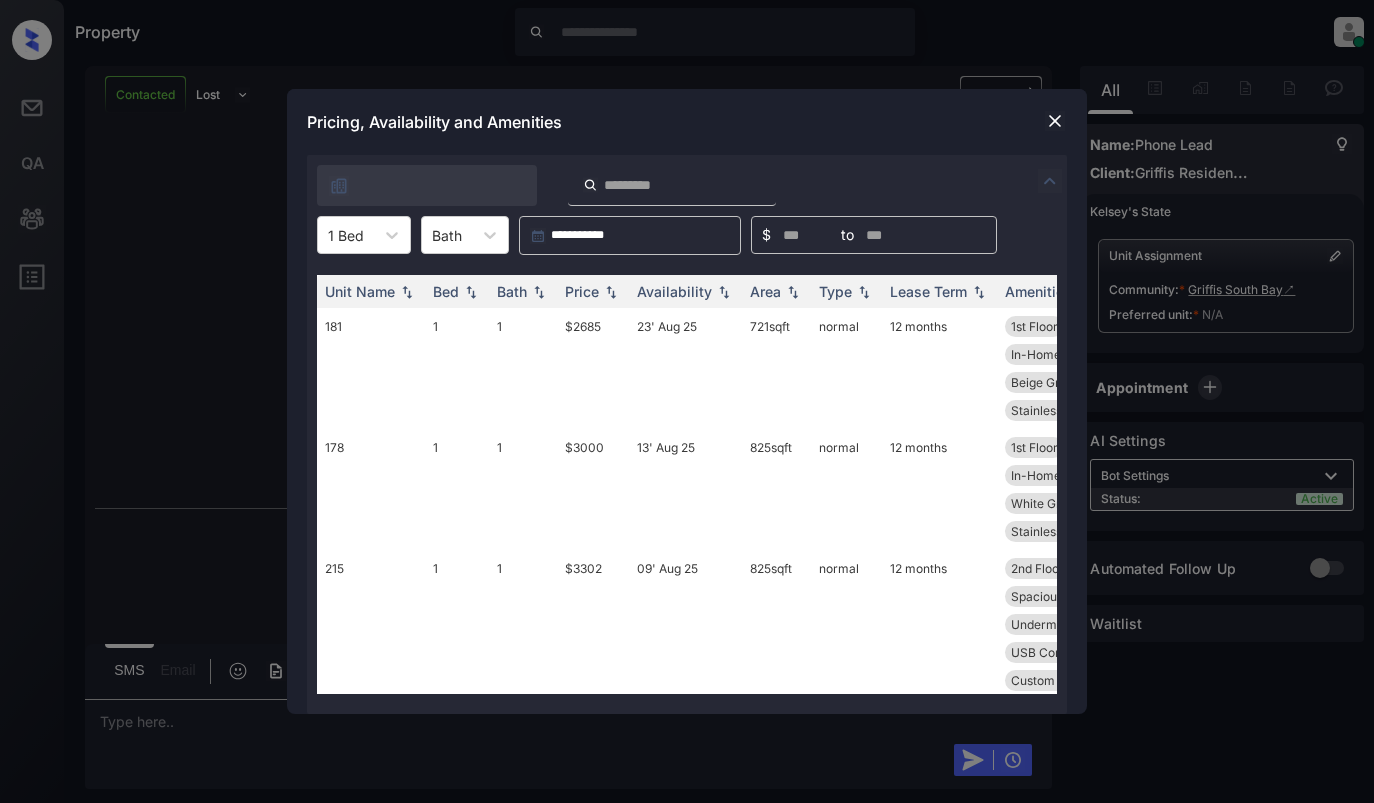 click at bounding box center (1055, 121) 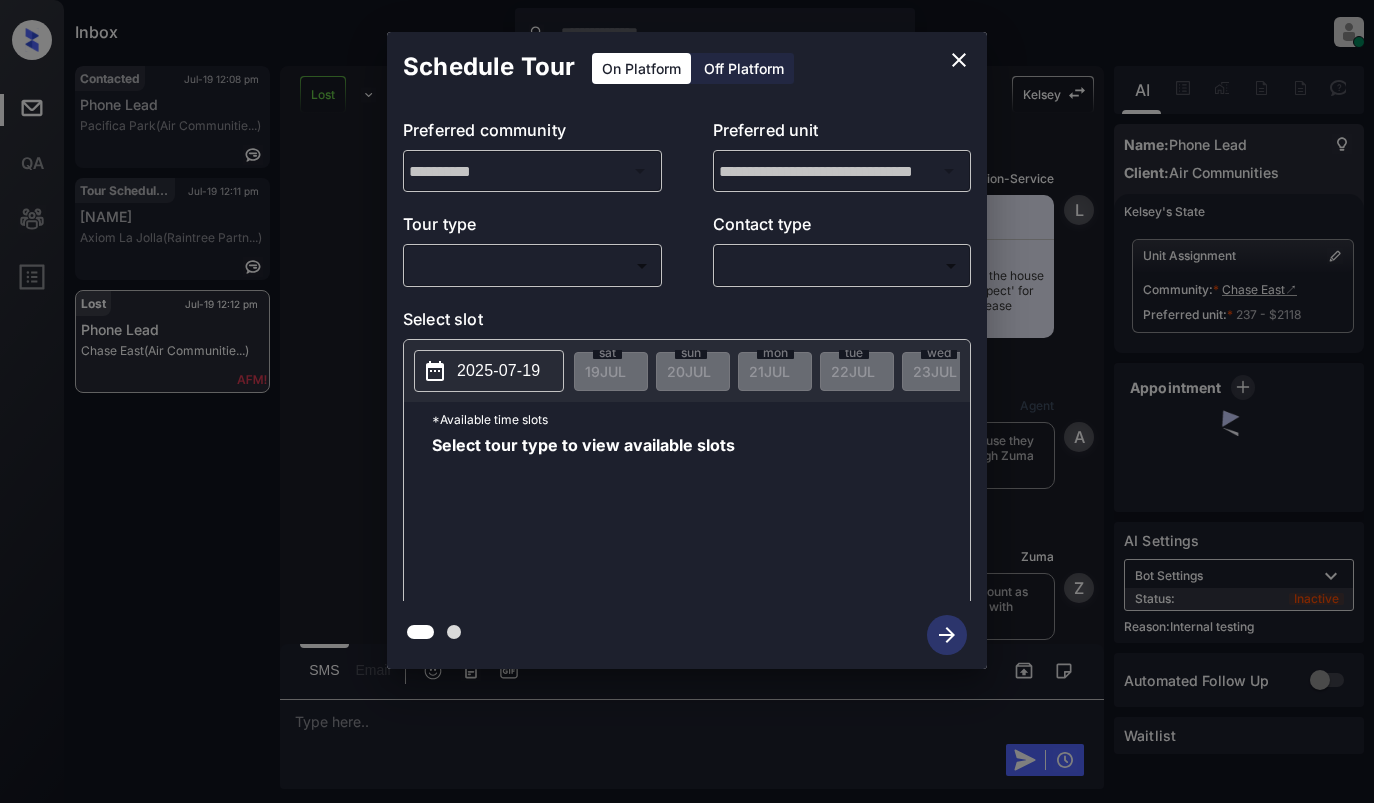 scroll, scrollTop: 0, scrollLeft: 0, axis: both 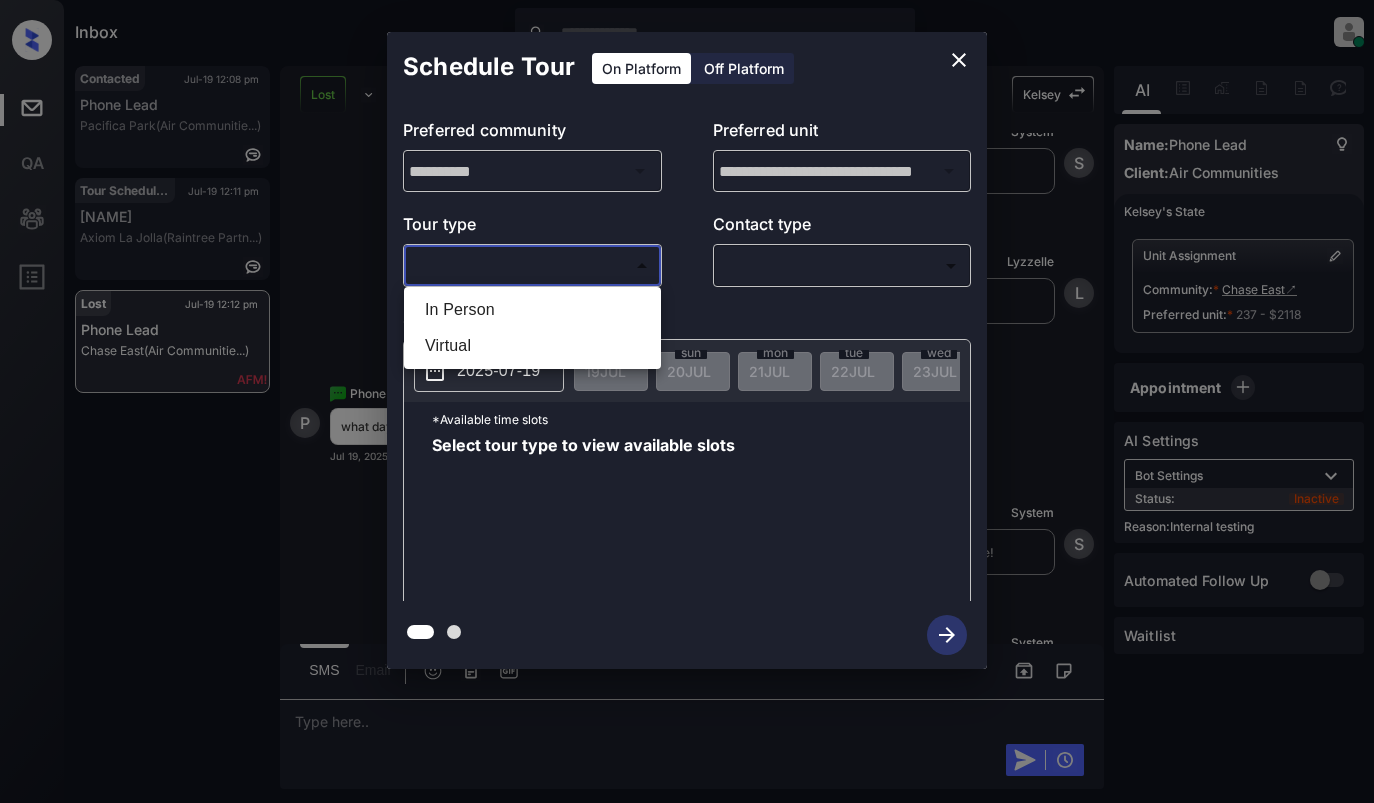click on "Inbox [NAME] Online Set yourself   offline Set yourself   on break Profile Switch to  light  mode Sign out Contacted Jul-19 12:08 pm   Phone Lead Pacifica Park  (Air Communitie...) Tour Scheduled Jul-19 12:11 pm   [NAME] Axiom La Jolla  (Raintree Partn...) Lost Jul-19 12:12 pm   Phone Lead Chase East  (Air Communitie...) Lost Lead Sentiment: Angry Upon sliding the acknowledgement:  Lead will move to lost stage. * ​ SMS and call option will be set to opt out. AFM will be turned off for the lead. [NAME] New Message Lead-Ingestion-Service Notes Note: [NAME] has transferred ownership of the lead to the house account, as it has been identified as 'Not a Prospect' for the following reason: 'CURRENT_RESIDENT'. Please claim the prospect or mark as canceled. Jul 07, 2025 10:31 am L New Message Lead routed to on-site team [PHONE] because they indicated they are a current resident through Zuma IVR. Jul 07, 2025 10:31 am A New Message Zuma Jul 07, 2025 10:31 am Z New Message Notes Note: L Z" at bounding box center (687, 401) 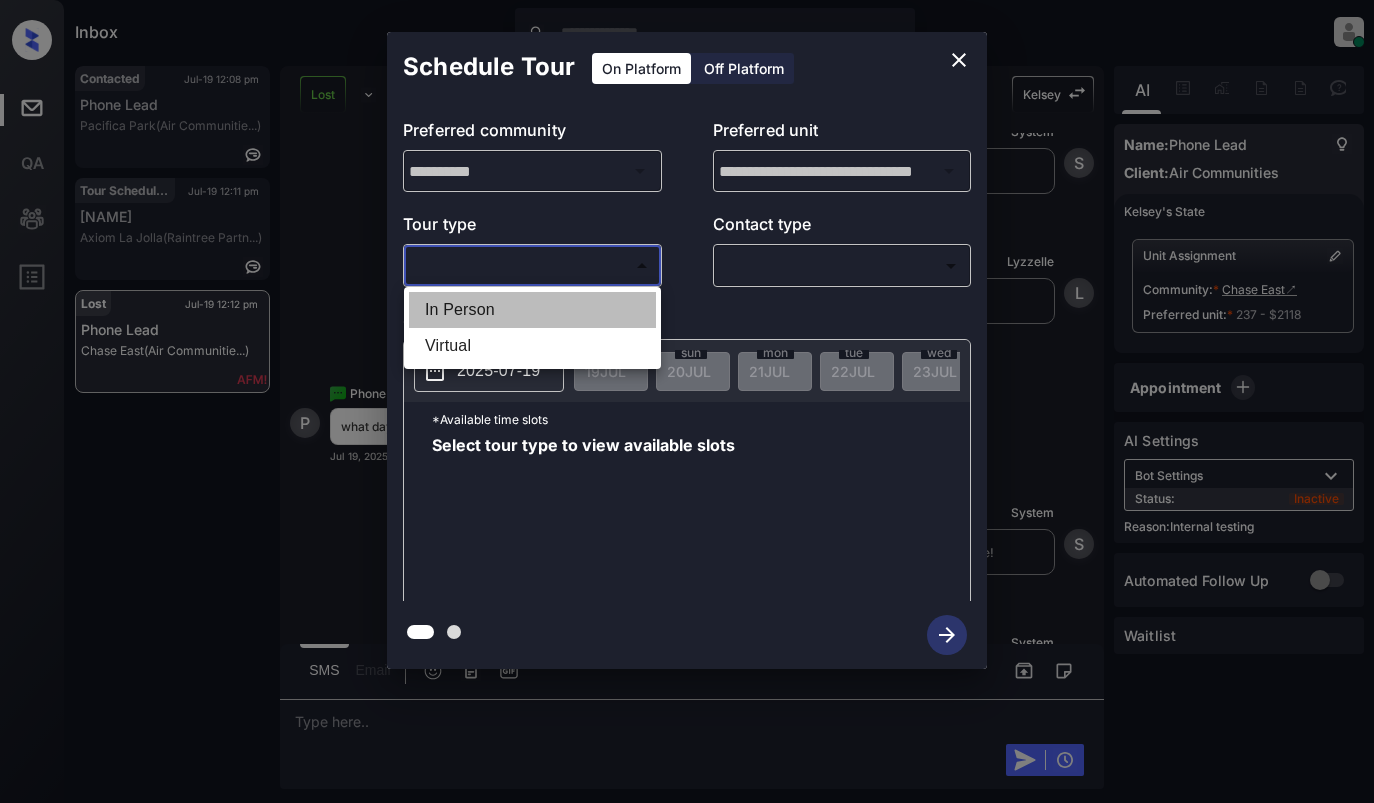 drag, startPoint x: 474, startPoint y: 317, endPoint x: 559, endPoint y: 311, distance: 85.2115 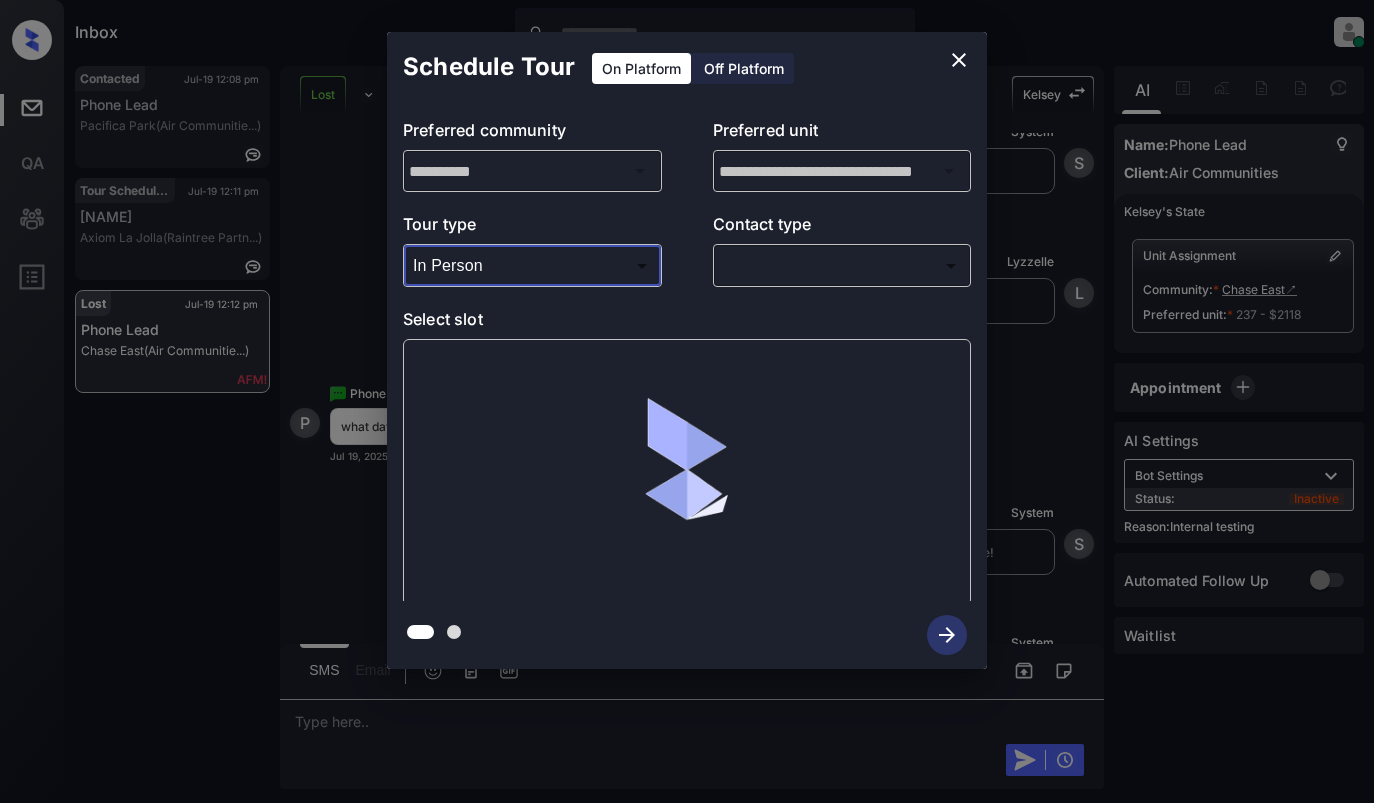 click on "Inbox Lyzzelle M. Ceralde Online Set yourself   offline Set yourself   on break Profile Switch to  light  mode Sign out Contacted Jul-19 12:08 pm   Phone Lead Pacifica Park  (Air Communitie...) Tour Scheduled Jul-19 12:11 pm   Kyle Keeran Axiom La Jolla  (Raintree Partn...) Lost Jul-19 12:12 pm   Phone Lead Chase East  (Air Communitie...) Lost Lead Sentiment: Angry Upon sliding the acknowledgement:  Lead will move to lost stage. * ​ SMS and call option will be set to opt out. AFM will be turned off for the lead. Kelsey New Message Lead-Ingestion-Service Notes Note: Kelsey has transferred ownership of the lead to the house account, as it has been identified as 'Not a Prospect' for the following reason: 'CURRENT_RESIDENT'. Please claim the prospect or mark as canceled. Jul 07, 2025 10:31 am L New Message Agent Lead routed to on-site team +13394692055 because they indicated they are a current resident through Zuma IVR. Jul 07, 2025 10:31 am A New Message Zuma Jul 07, 2025 10:31 am Z New Message Notes Note: L Z" at bounding box center (687, 401) 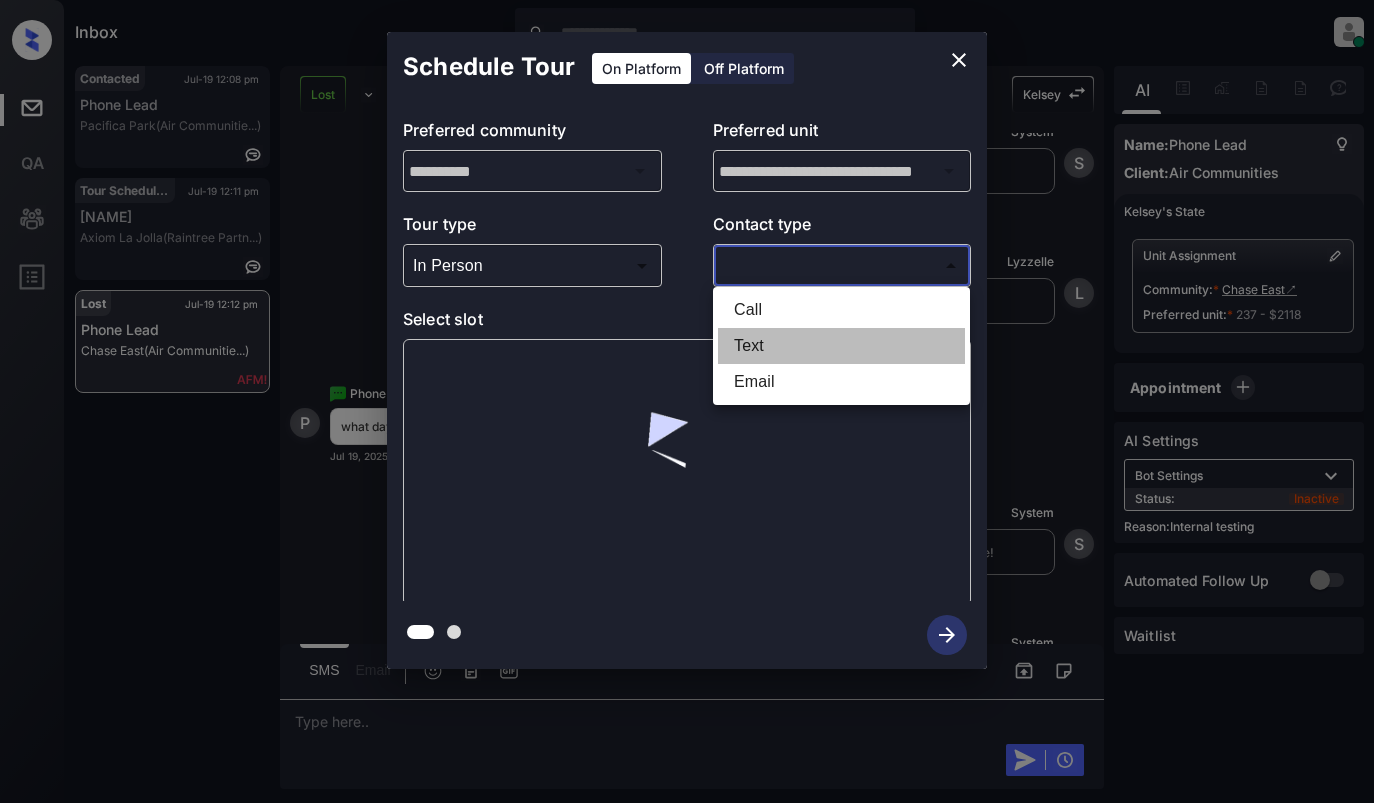 click on "Text" at bounding box center [841, 346] 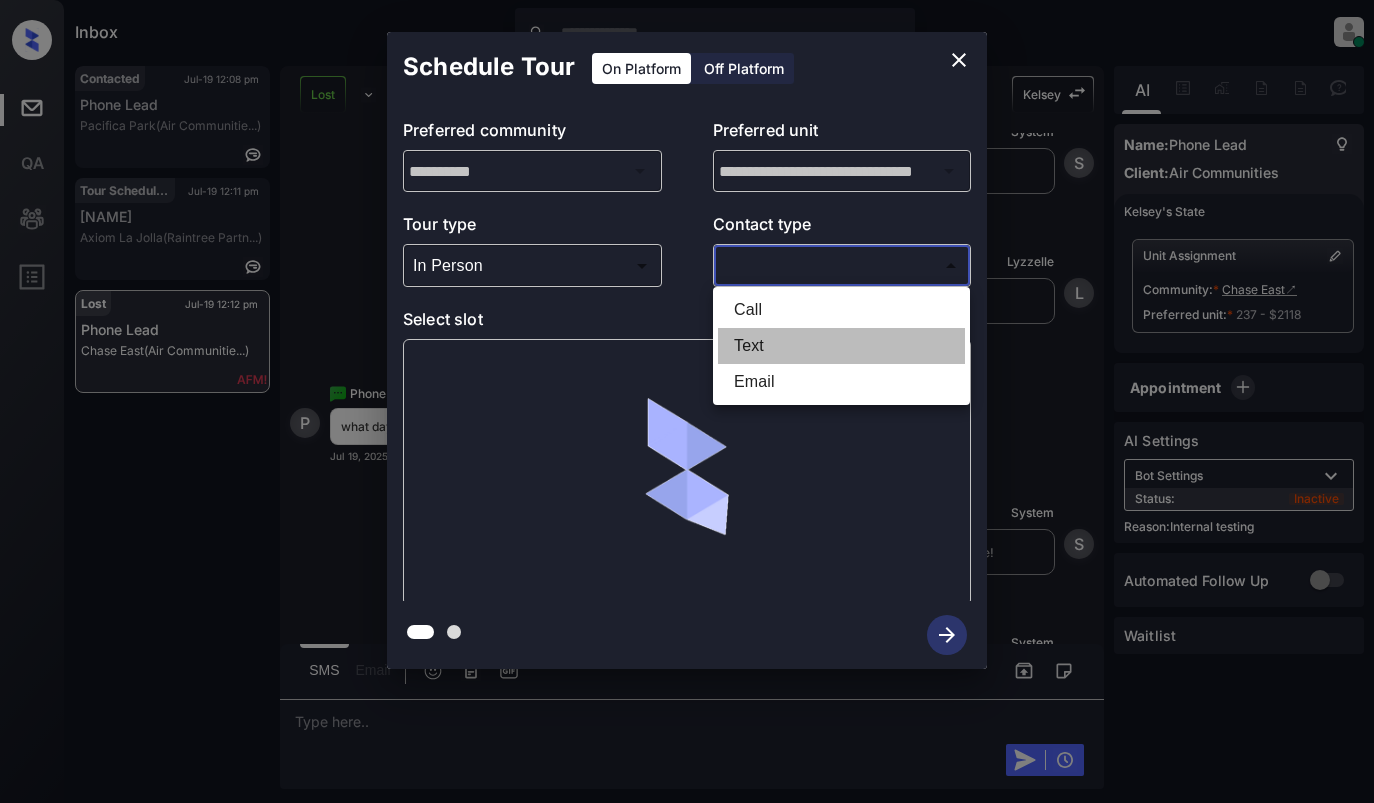 type on "****" 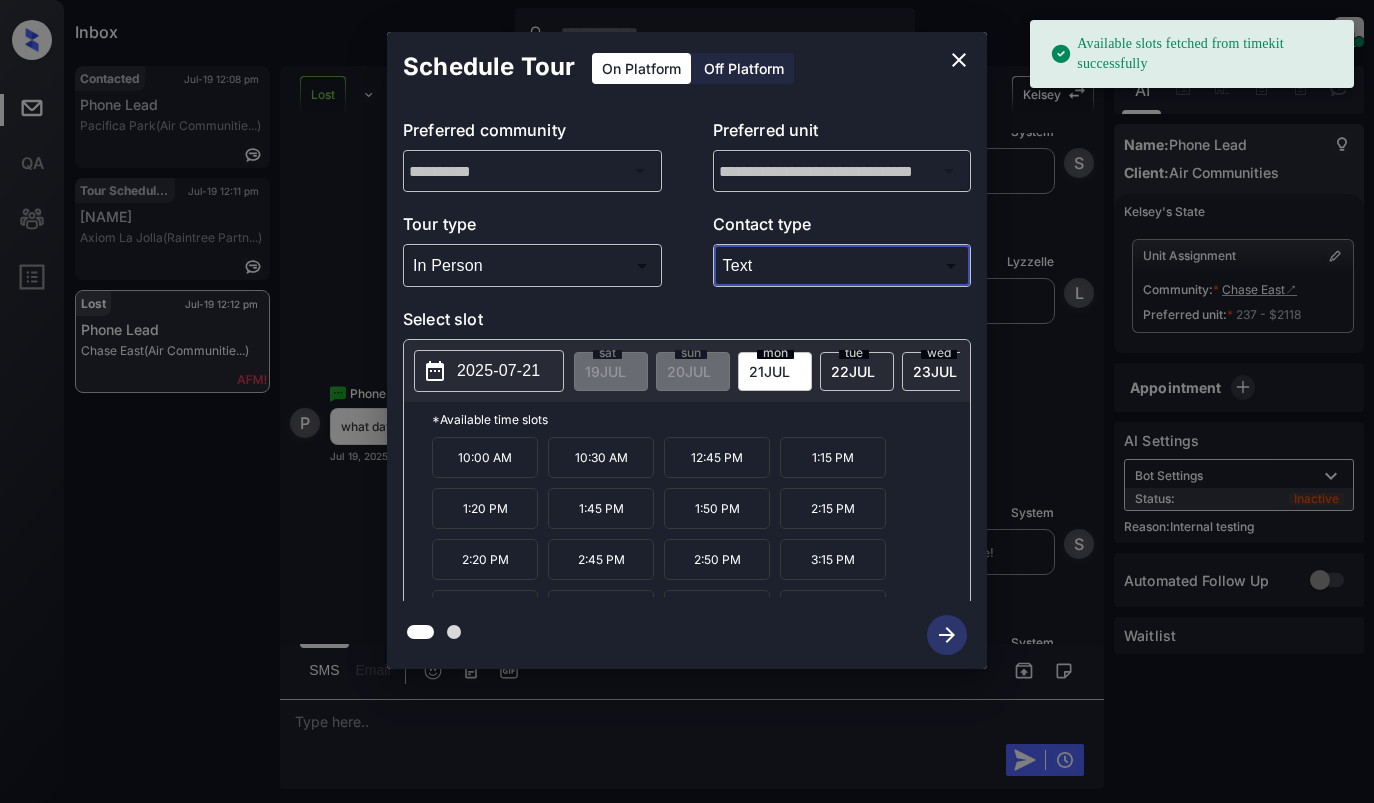 click on "2025-07-21" at bounding box center [498, 371] 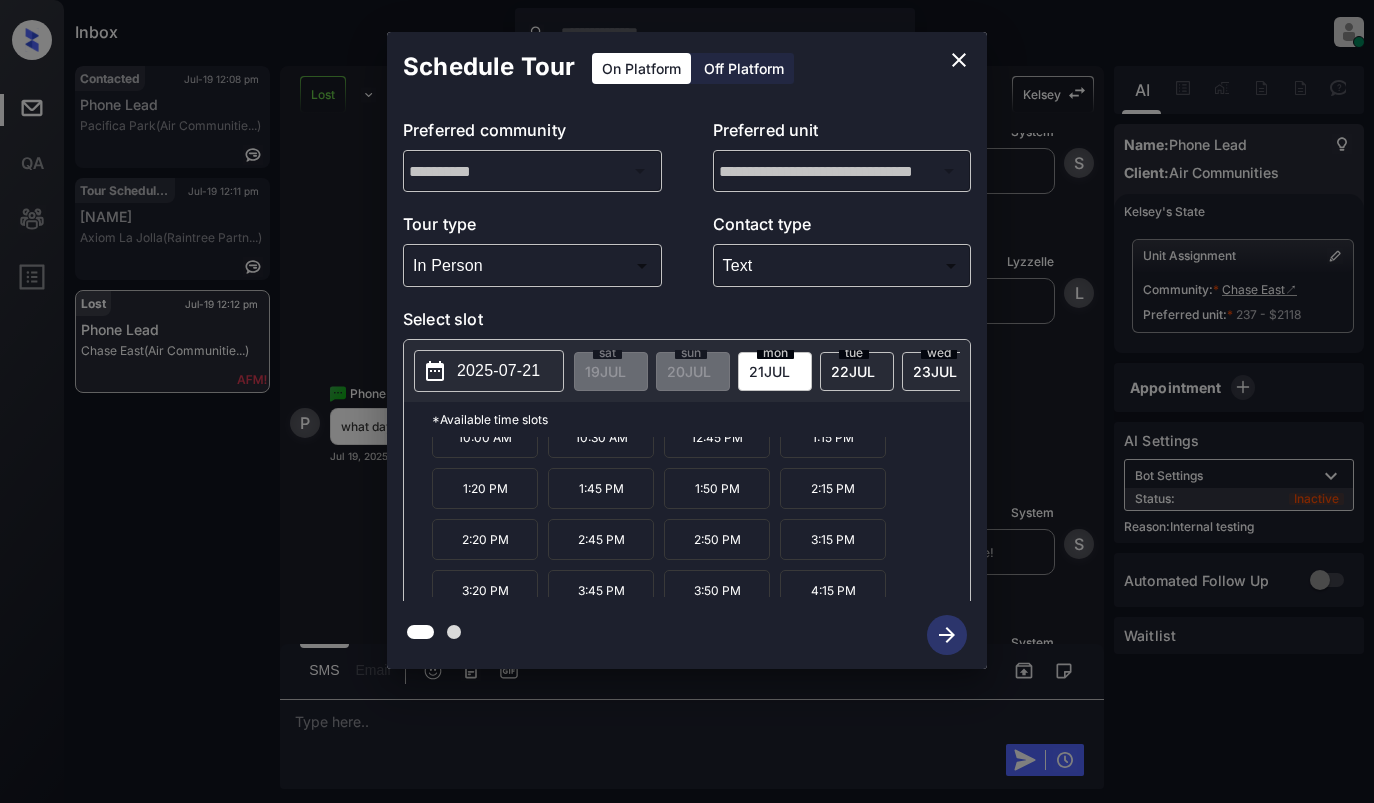 scroll, scrollTop: 0, scrollLeft: 0, axis: both 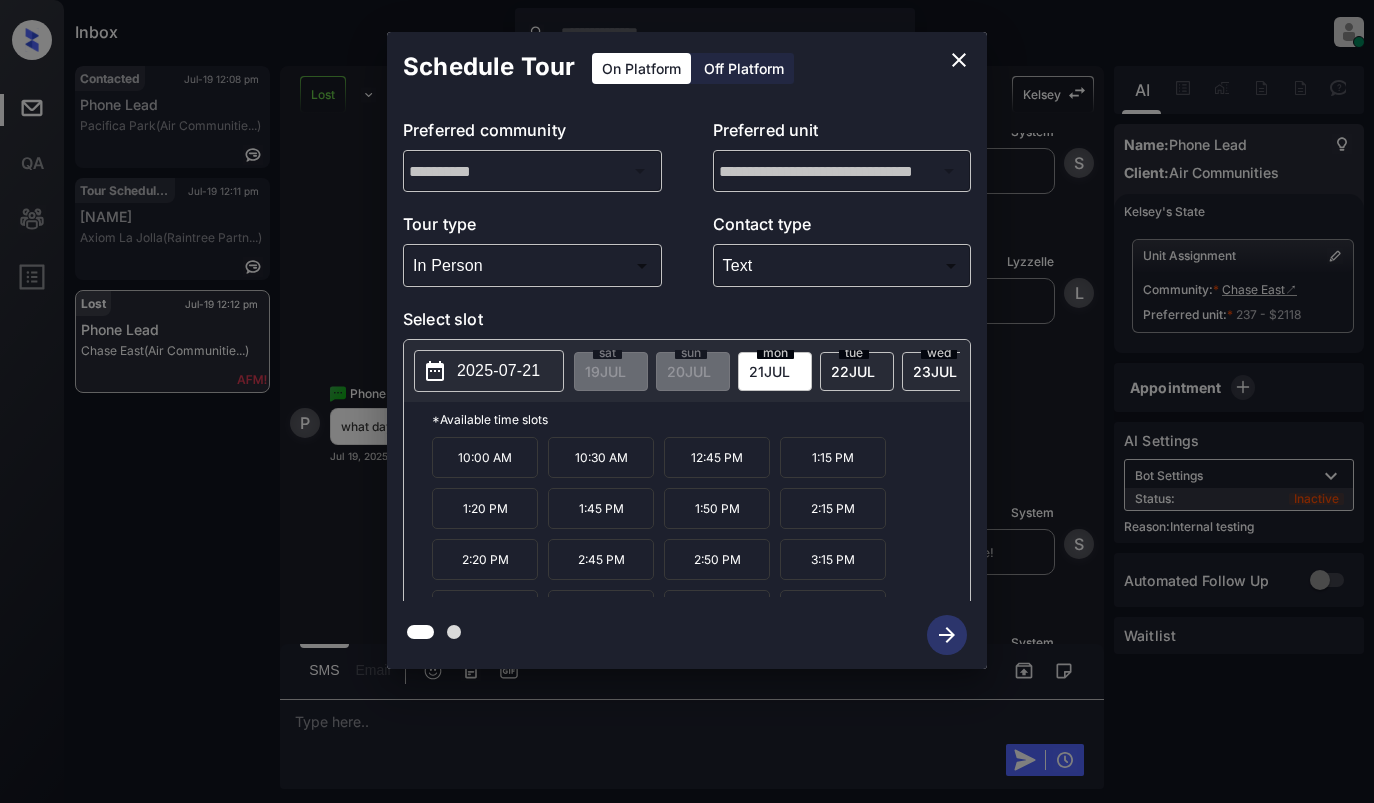 click on "2025-07-21" at bounding box center [498, 371] 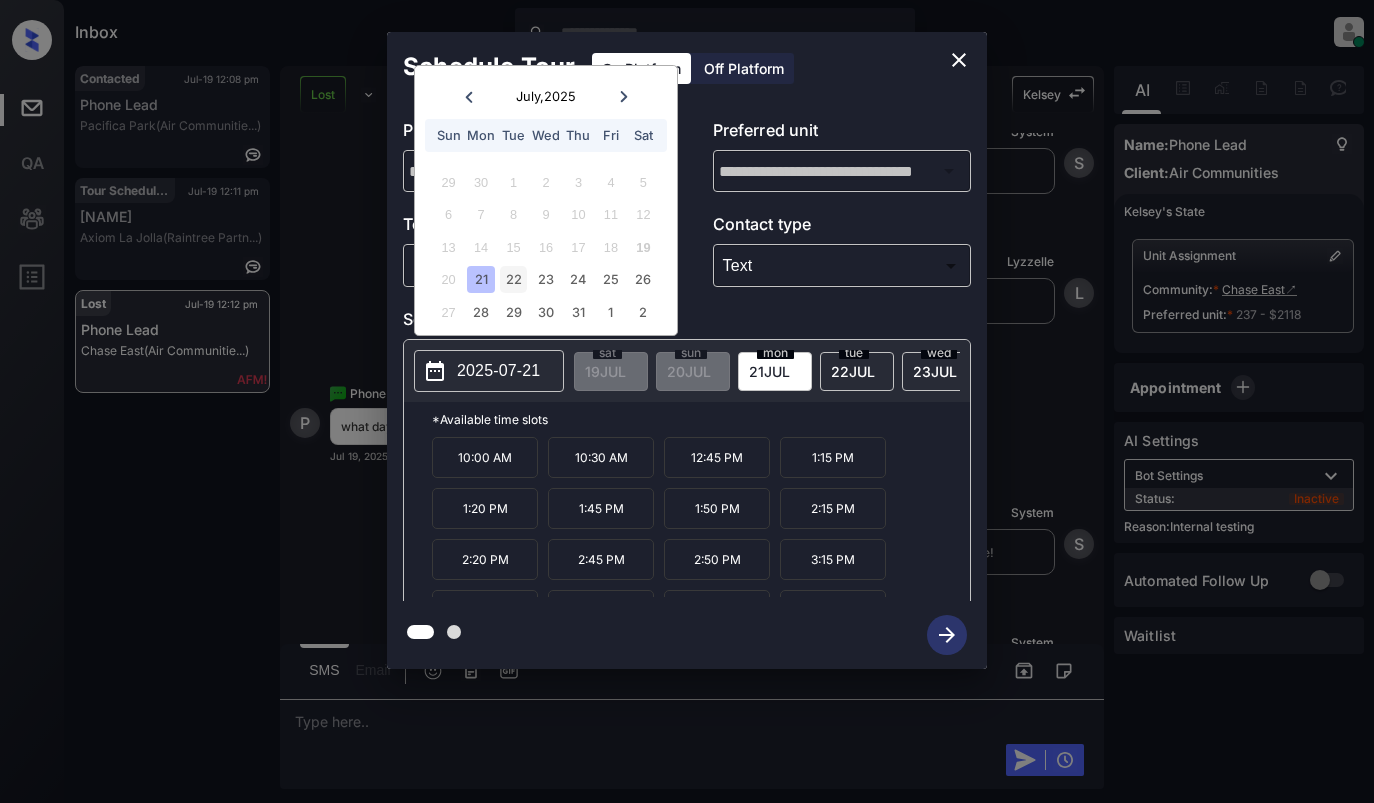 click on "22" at bounding box center (513, 279) 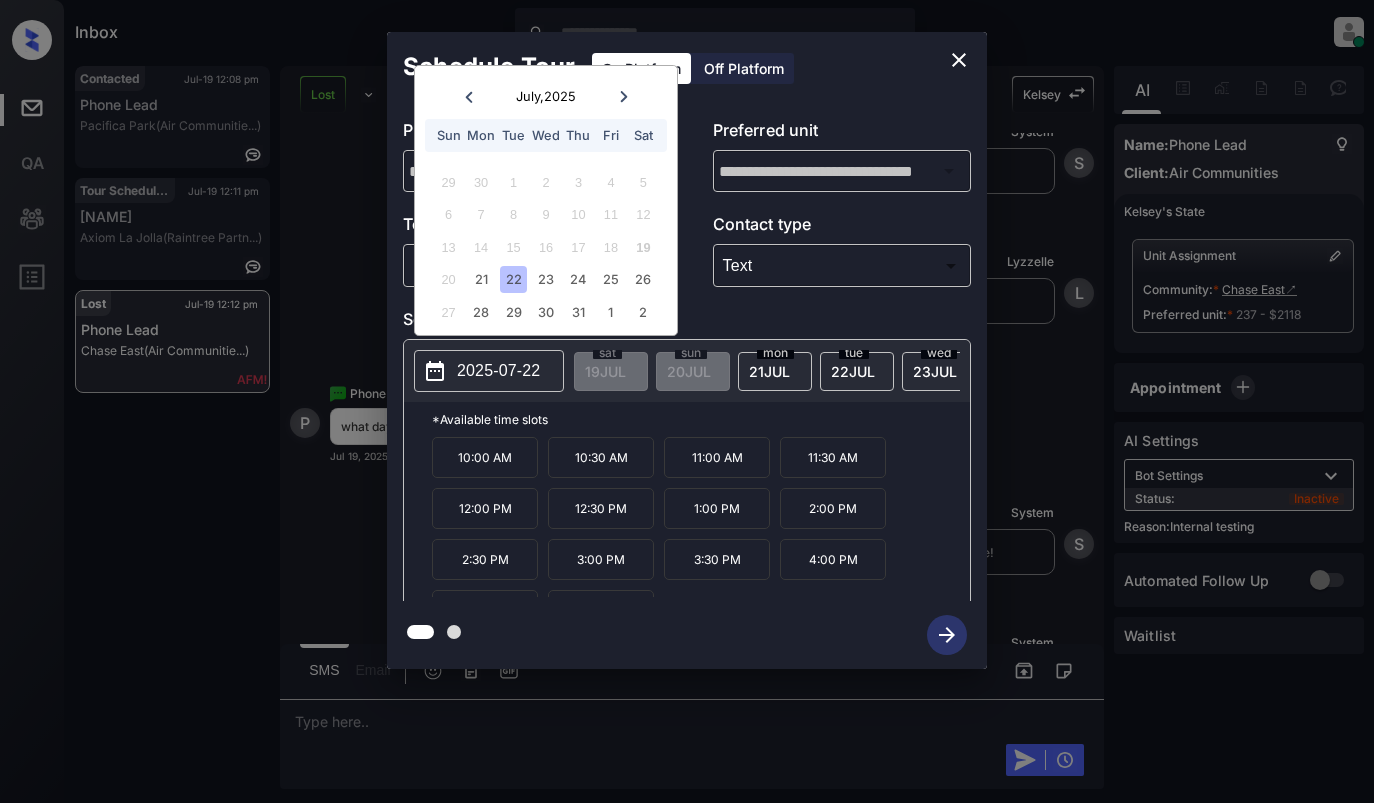 click 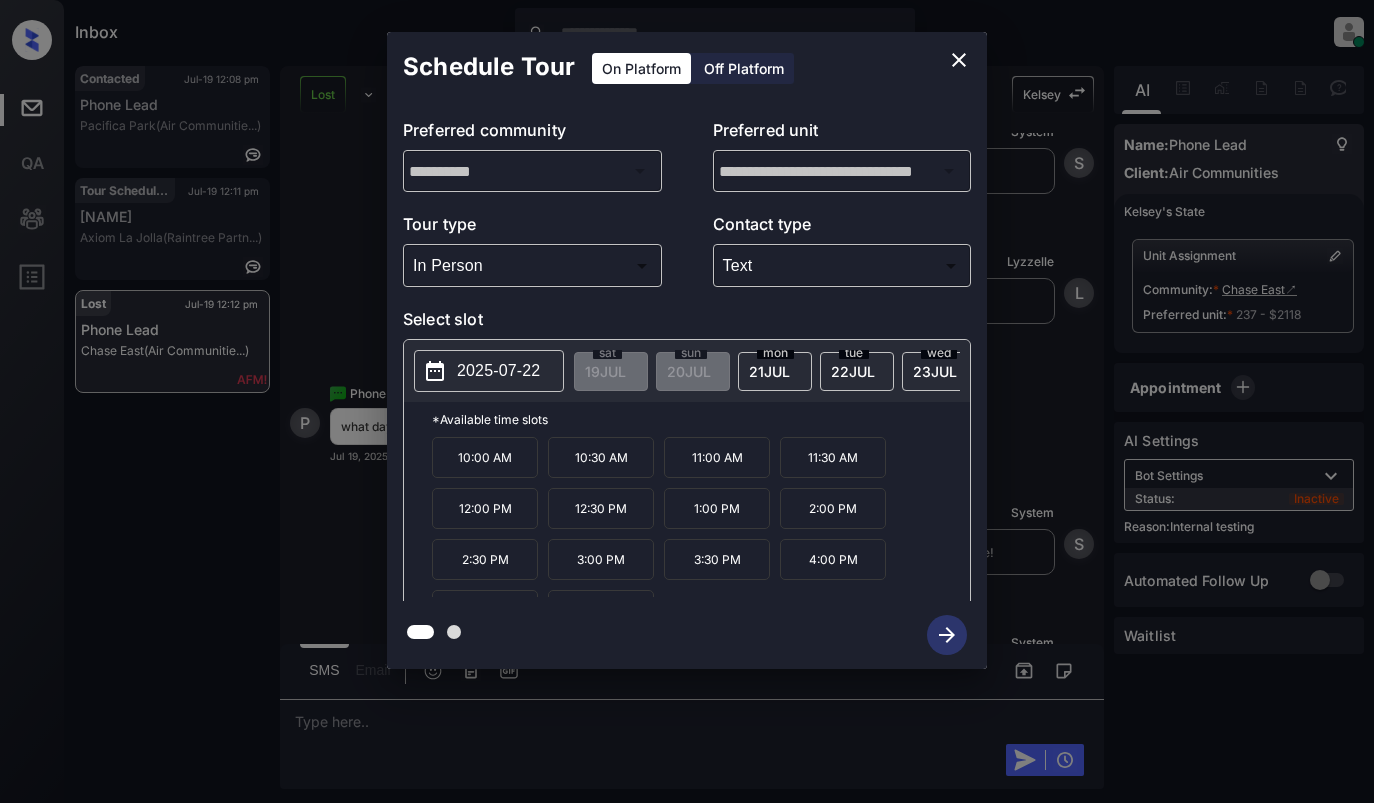 click at bounding box center [687, 401] 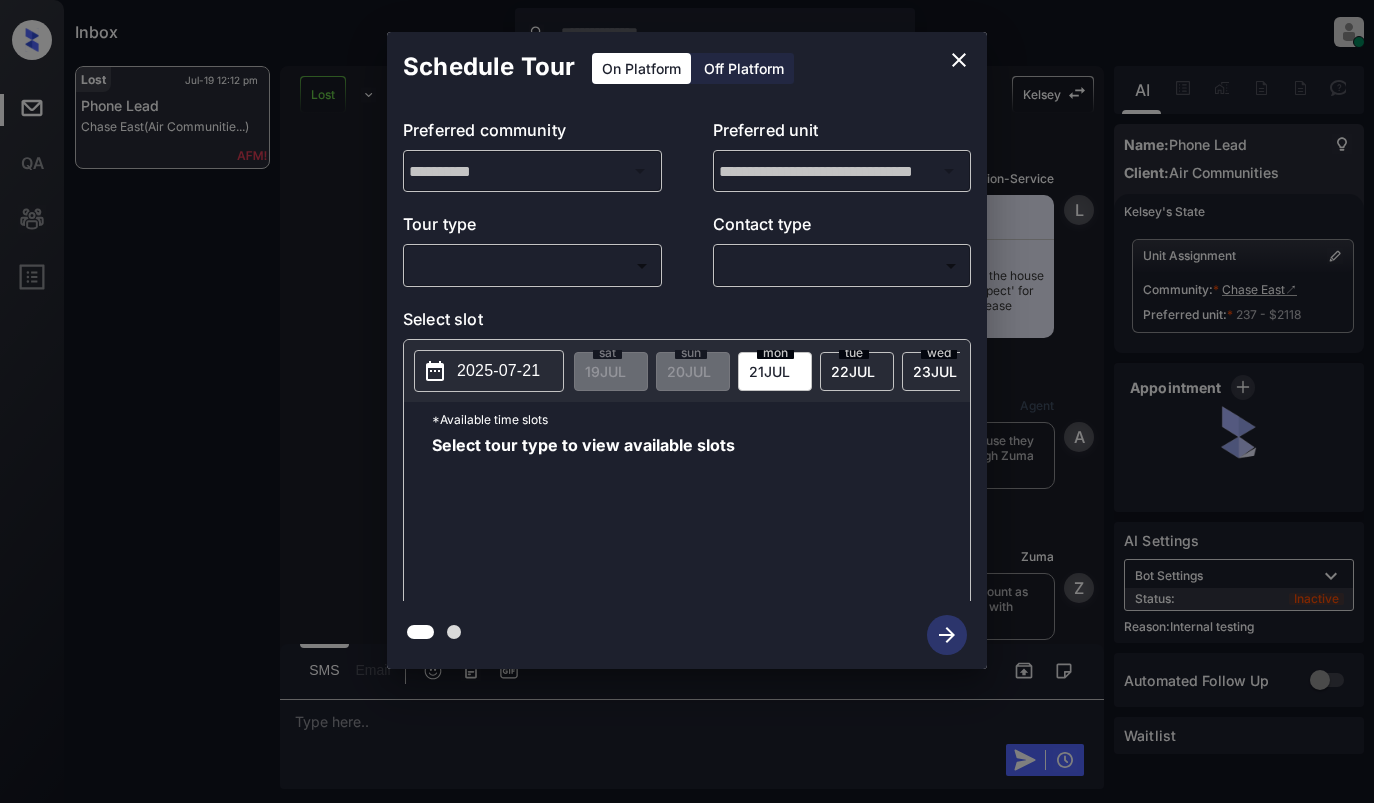 scroll, scrollTop: 0, scrollLeft: 0, axis: both 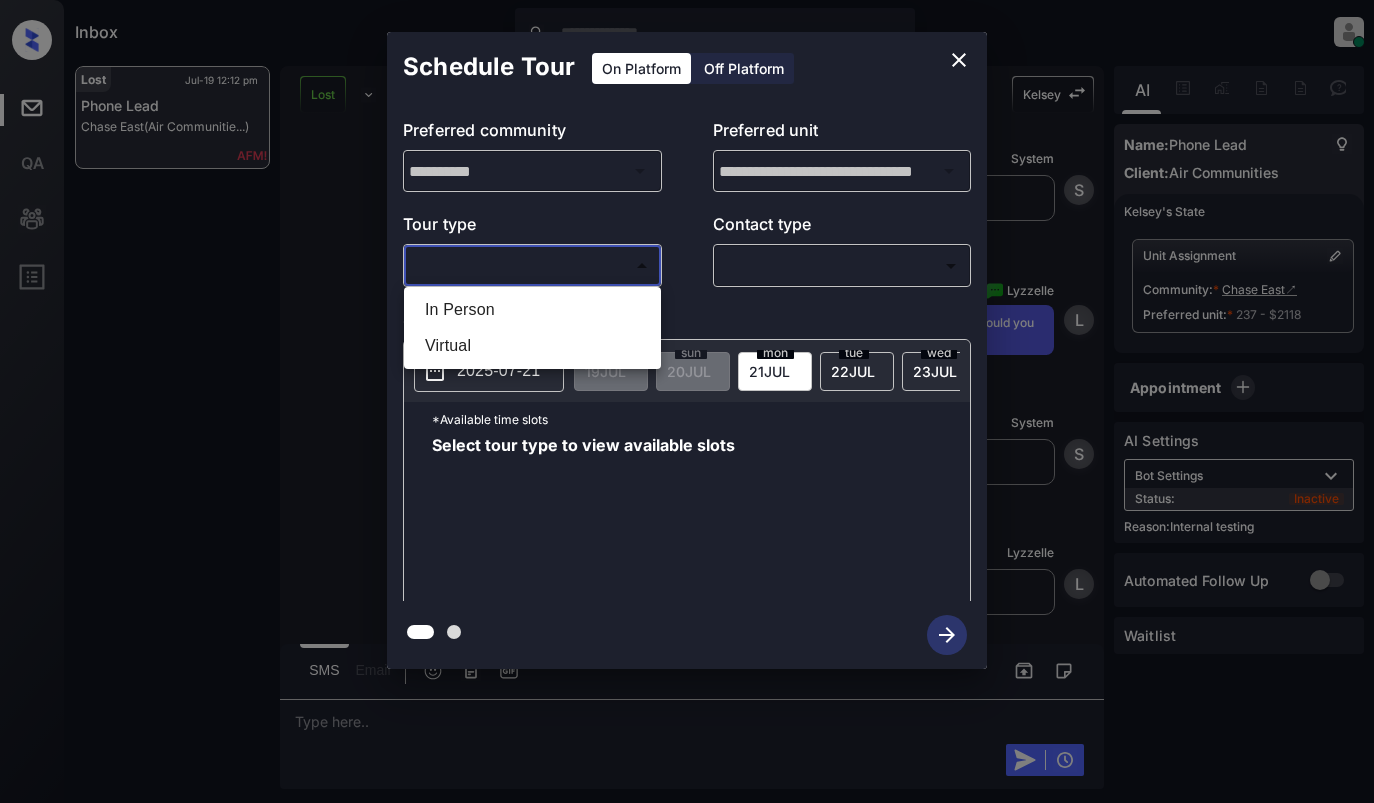 click on "Inbox [NAME] [INITIAL]. [NAME] Online Set yourself   offline Set yourself   on break Profile Switch to  light  mode Sign out Lost [DATE] [TIME]   Phone Lead Chase East  (Air Communitie...) Lost Lead Sentiment: Angry Upon sliding the acknowledgement:  Lead will move to lost stage. * ​ SMS and call option will be set to opt out. AFM will be turned off for the lead. [NAME] New Message Lead-Ingestion-Service Notes Note: [NAME] has transferred ownership of the lead to the house account, as it has been identified as 'Not a Prospect' for the following reason: 'CURRENT_RESIDENT'. Please claim the prospect or mark as canceled. [DATE] [TIME] [INITIAL] New Message Agent Lead routed to on-site team [PHONE] because they indicated they are a current resident through Zuma IVR. [DATE] [TIME] [INITIAL] New Message Zuma Lead transfer skipped to agent: House Account as pms leadId does not exists for leadType ivr with stage Lost [DATE] [TIME] [INITIAL] New Message Lead-Ingestion-Service Notes Note: [DATE] [TIME] [INITIAL]" at bounding box center [687, 401] 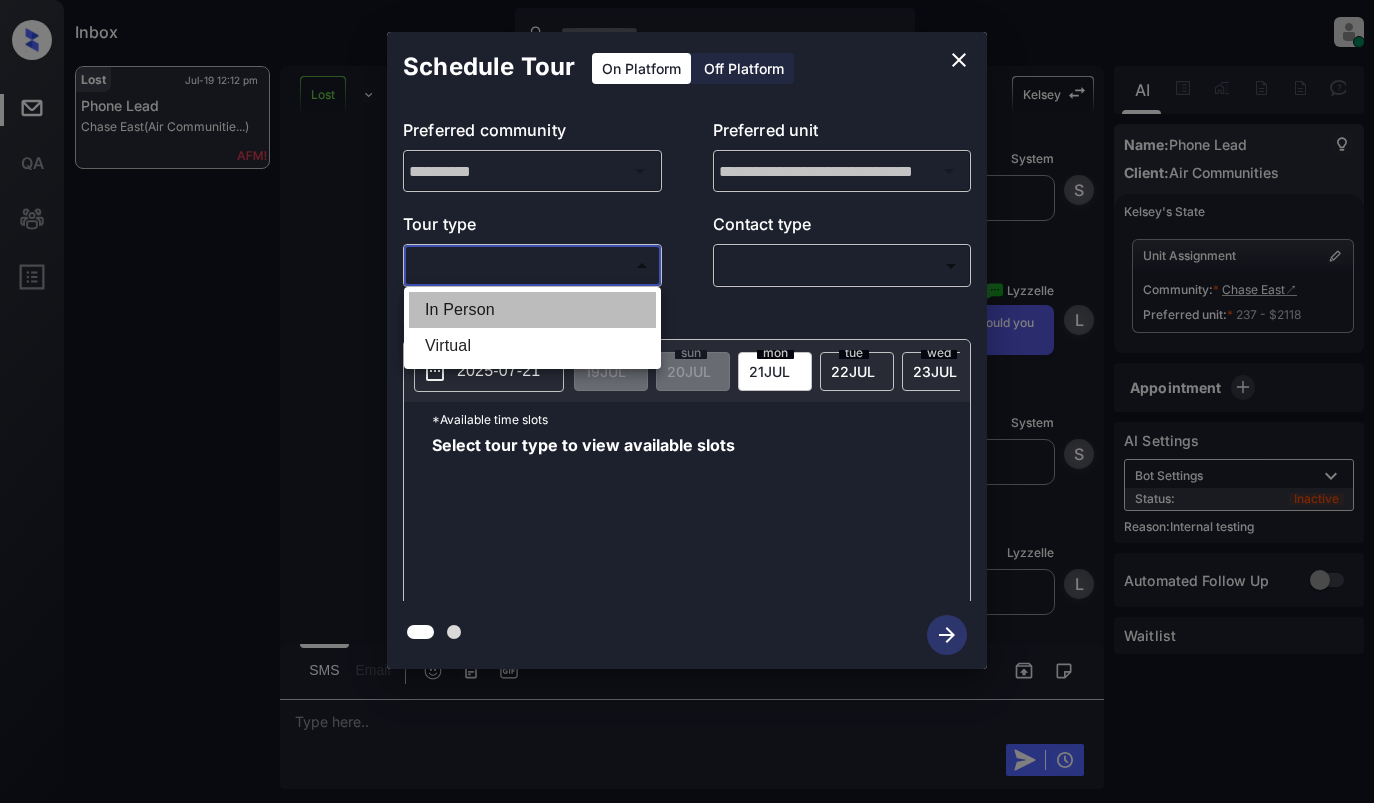 click on "In Person" at bounding box center [532, 310] 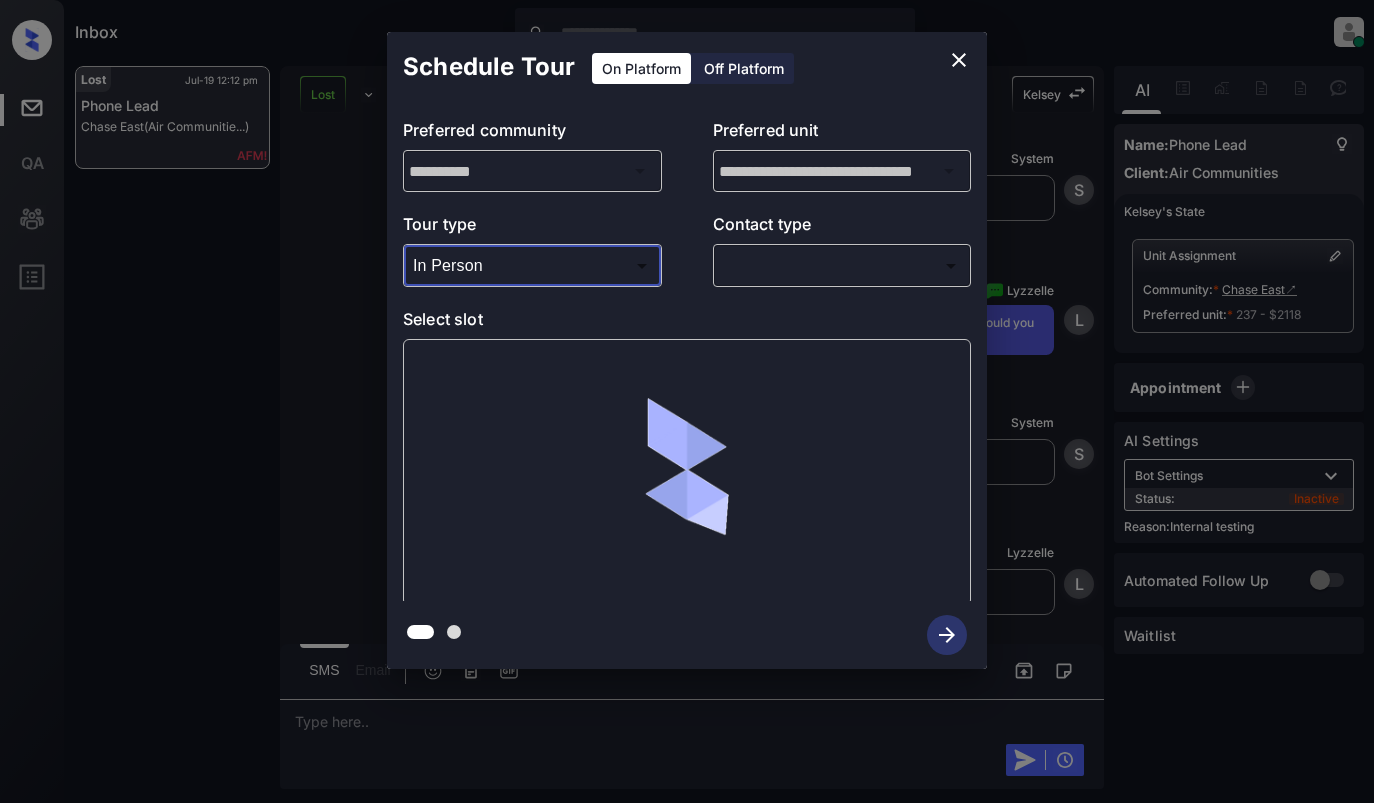 click on "Inbox [NAME] [INITIAL]. [NAME] Online Set yourself   offline Set yourself   on break Profile Switch to  light  mode Sign out Lost [DATE] [TIME]   Phone Lead Chase East  (Air Communitie...) Lost Lead Sentiment: Angry Upon sliding the acknowledgement:  Lead will move to lost stage. * ​ SMS and call option will be set to opt out. AFM will be turned off for the lead. [NAME] New Message Lead-Ingestion-Service Notes Note: [NAME] has transferred ownership of the lead to the house account, as it has been identified as 'Not a Prospect' for the following reason: 'CURRENT_RESIDENT'. Please claim the prospect or mark as canceled. [DATE] [TIME] [INITIAL] New Message Agent Lead routed to on-site team [PHONE] because they indicated they are a current resident through Zuma IVR. [DATE] [TIME] [INITIAL] New Message Zuma Lead transfer skipped to agent: House Account as pms leadId does not exists for leadType ivr with stage Lost [DATE] [TIME] [INITIAL] New Message Lead-Ingestion-Service Notes Note: [DATE] [TIME] [INITIAL]" at bounding box center (687, 401) 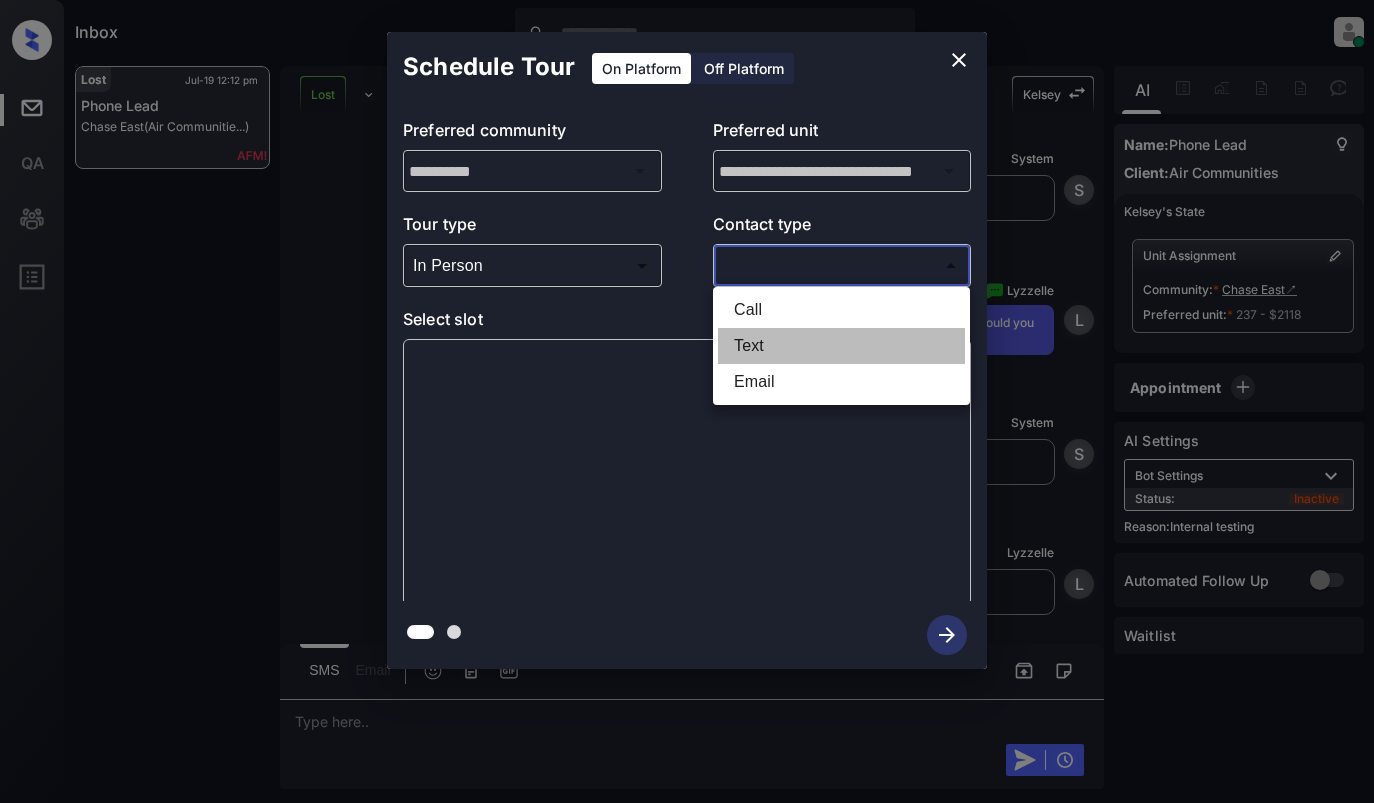 click on "Text" at bounding box center [841, 346] 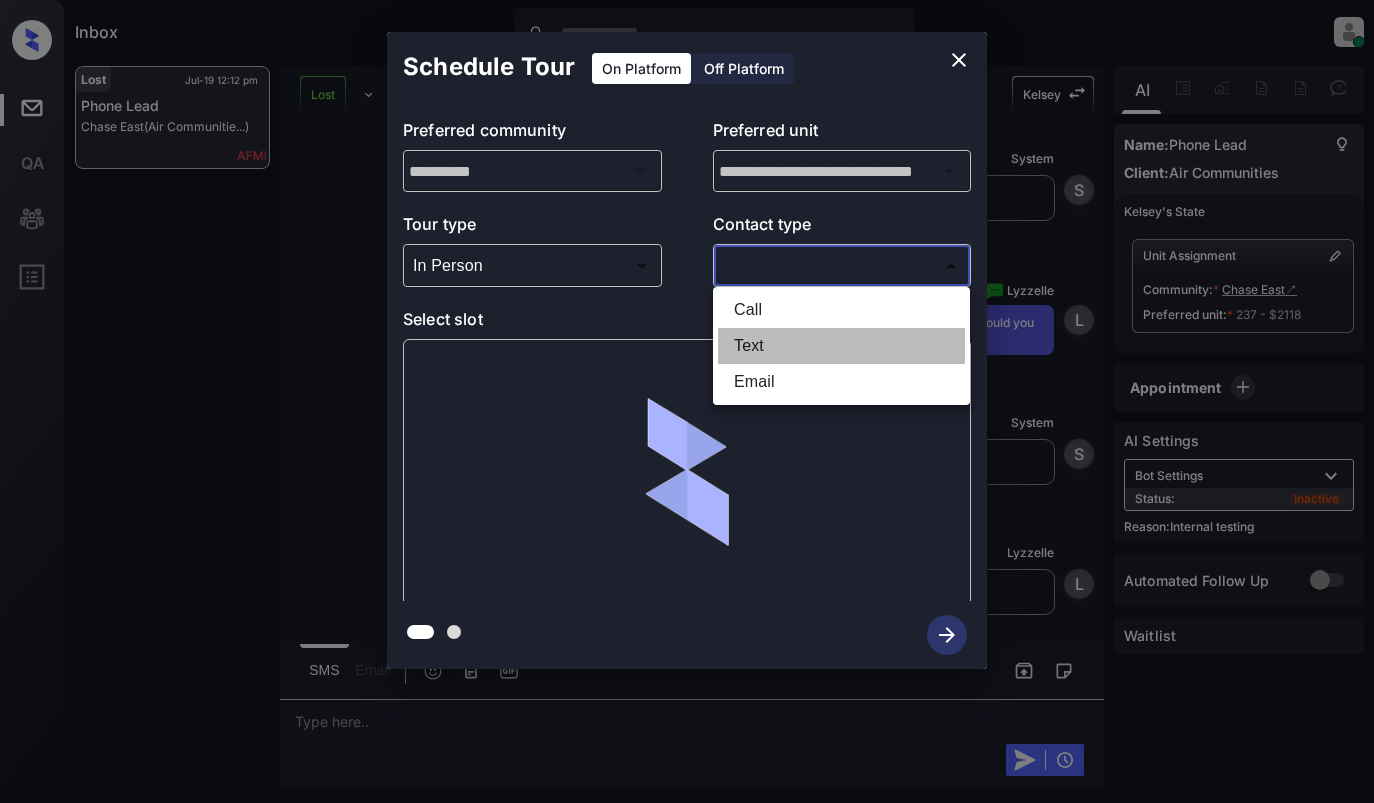type on "****" 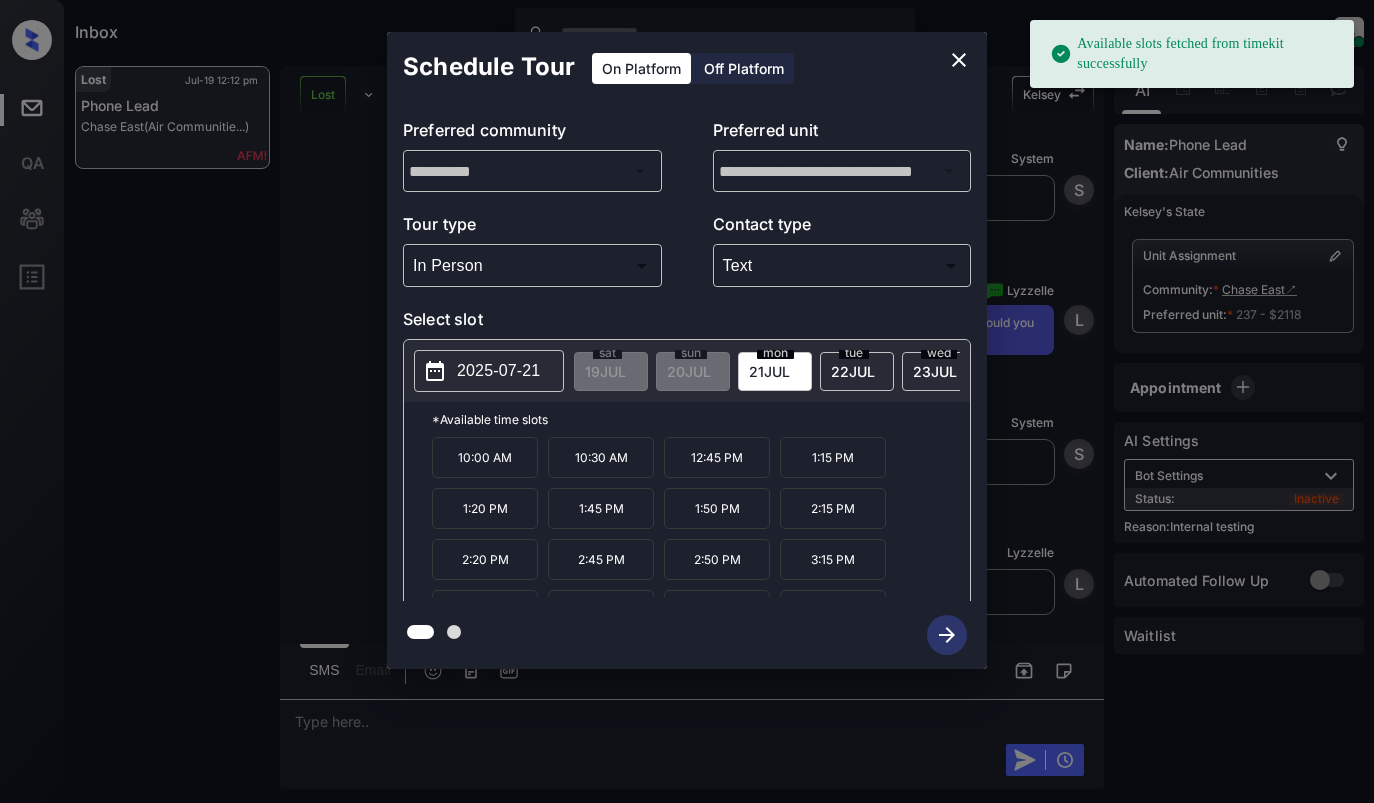 click on "2025-07-21" at bounding box center [498, 371] 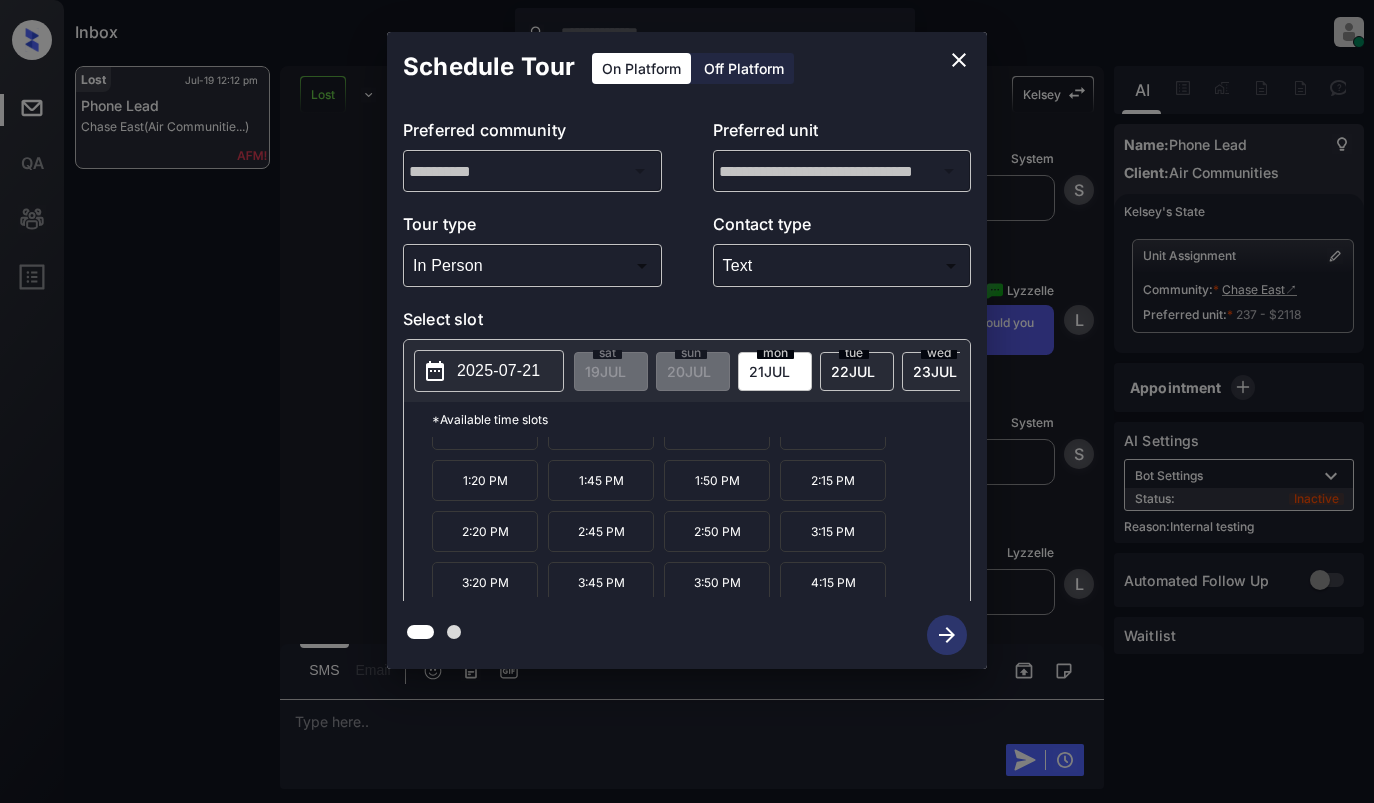 scroll, scrollTop: 0, scrollLeft: 0, axis: both 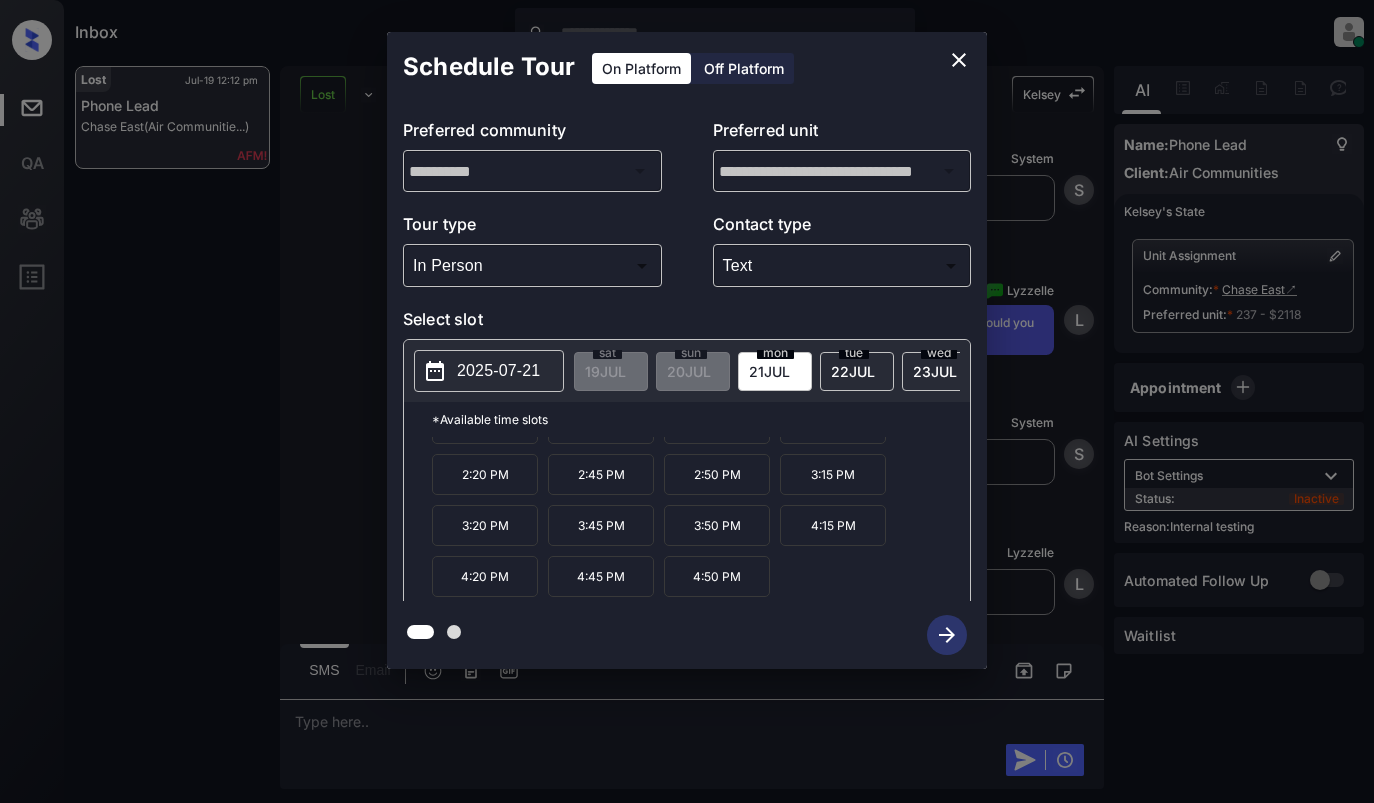 click 